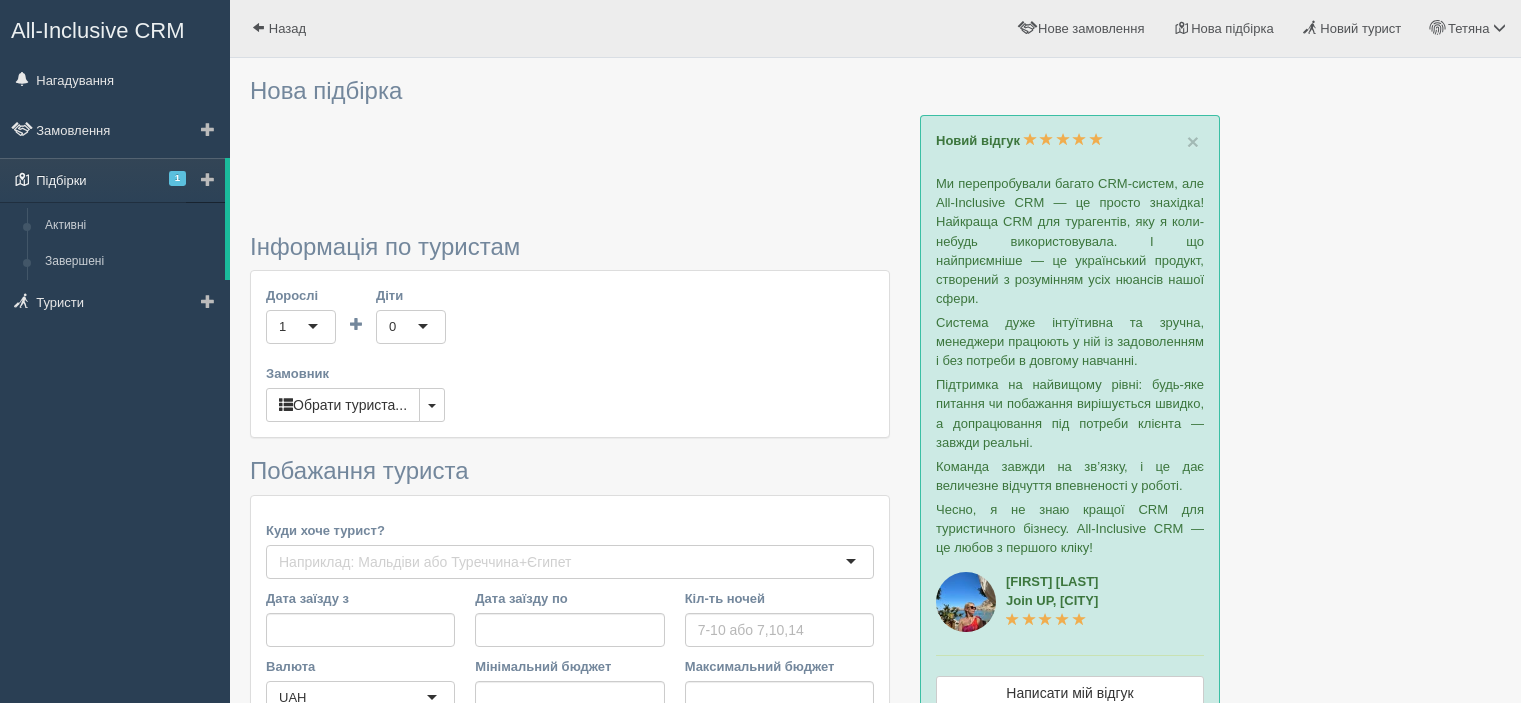 scroll, scrollTop: 0, scrollLeft: 0, axis: both 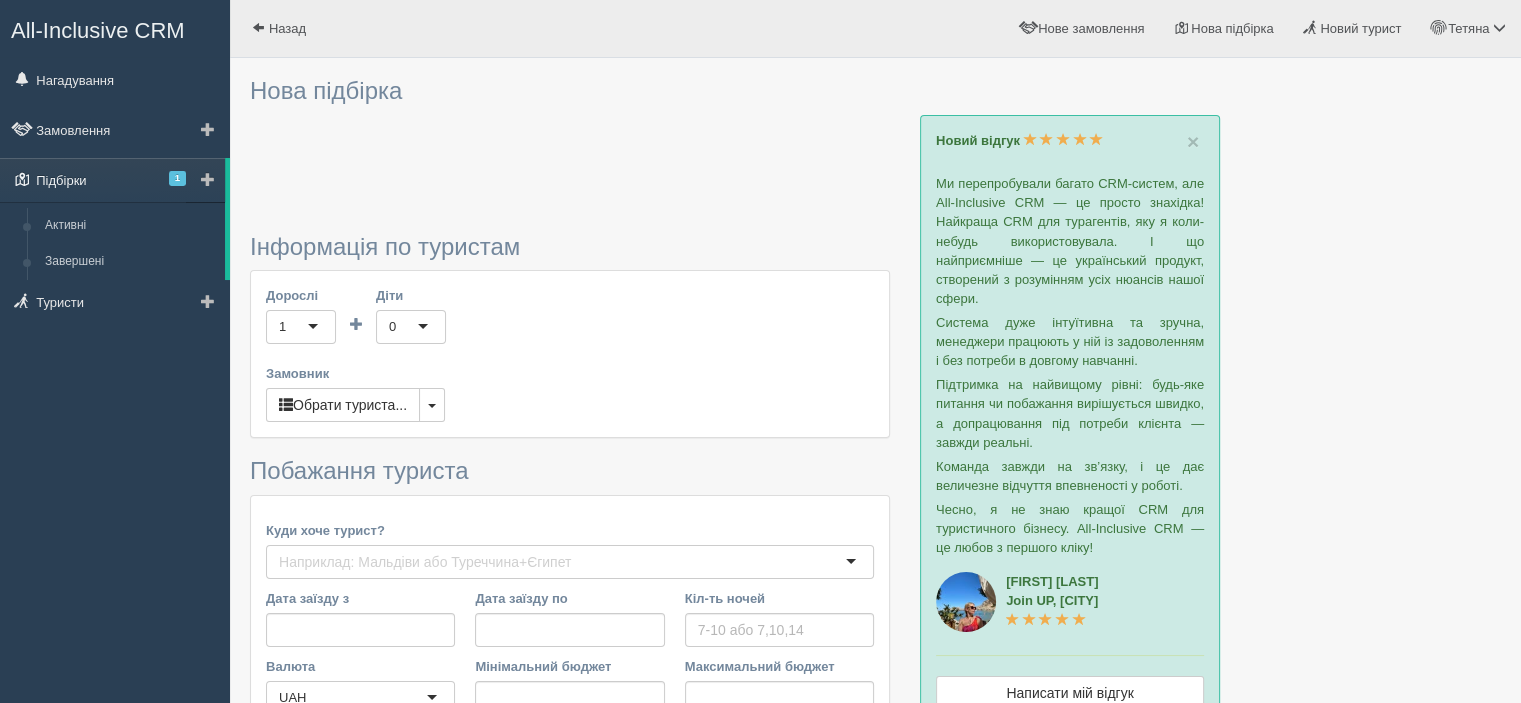 type on "10" 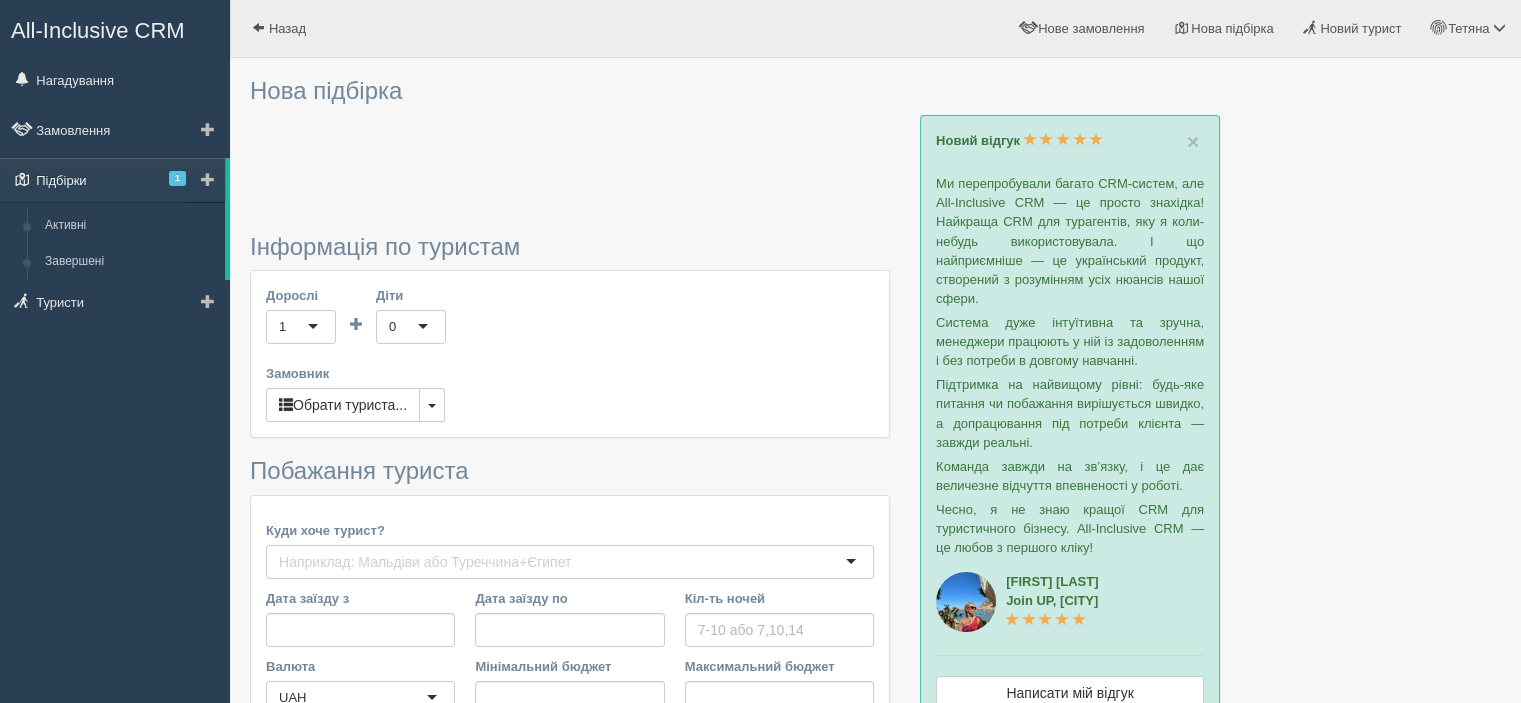 type on "616000" 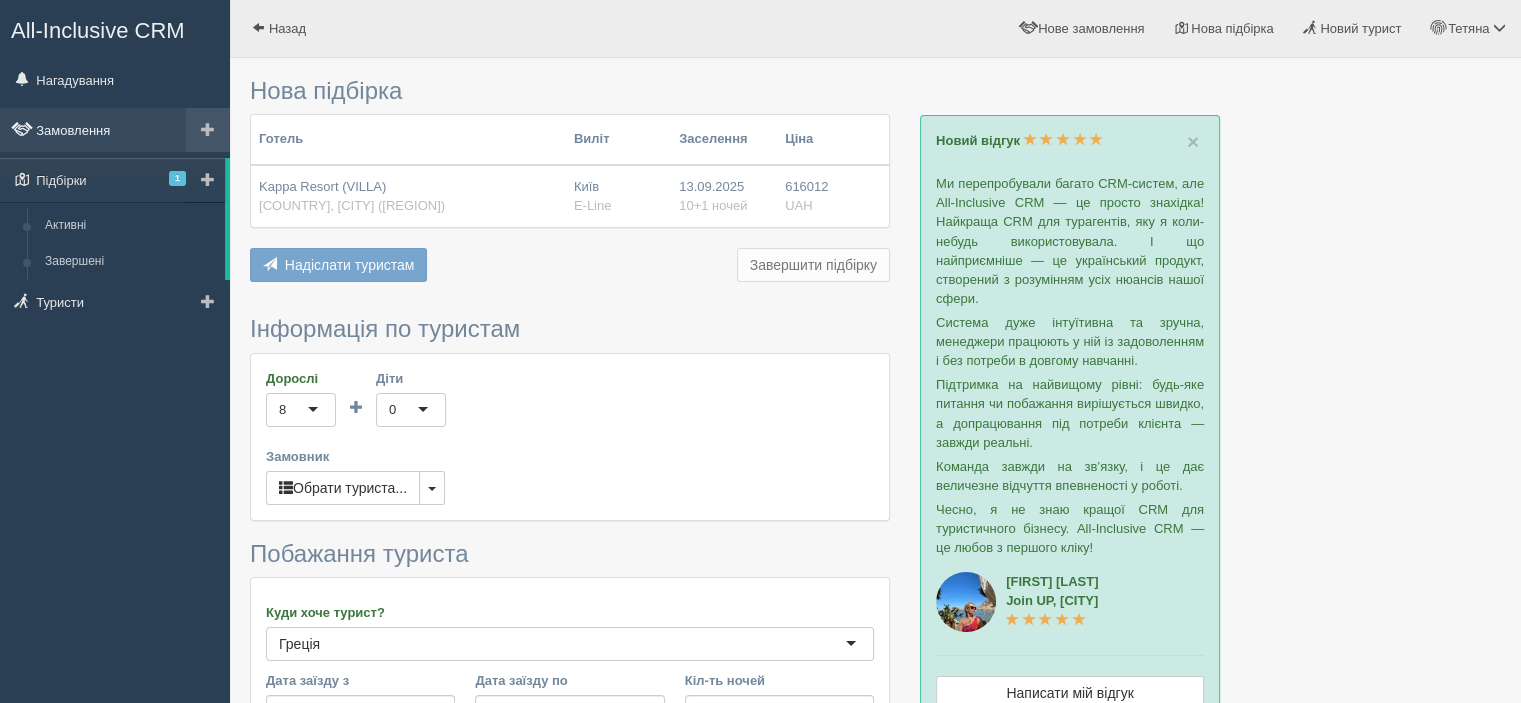 click on "Замовлення" at bounding box center [115, 130] 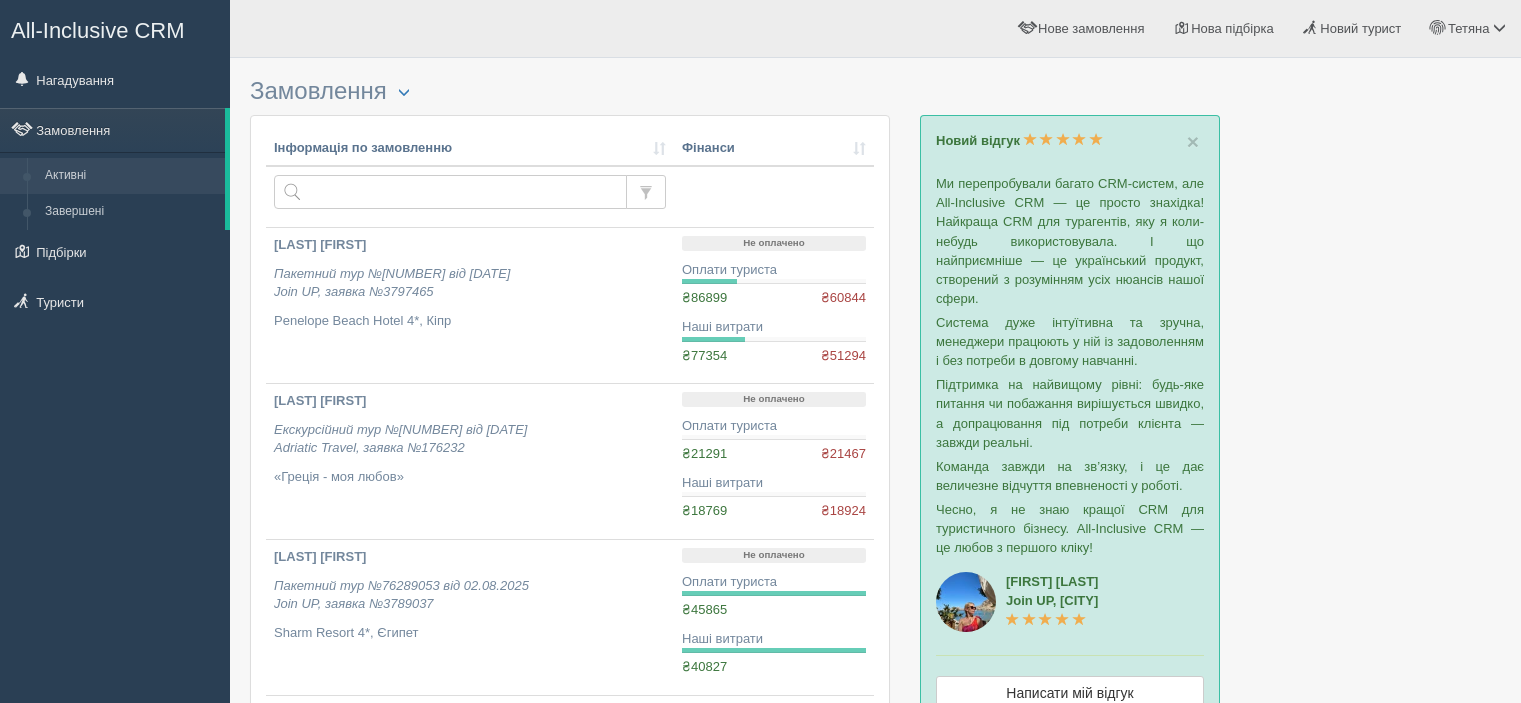 scroll, scrollTop: 0, scrollLeft: 0, axis: both 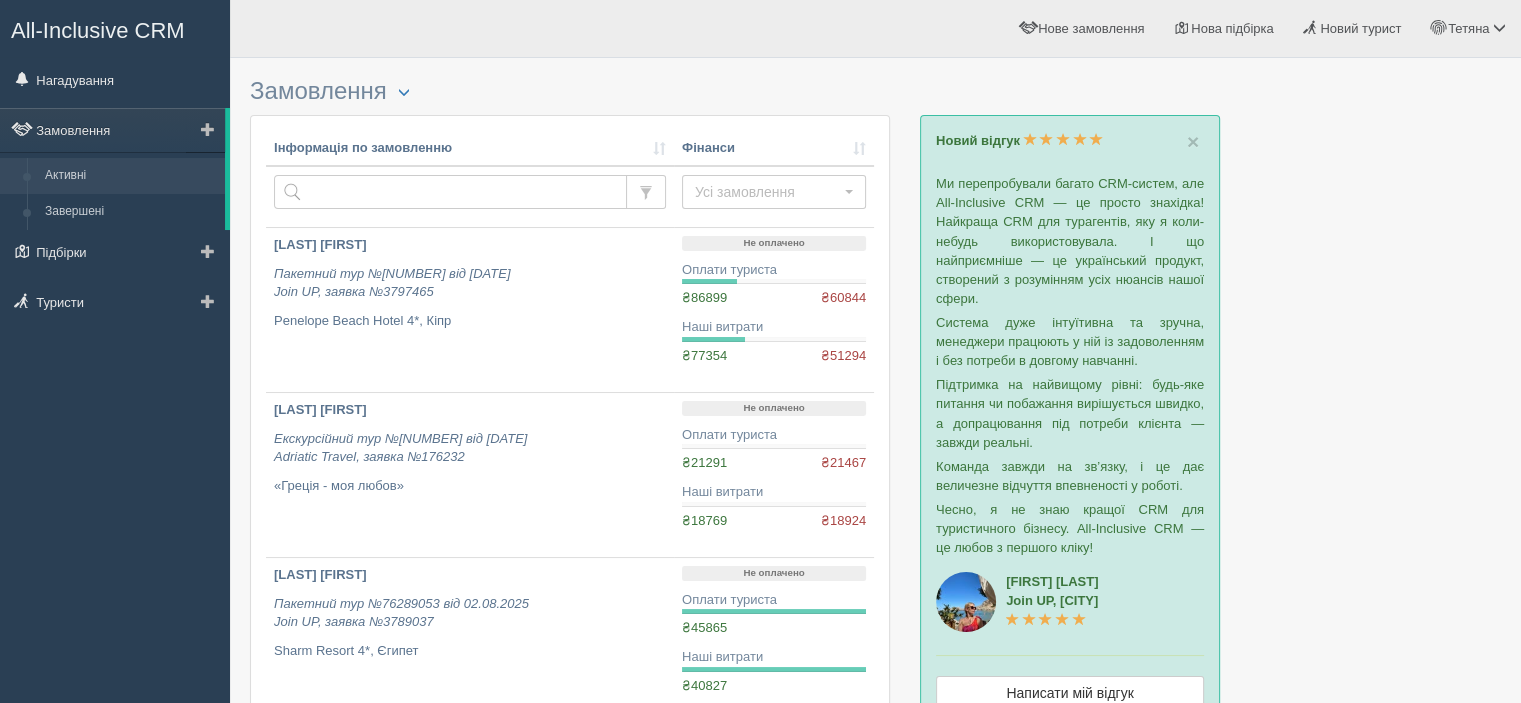 click on "Активні" at bounding box center (130, 176) 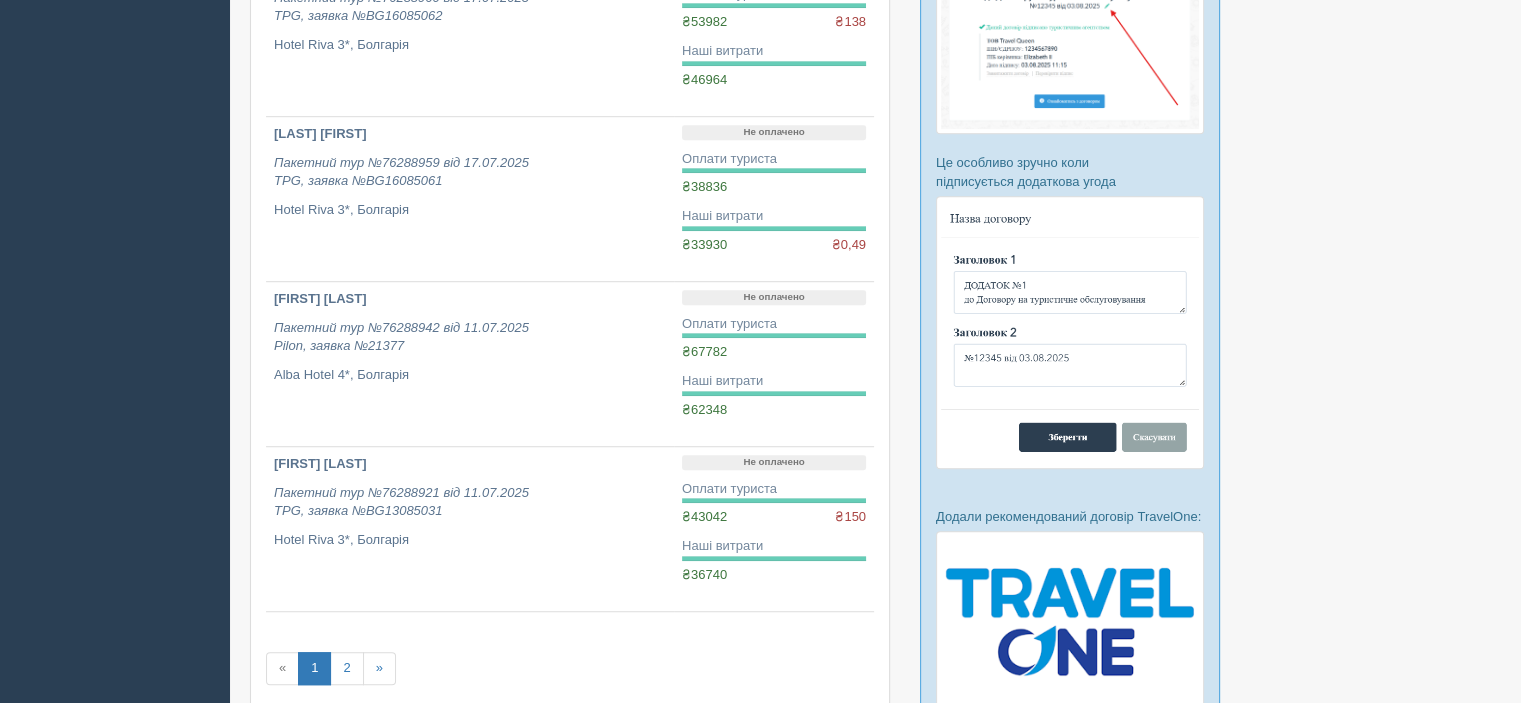 scroll, scrollTop: 1400, scrollLeft: 0, axis: vertical 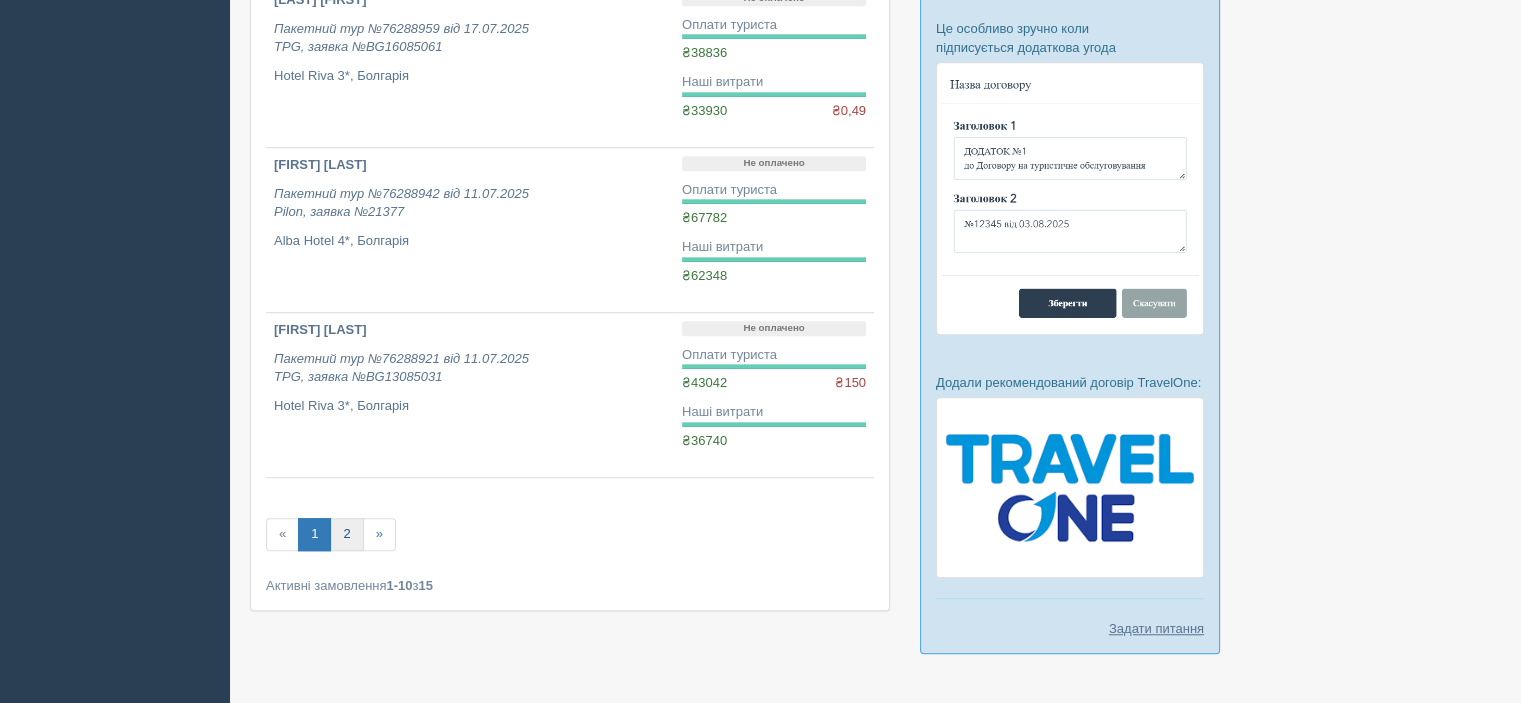 click on "2" at bounding box center (346, 534) 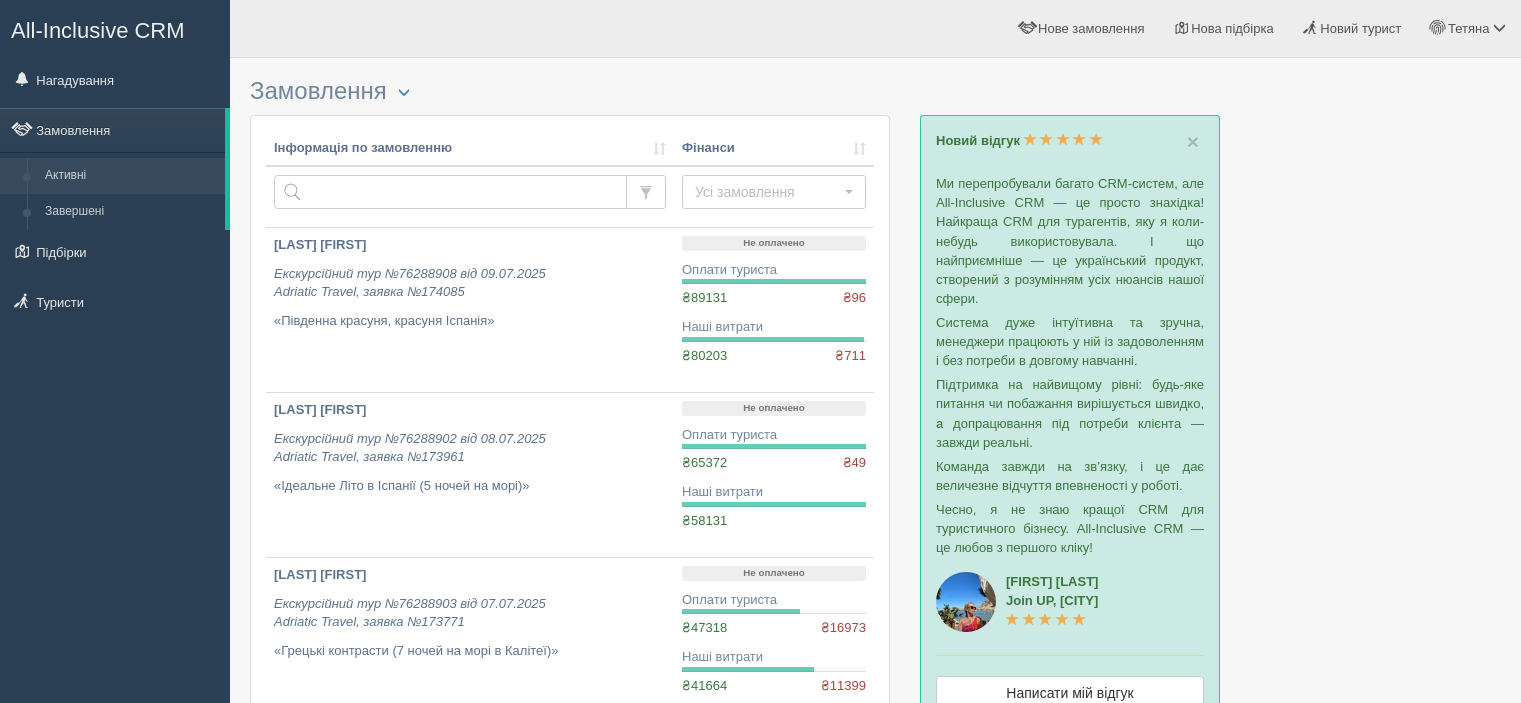 scroll, scrollTop: 0, scrollLeft: 0, axis: both 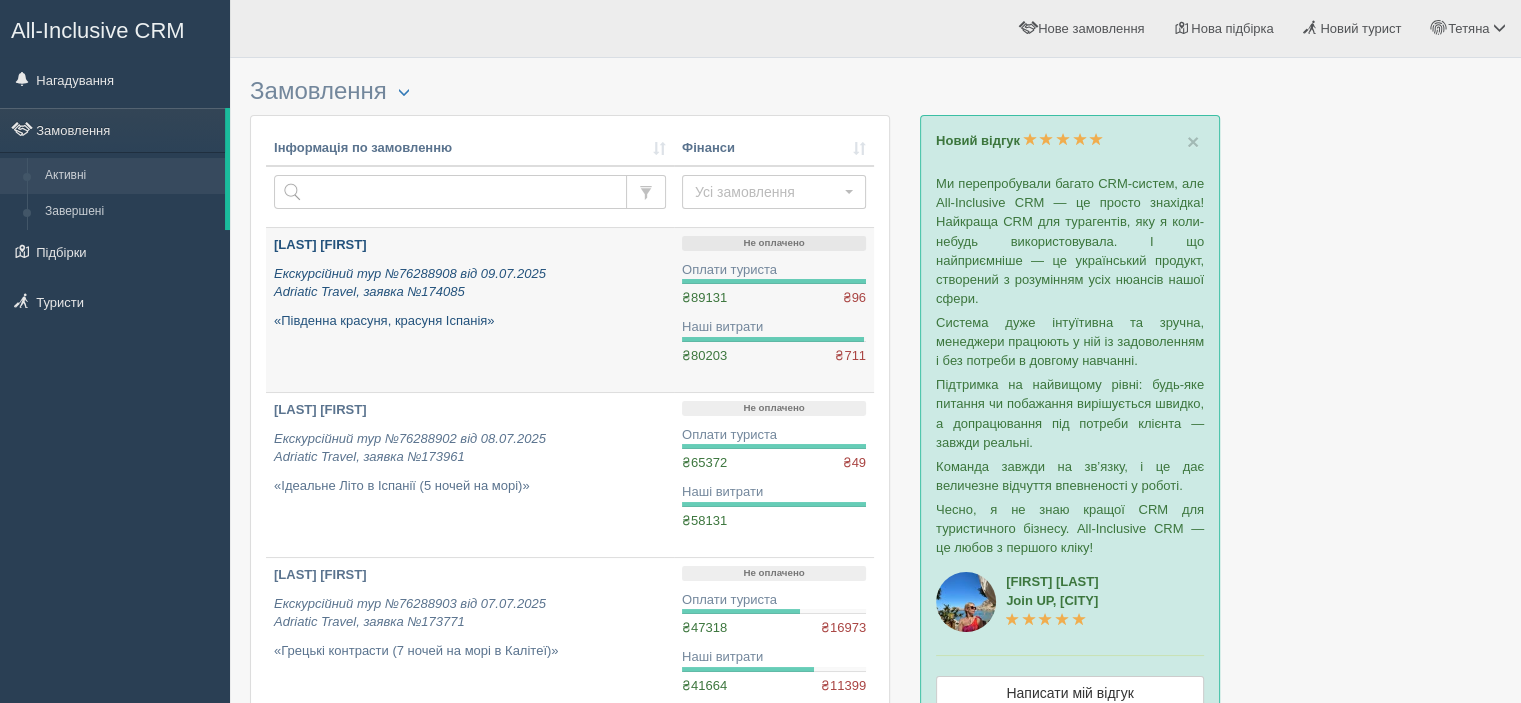 click on "KLYNOVA ANHELINA" at bounding box center [320, 244] 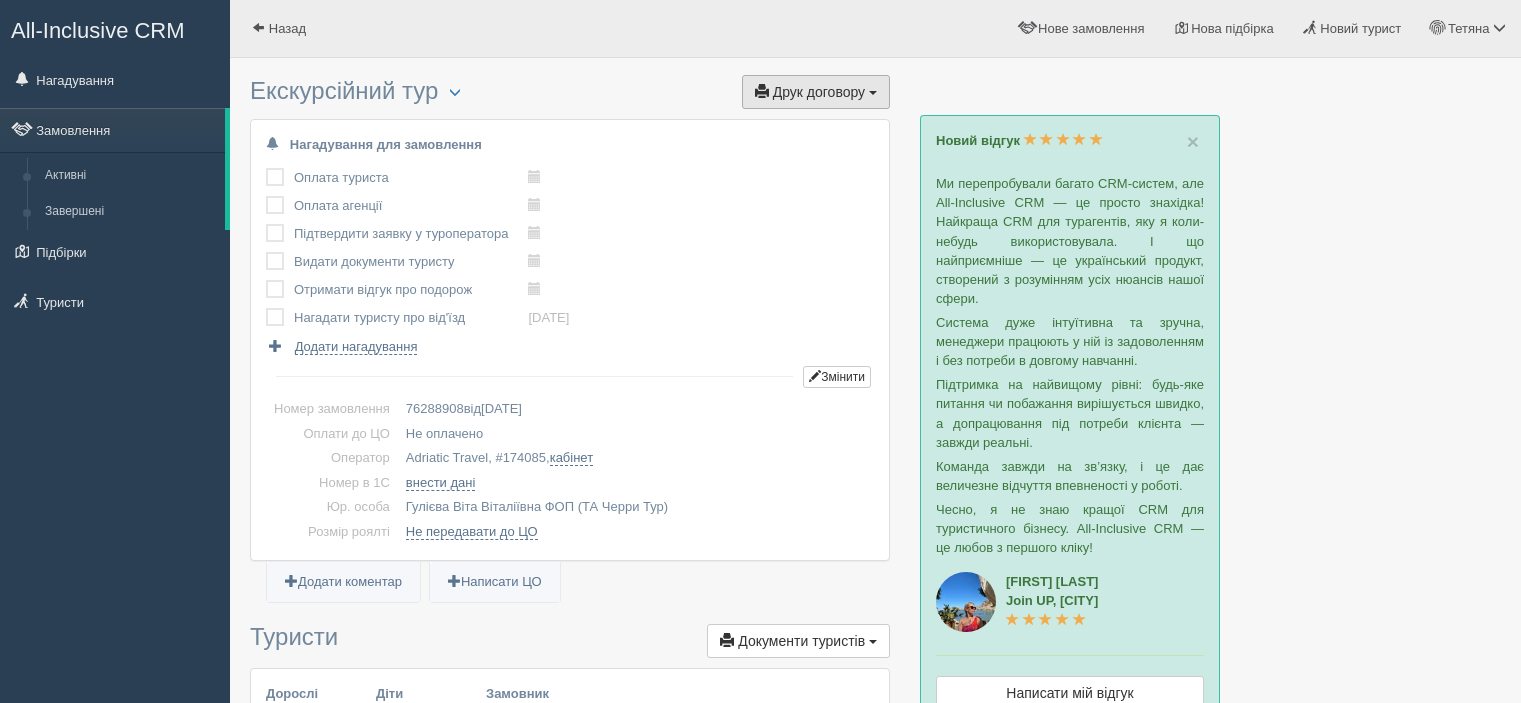 scroll, scrollTop: 0, scrollLeft: 0, axis: both 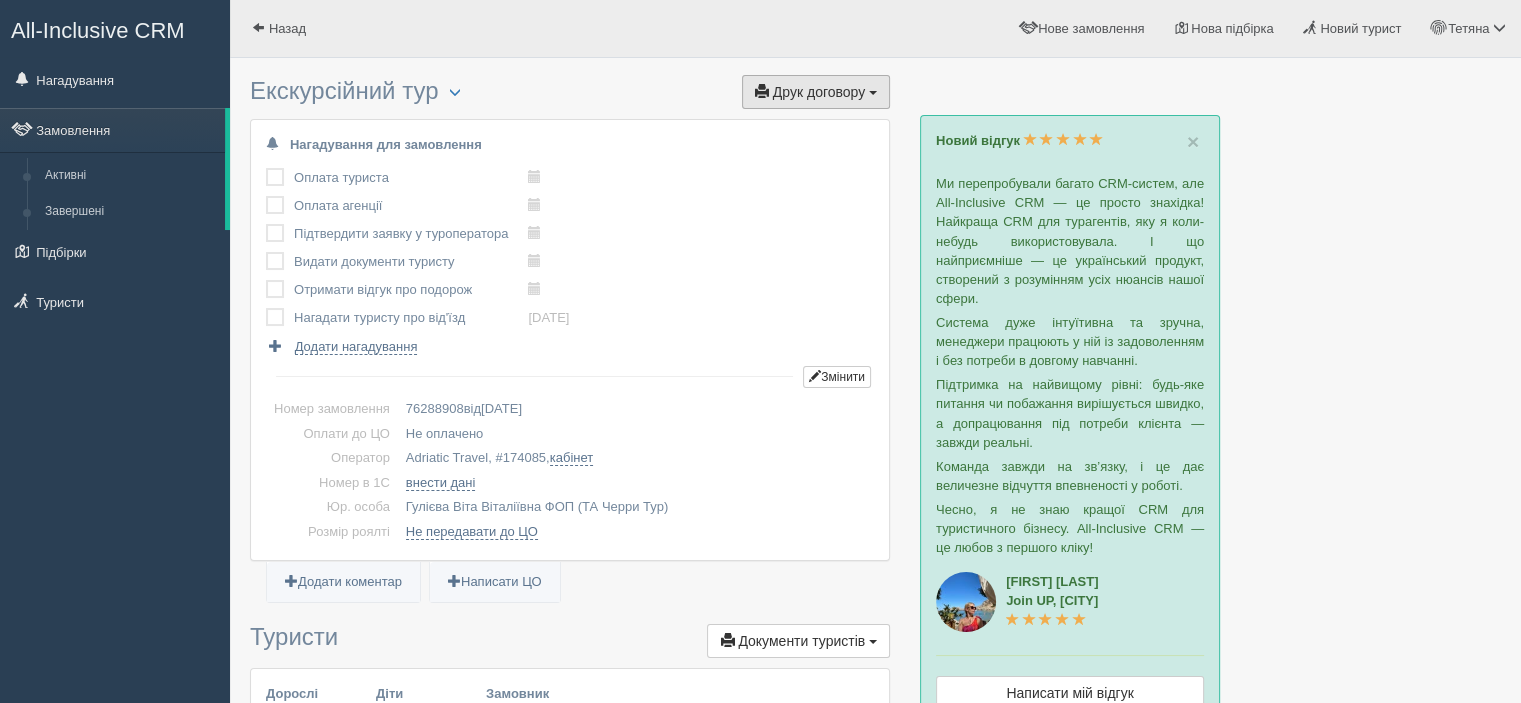 click on "Друк договору" at bounding box center [819, 92] 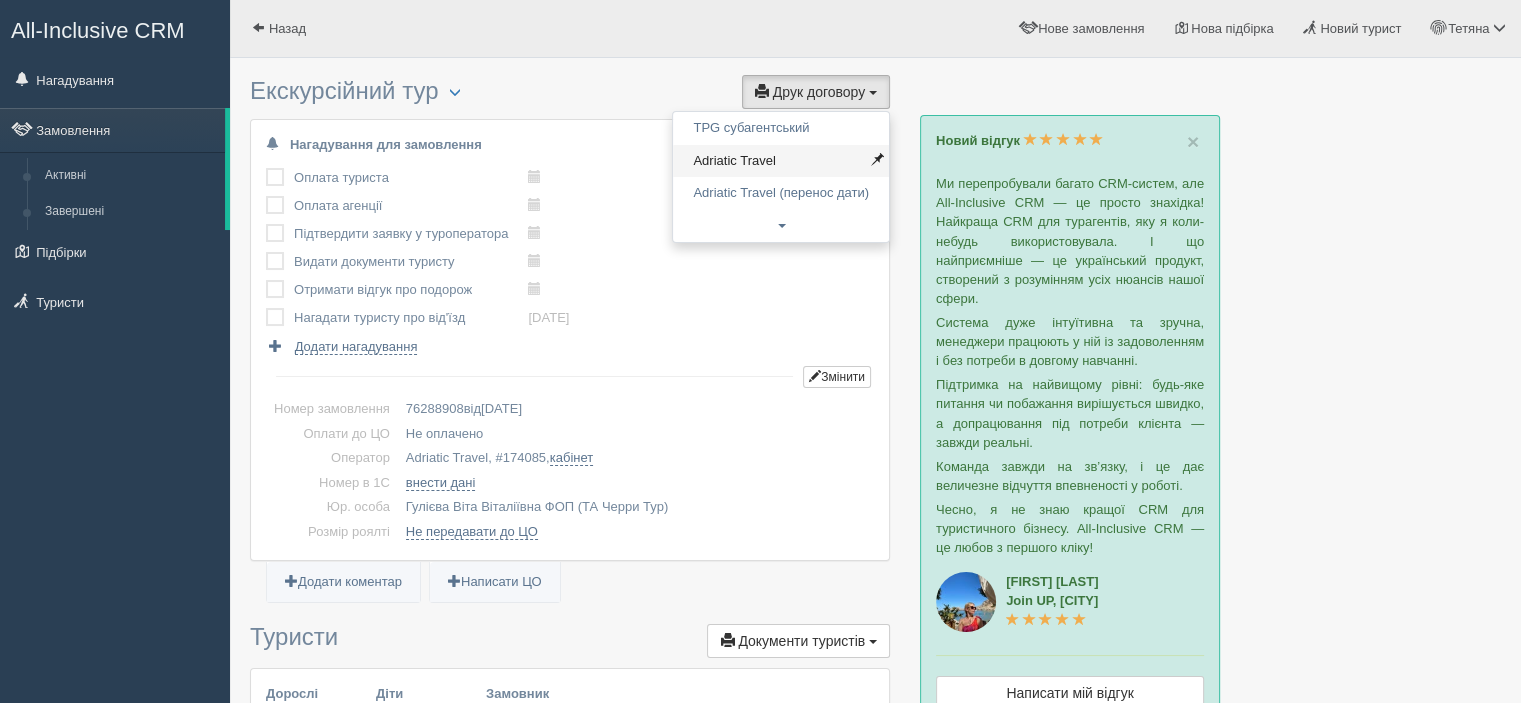 click on "Adriatic Travel" at bounding box center (781, 161) 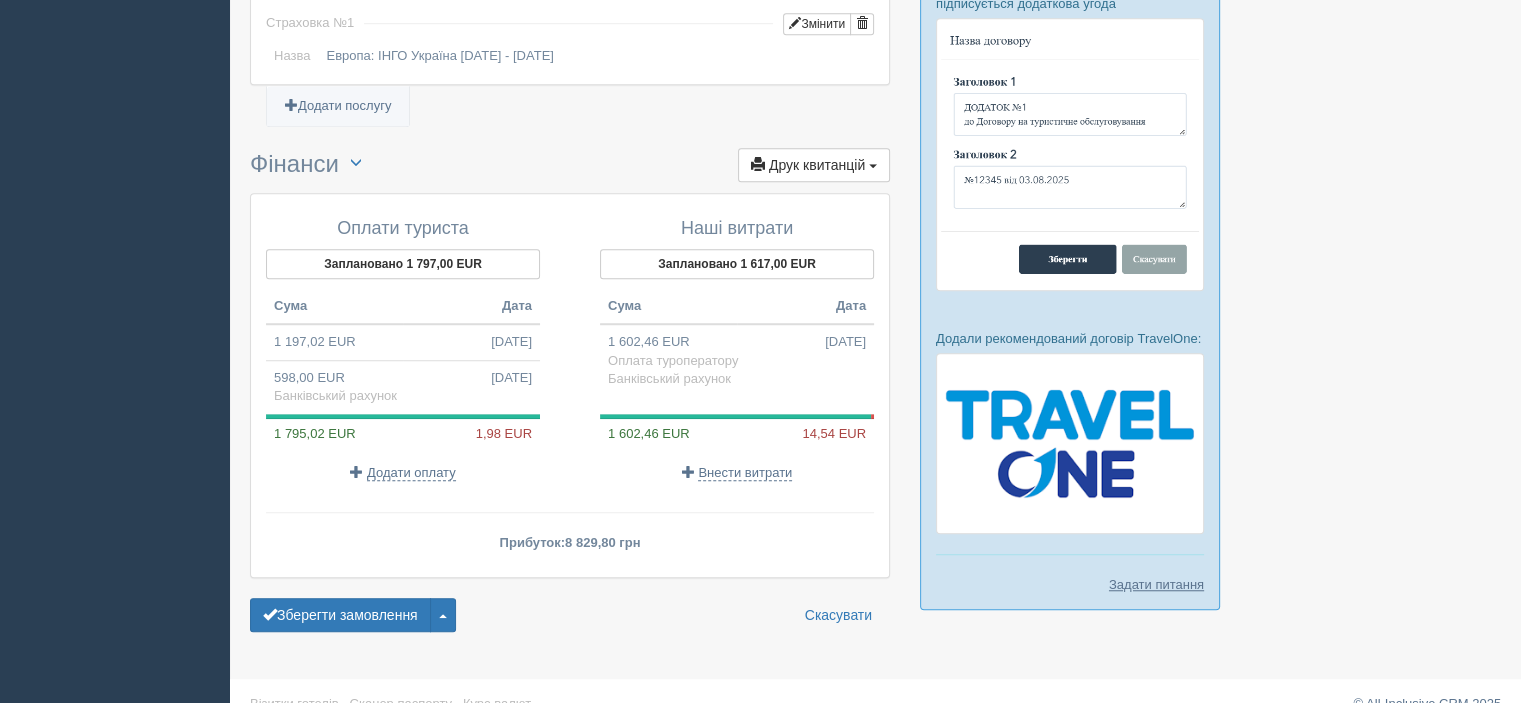 scroll, scrollTop: 1467, scrollLeft: 0, axis: vertical 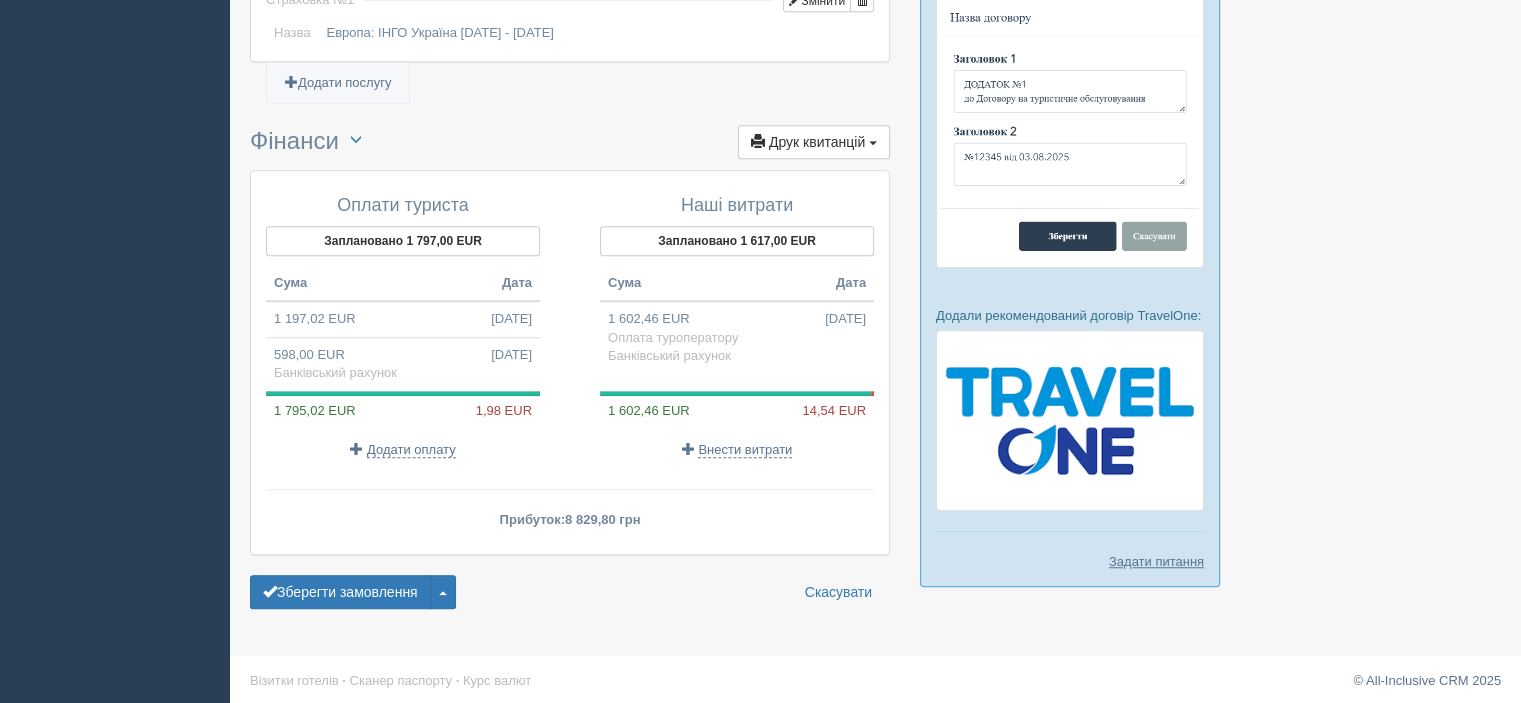 click on "All-Inclusive CRM
Нагадування
Замовлення
Активні
Завершені" at bounding box center [760, -381] 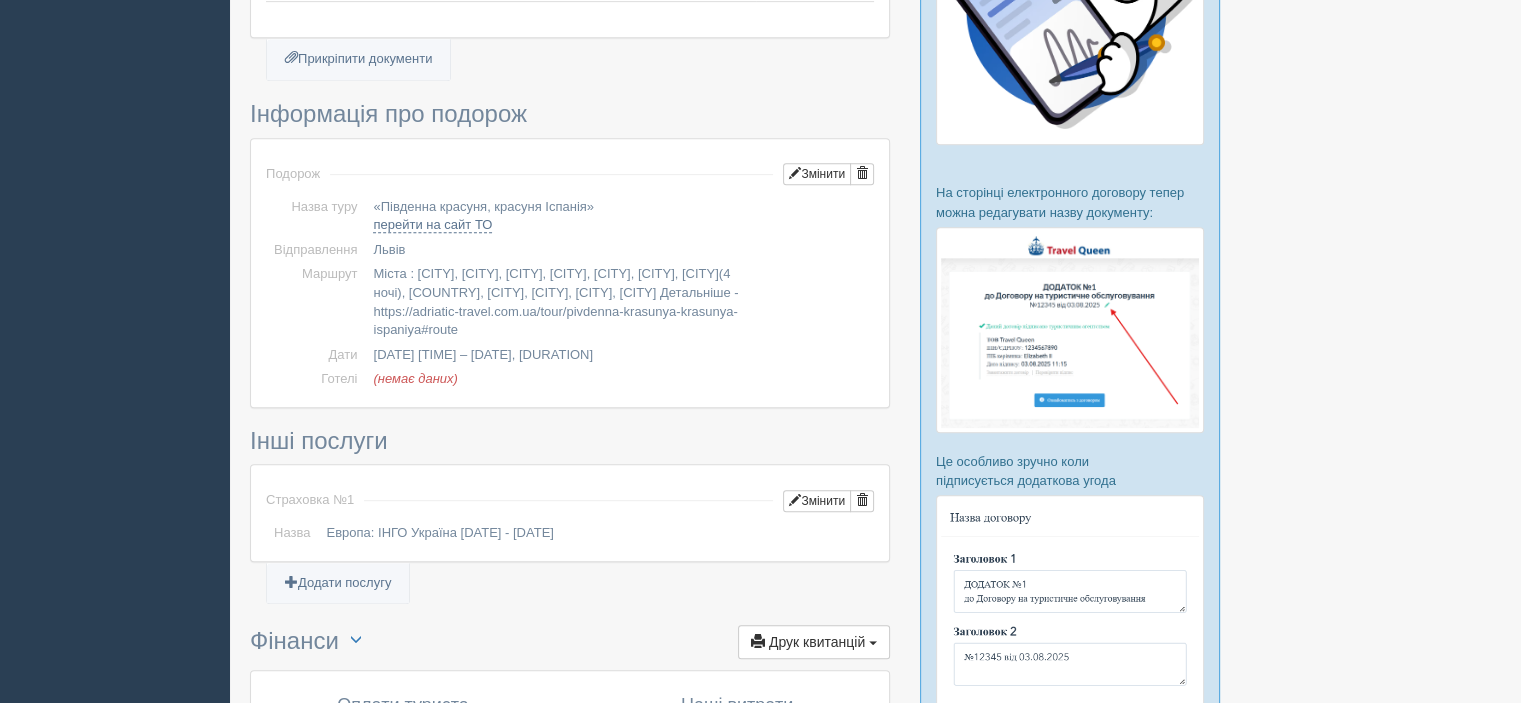 scroll, scrollTop: 867, scrollLeft: 0, axis: vertical 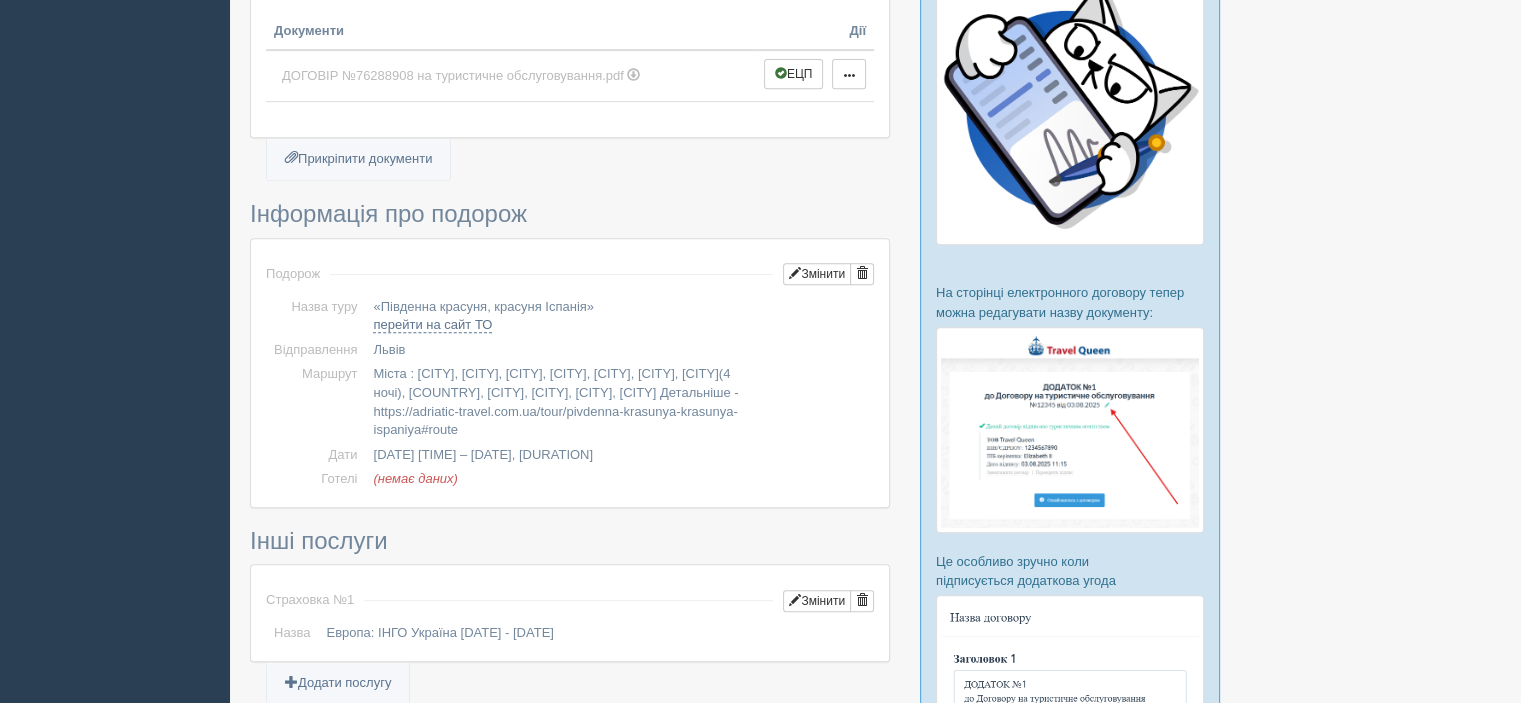 drag, startPoint x: 381, startPoint y: 303, endPoint x: 631, endPoint y: 303, distance: 250 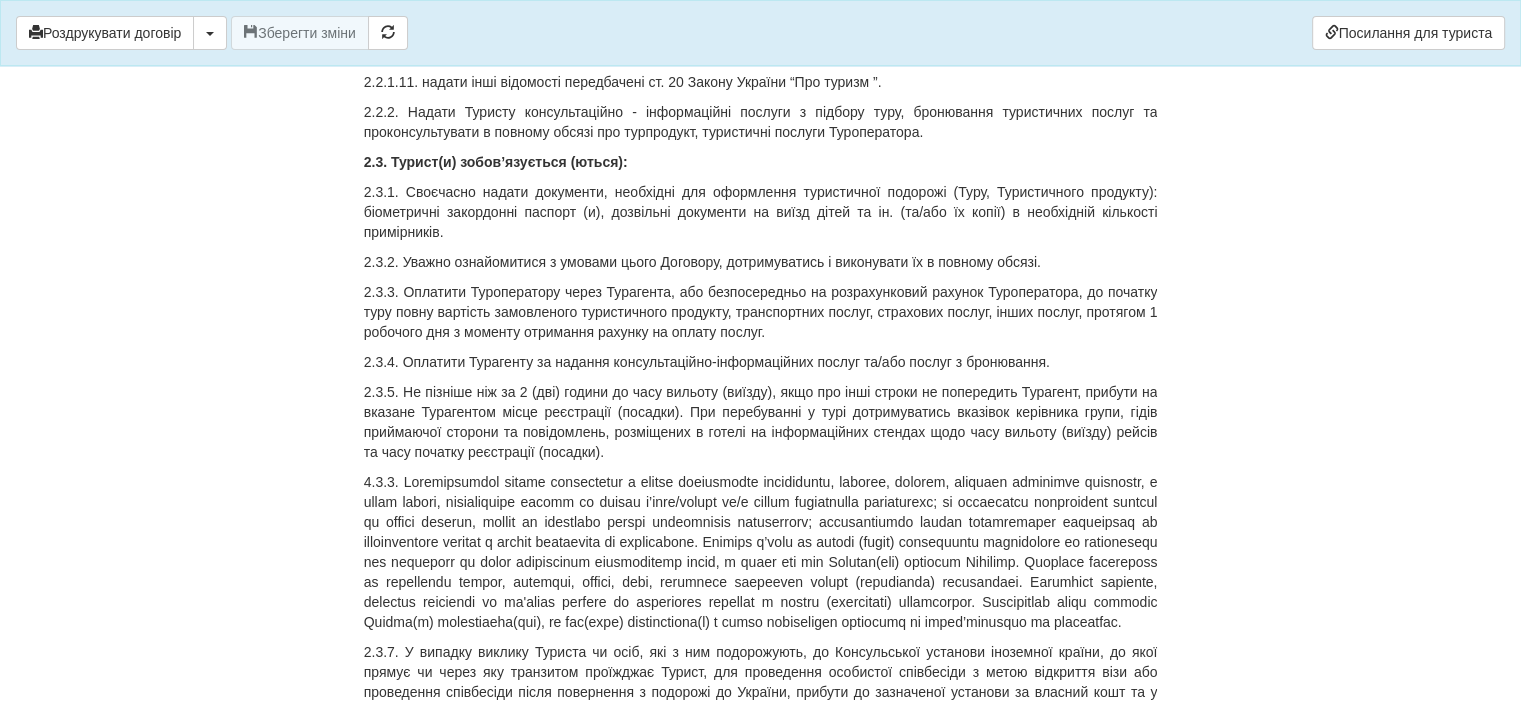 scroll, scrollTop: 2900, scrollLeft: 0, axis: vertical 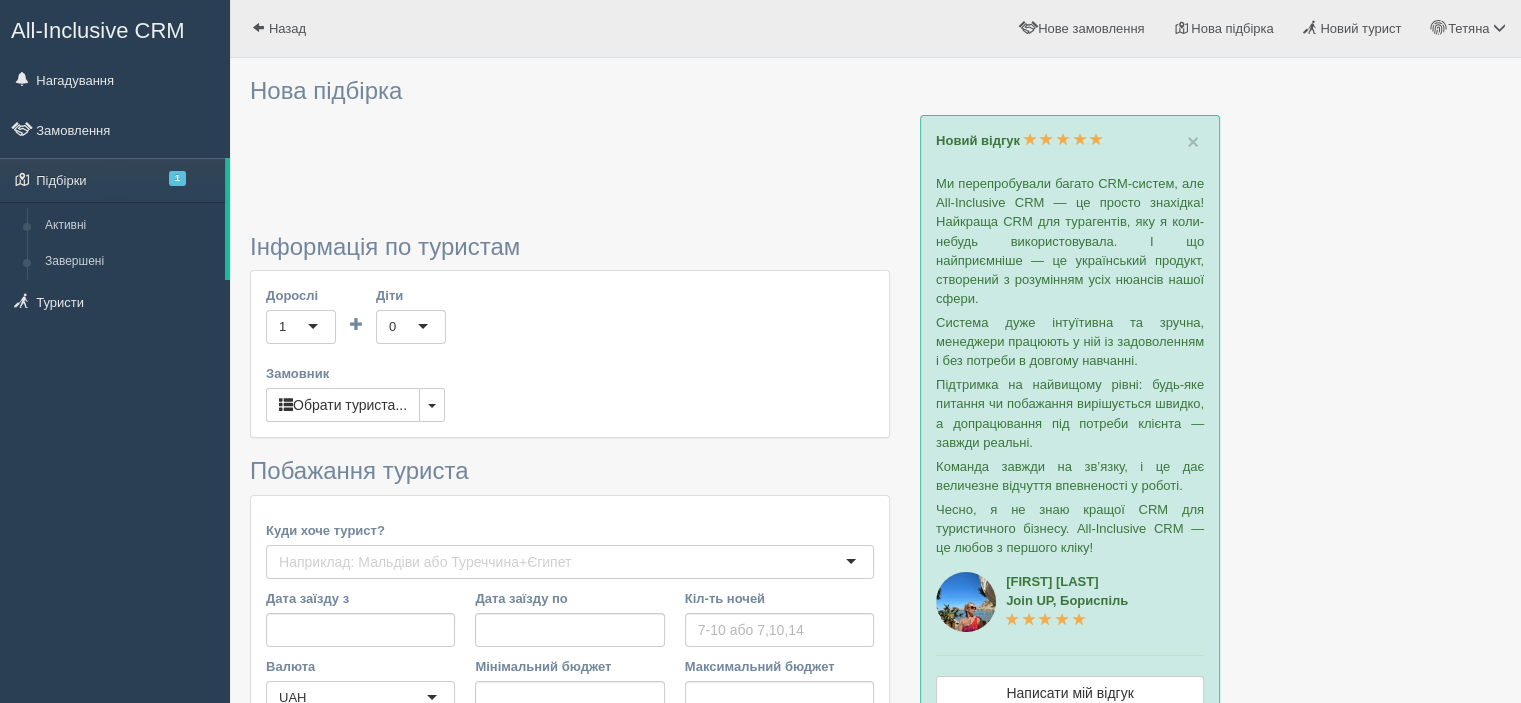 type on "10" 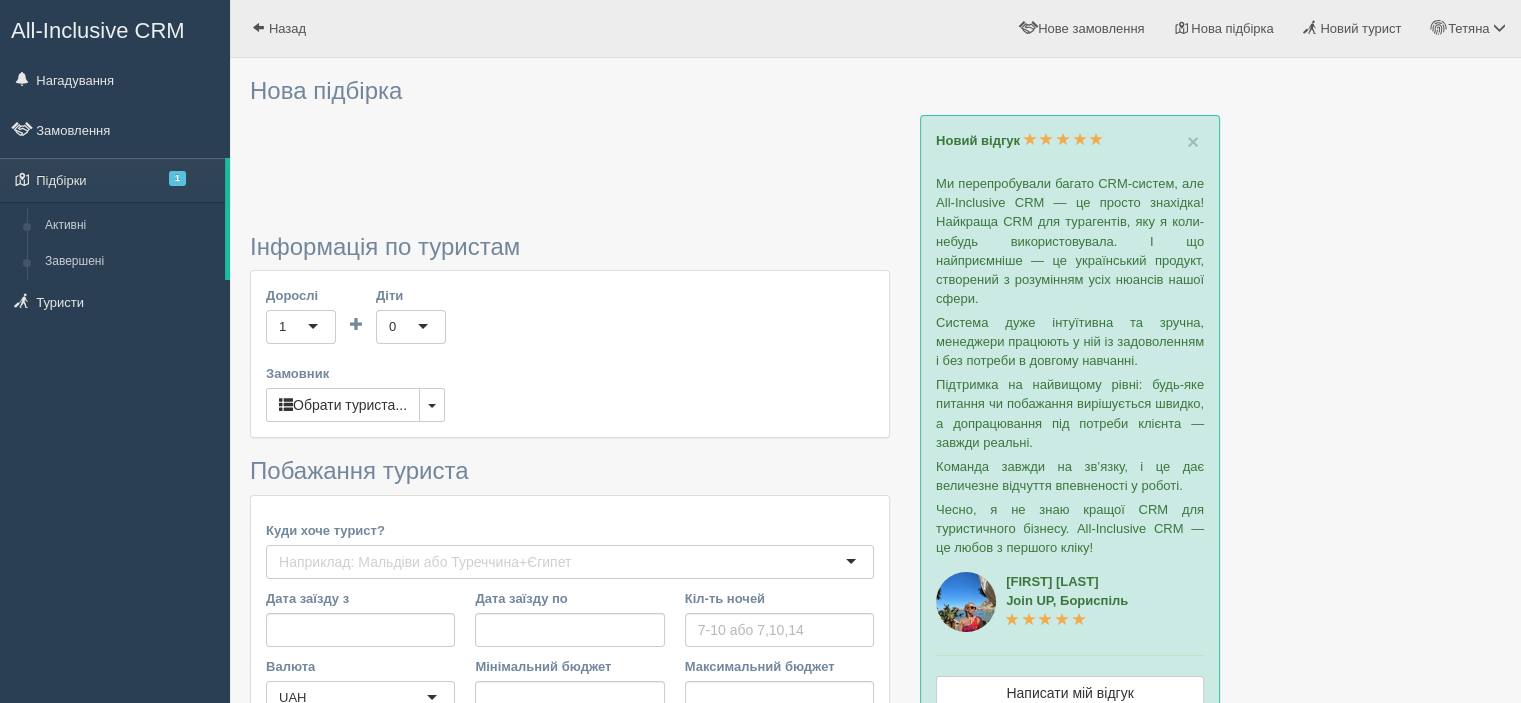 type on "616000" 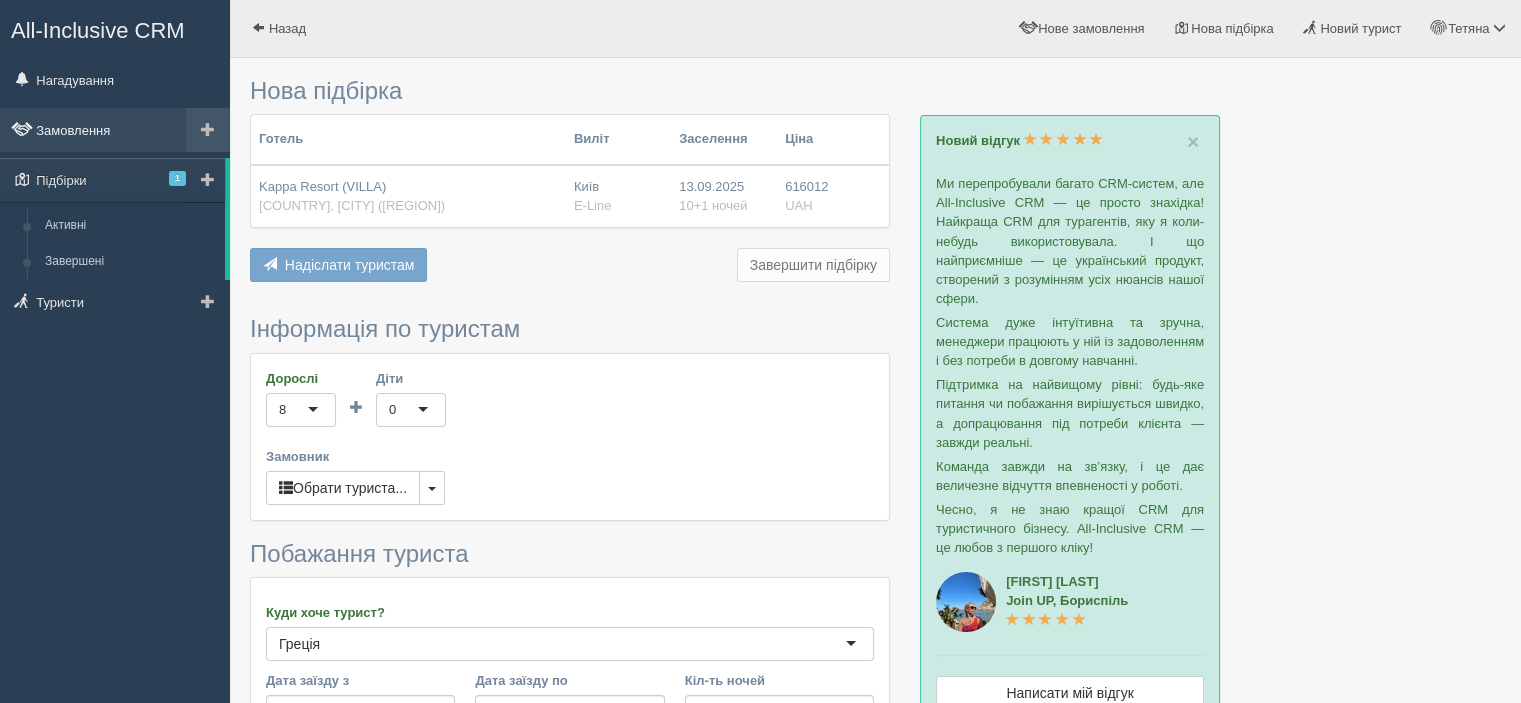 click on "Замовлення" at bounding box center (115, 130) 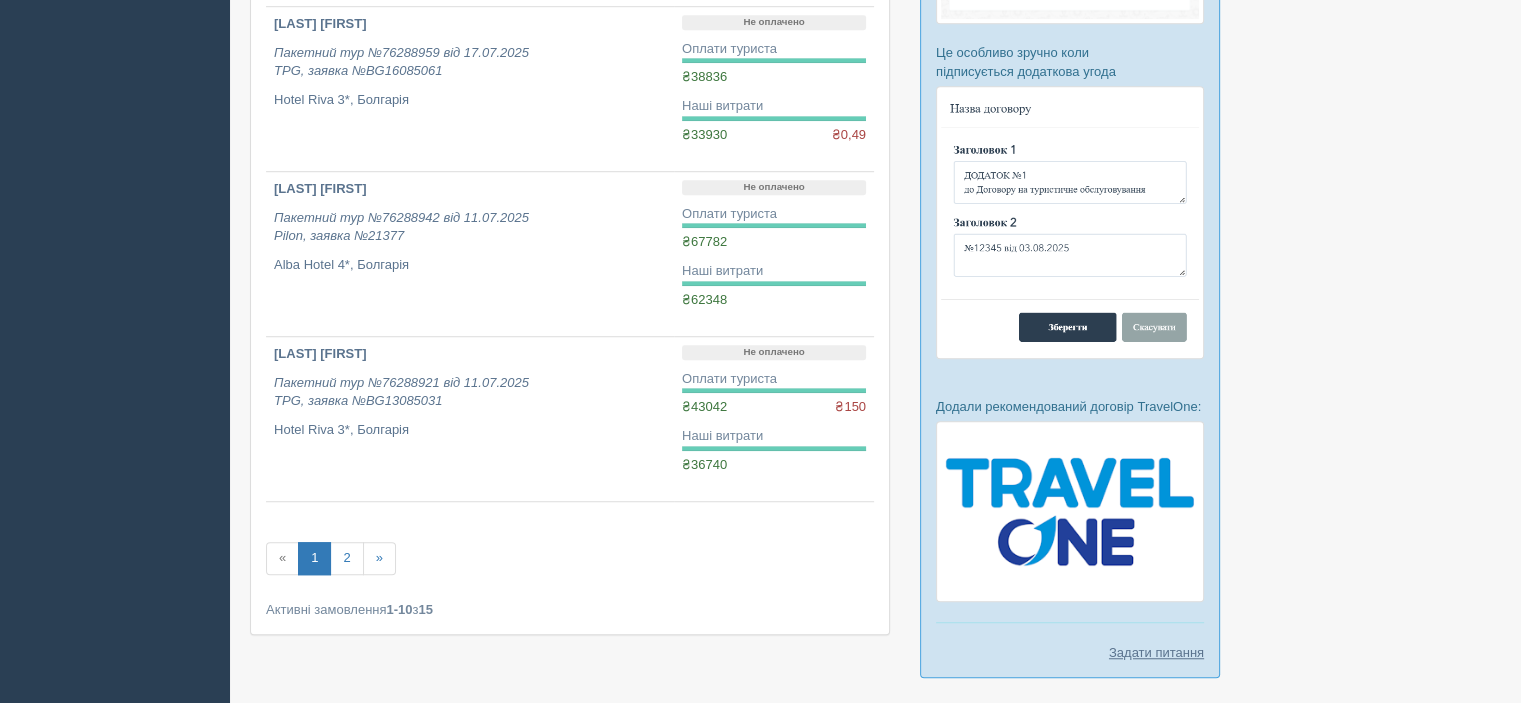 scroll, scrollTop: 1460, scrollLeft: 0, axis: vertical 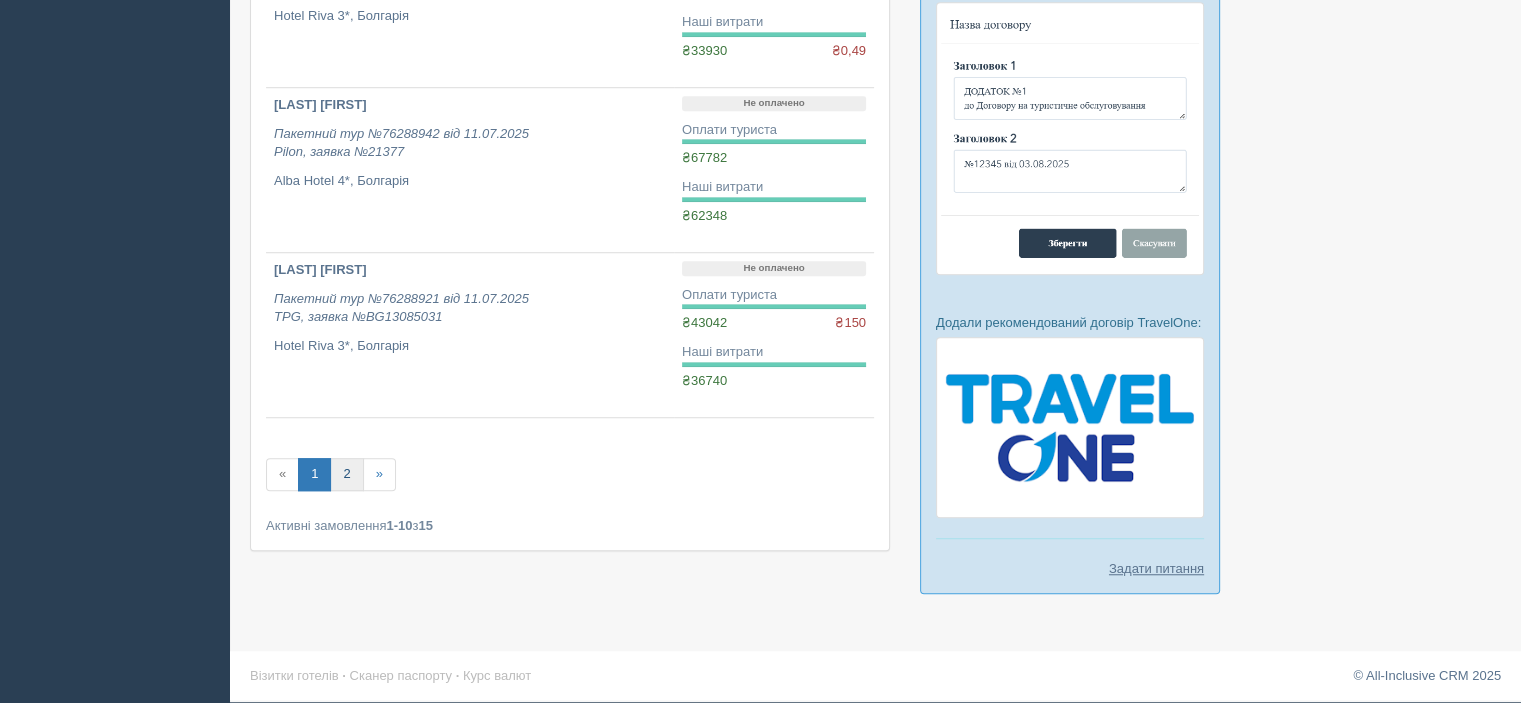 click on "2" at bounding box center [346, 474] 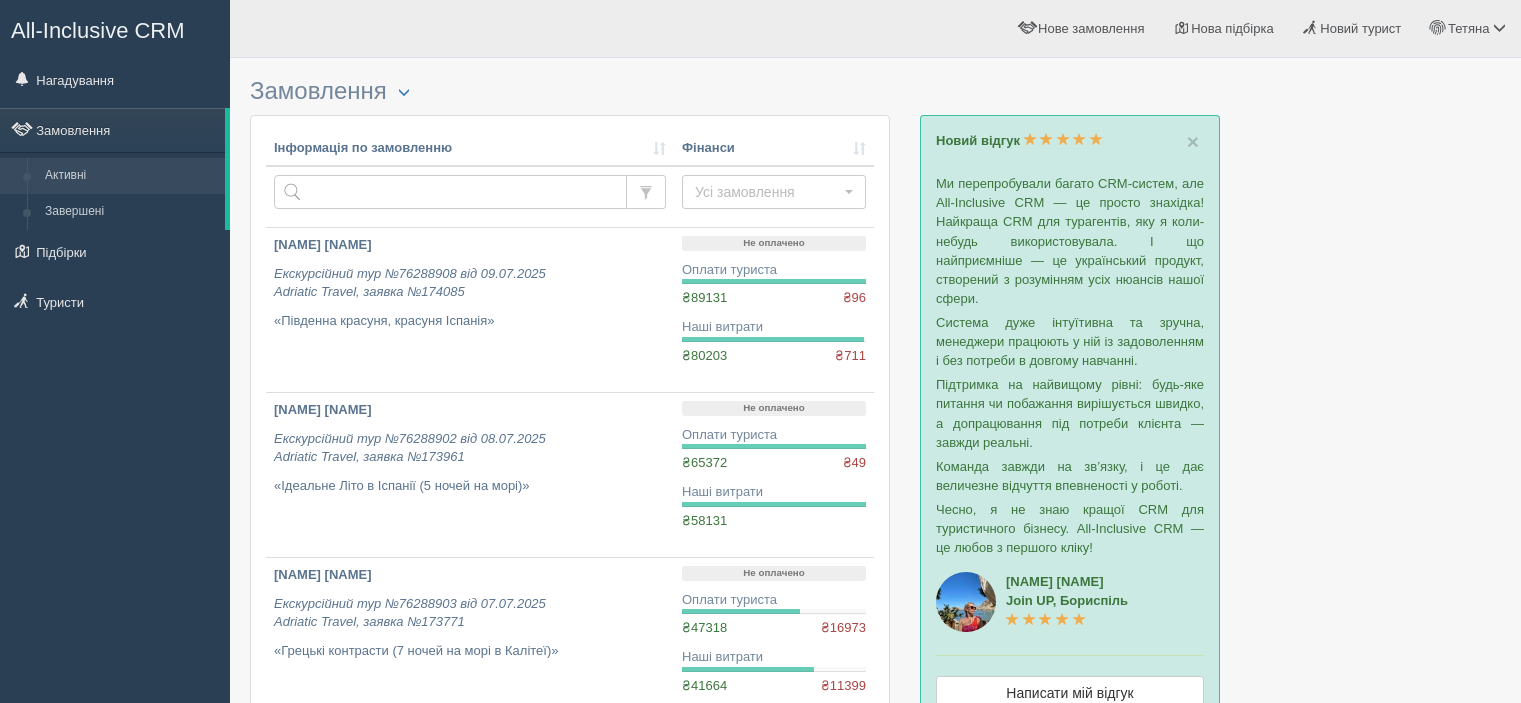 scroll, scrollTop: 0, scrollLeft: 0, axis: both 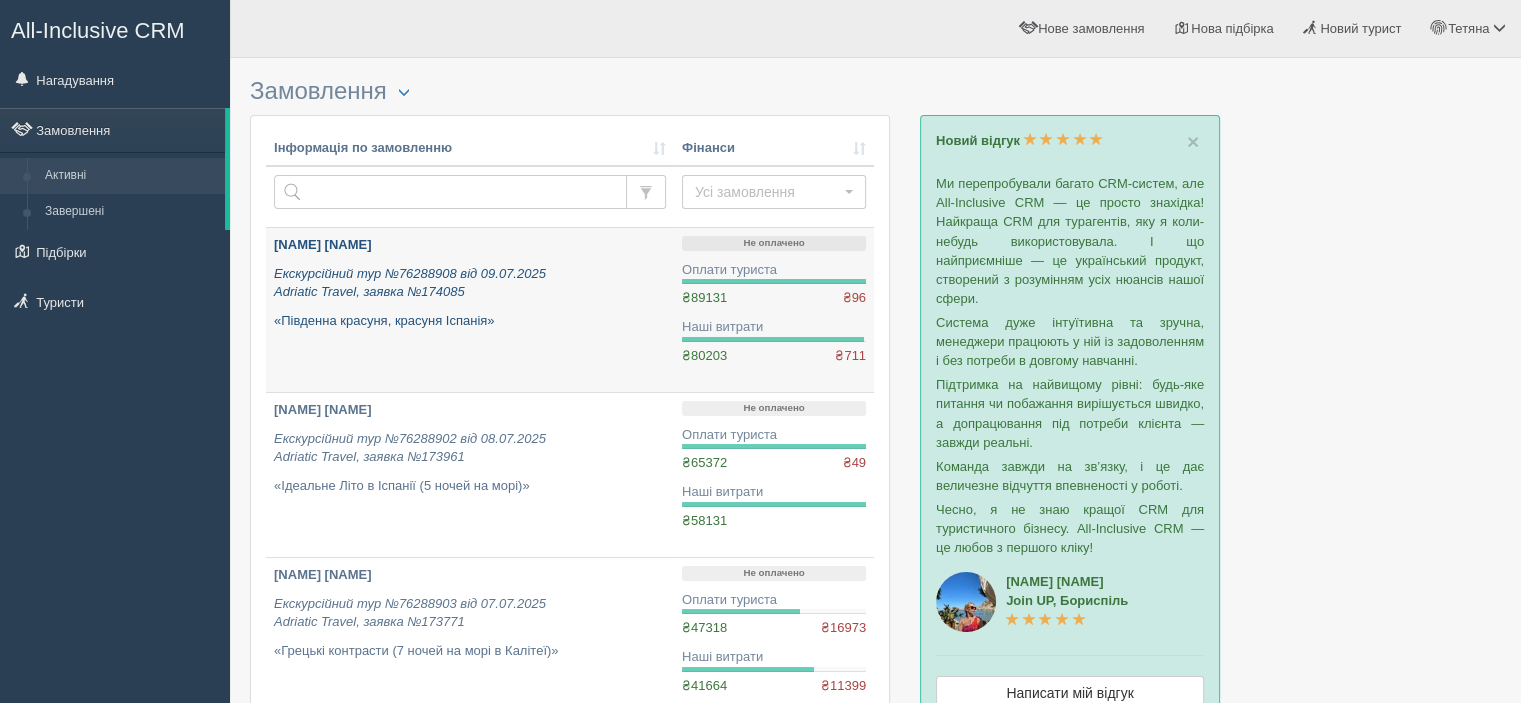 click on "[NAME] [NAME]" at bounding box center [322, 244] 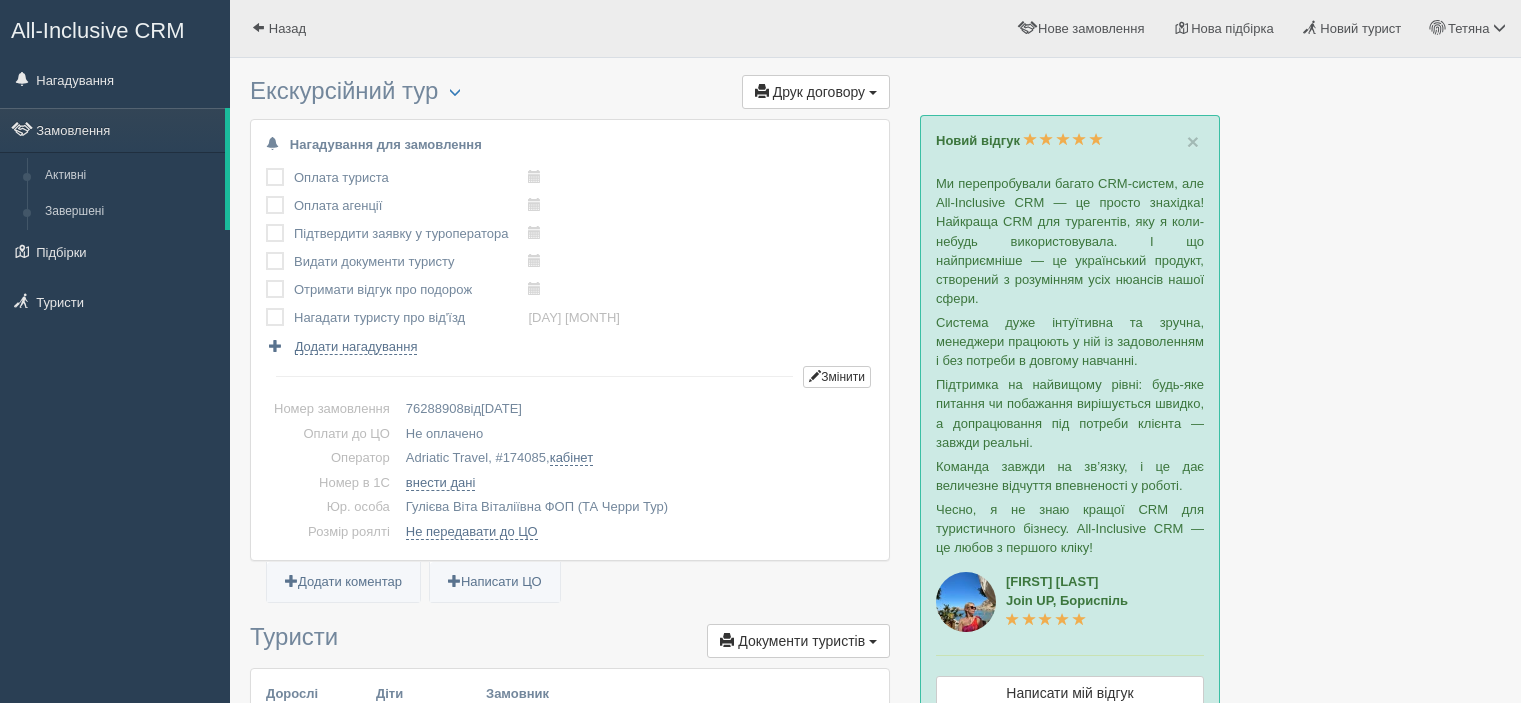 scroll, scrollTop: 0, scrollLeft: 0, axis: both 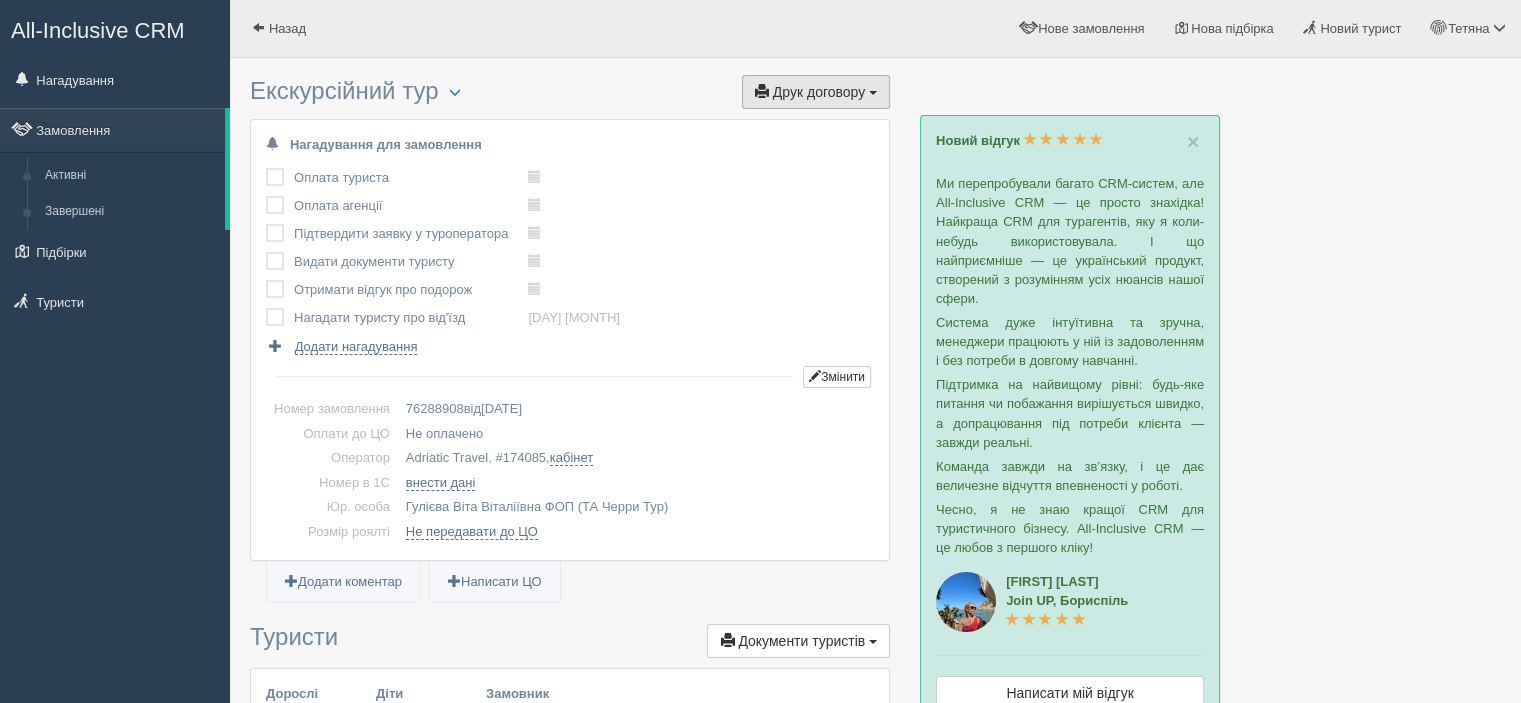 click on "Друк договору" at bounding box center [819, 92] 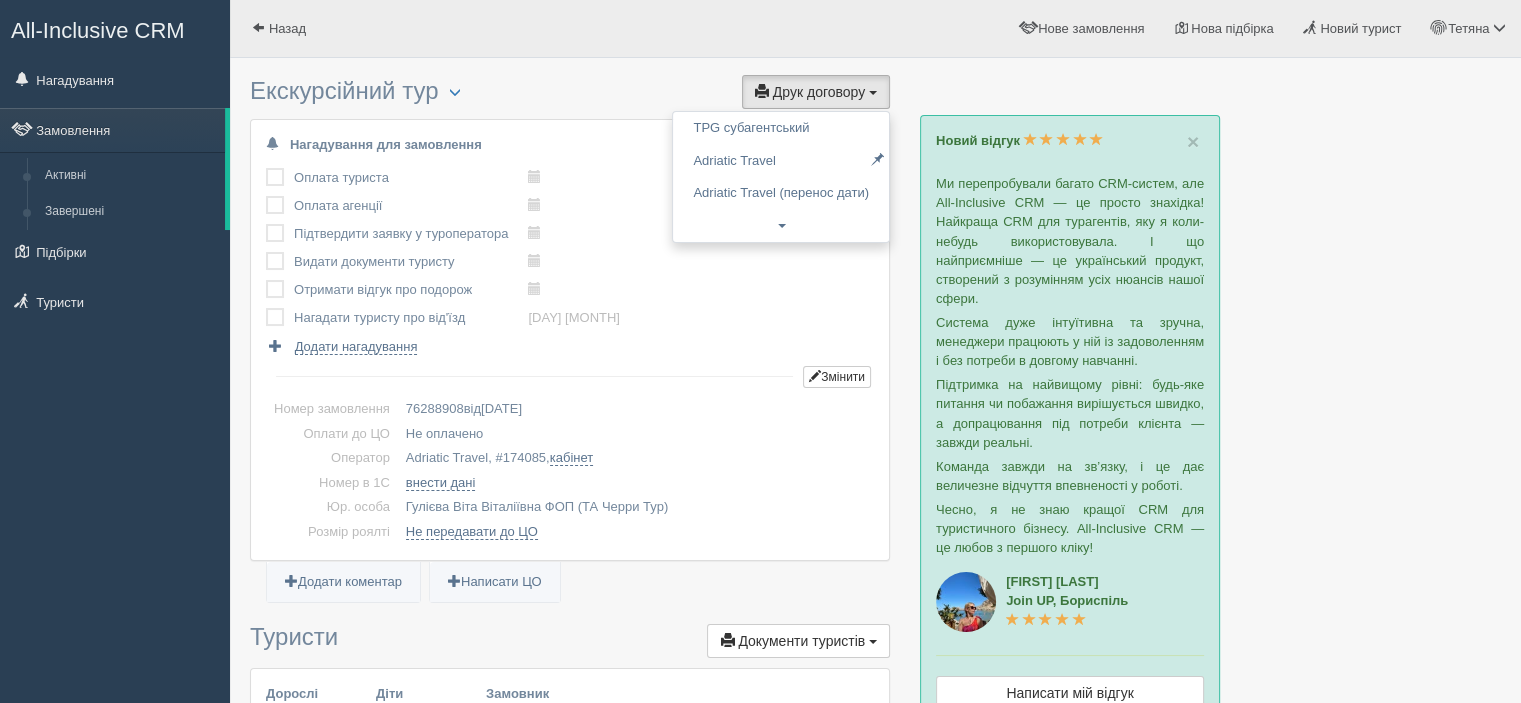 click on "Оплата туриста
виконано!
Оплата агенції
виконано!
Підтвердити заявку у туроператора
виконано!
Видати документи туристу
виконано!
Отримати відгук про подорож" at bounding box center [570, 260] 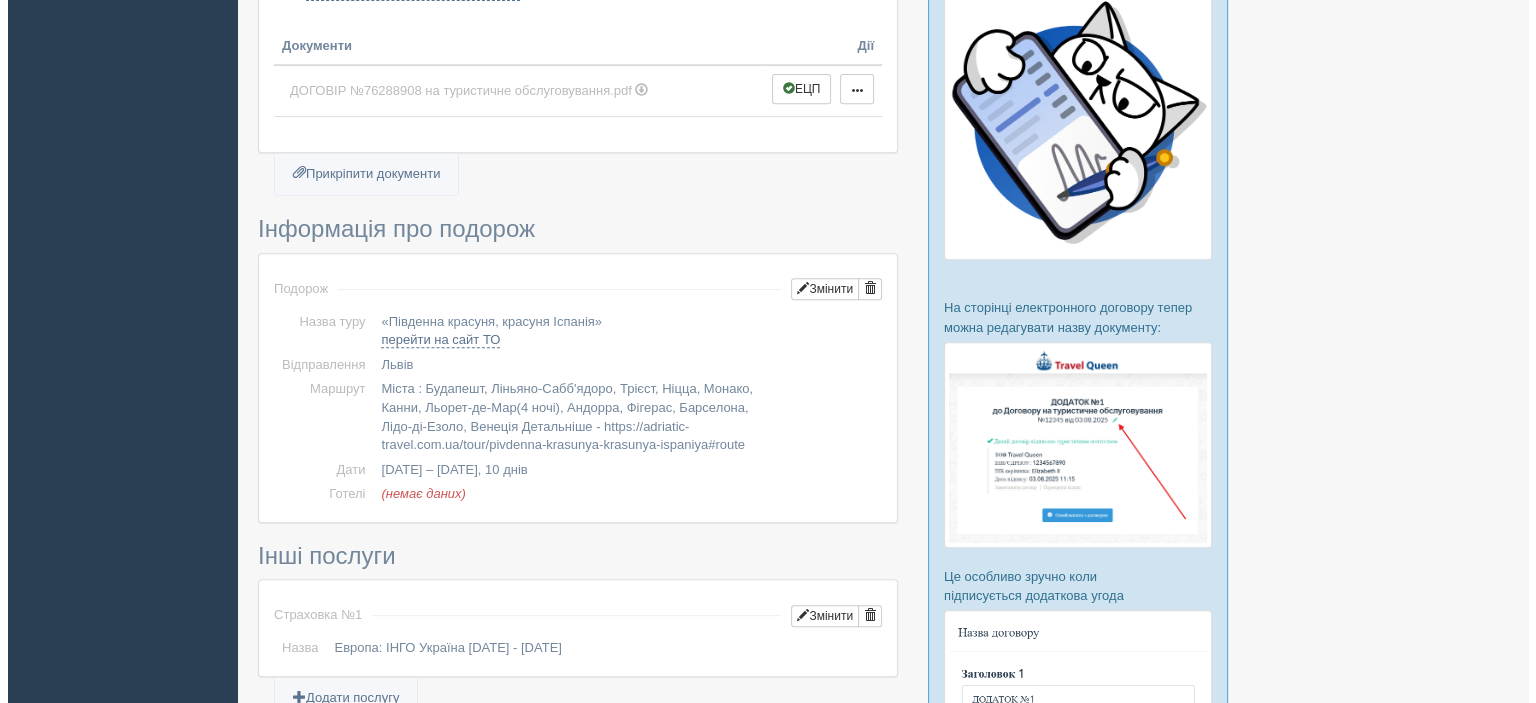 scroll, scrollTop: 900, scrollLeft: 0, axis: vertical 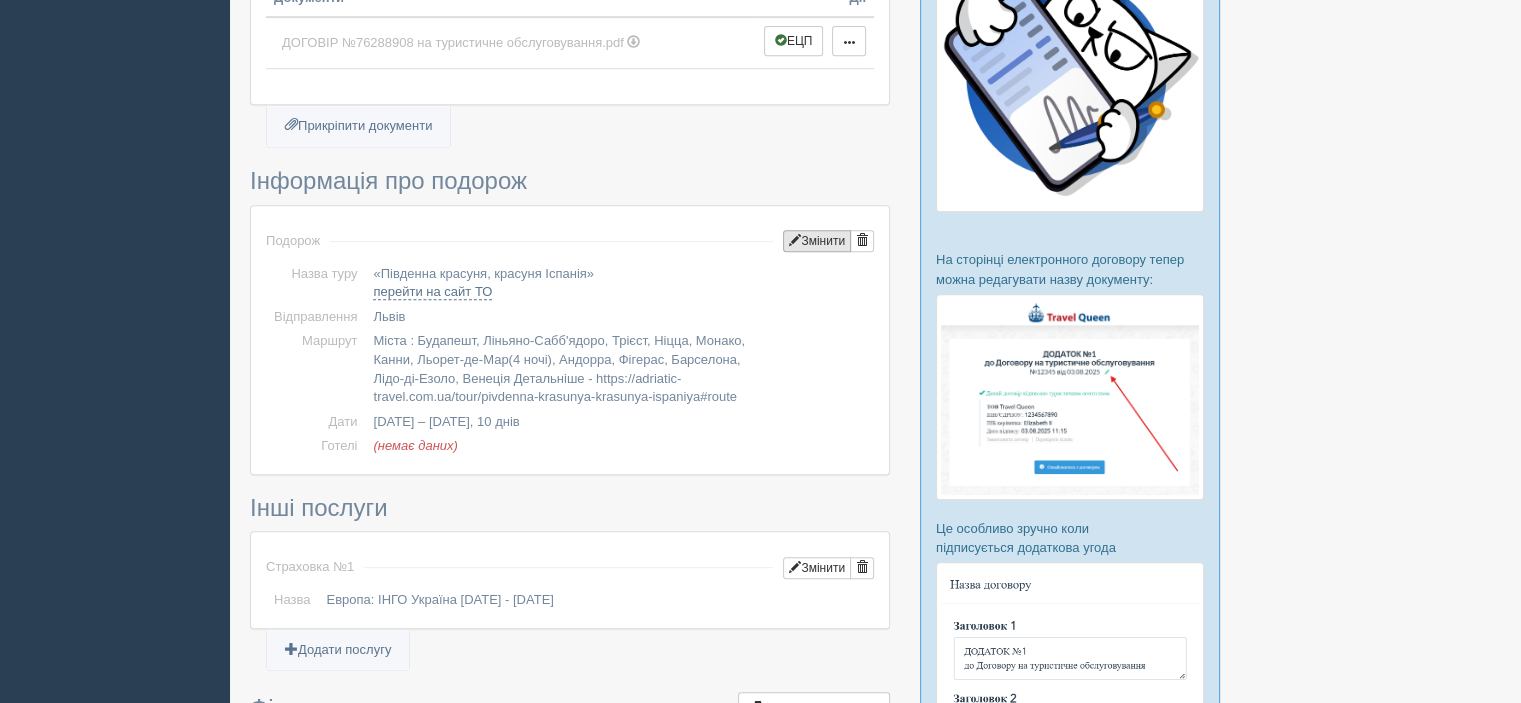 click on "Змінити" at bounding box center [817, 241] 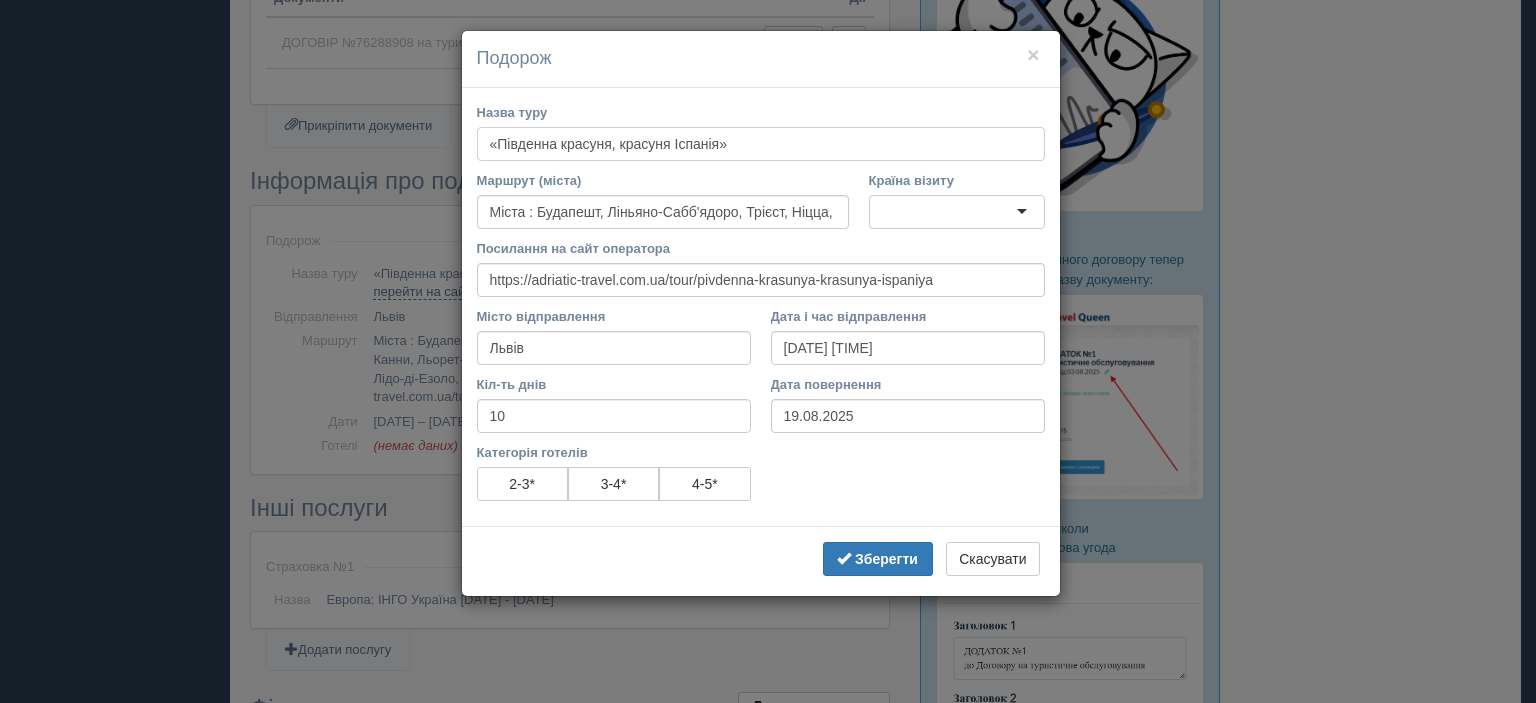 drag, startPoint x: 768, startPoint y: 139, endPoint x: 457, endPoint y: 134, distance: 311.0402 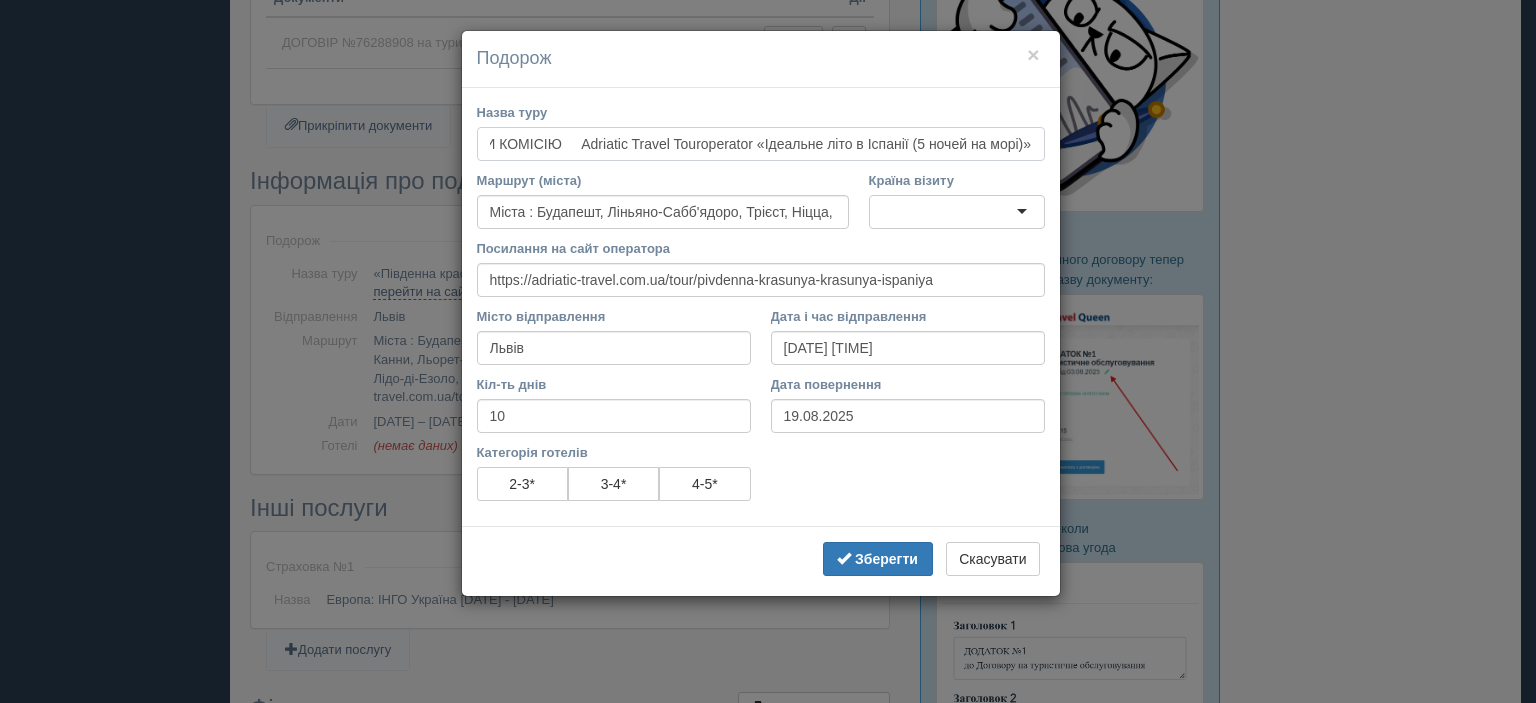 scroll, scrollTop: 0, scrollLeft: 2720, axis: horizontal 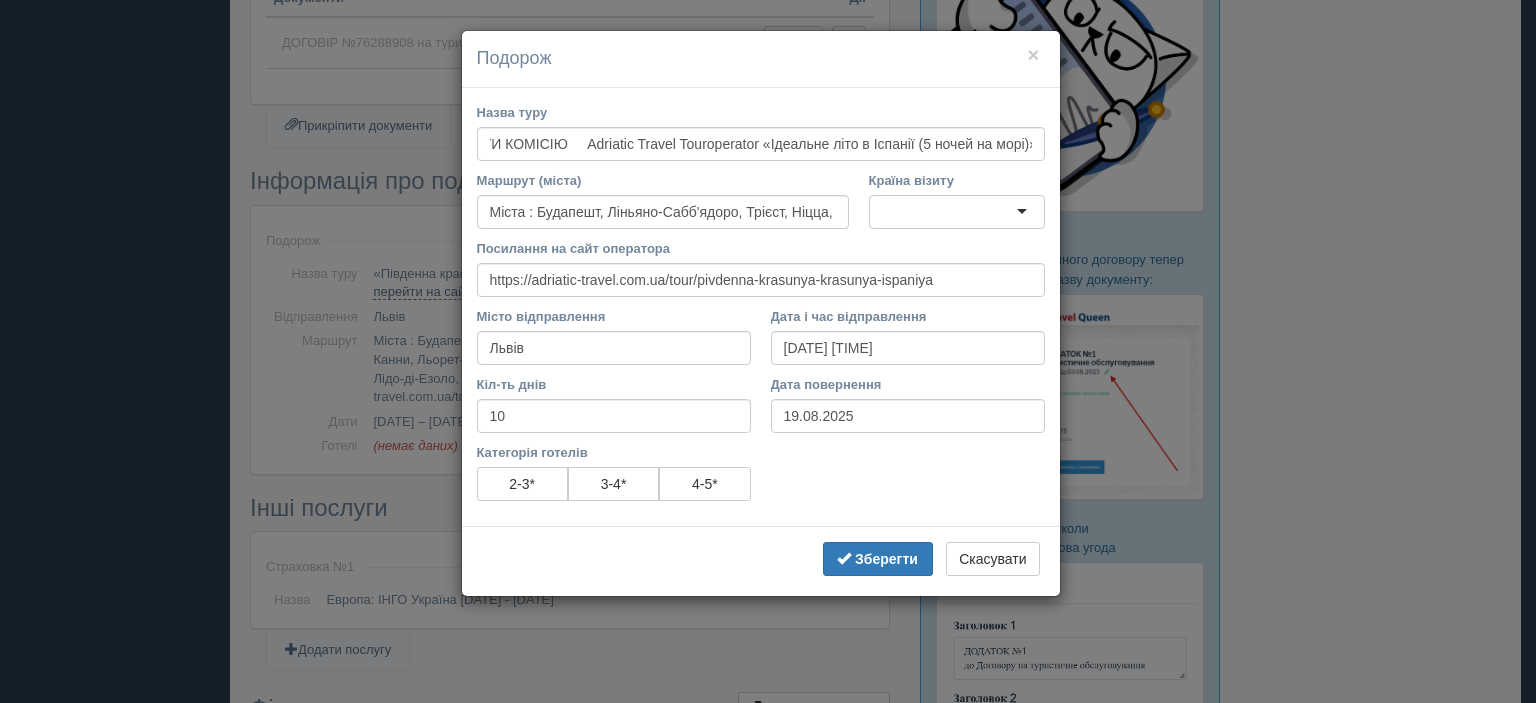type on "ДАТИ ВИЇЗДІВ ТА ЦІНИ Серпень [YEAR]  Пн	Вт	Ср	Чт	Пт	Сб	Нд 1	2	3 4	5	6	7	8	9	10 11	12	13	14	15	16	 17 [PRICE]гривень 18	19	20	21	22	23	 24 [PRICE]гривень 25	26	27	28	29	30	 31 [PRICE]гривень  Гарантовані виїзди  Гарячий тур  Діє знижка немає виїздів виїзд під запит місця є залишилось мало місць місць немає  ЗАБРОНЮВАТИ ТУР   ПРИХОВАТИ КОМІСІЮ     Adriatic Travel Touroperator «Ідеальне літо в Іспанії (5 ночей на морі)»" 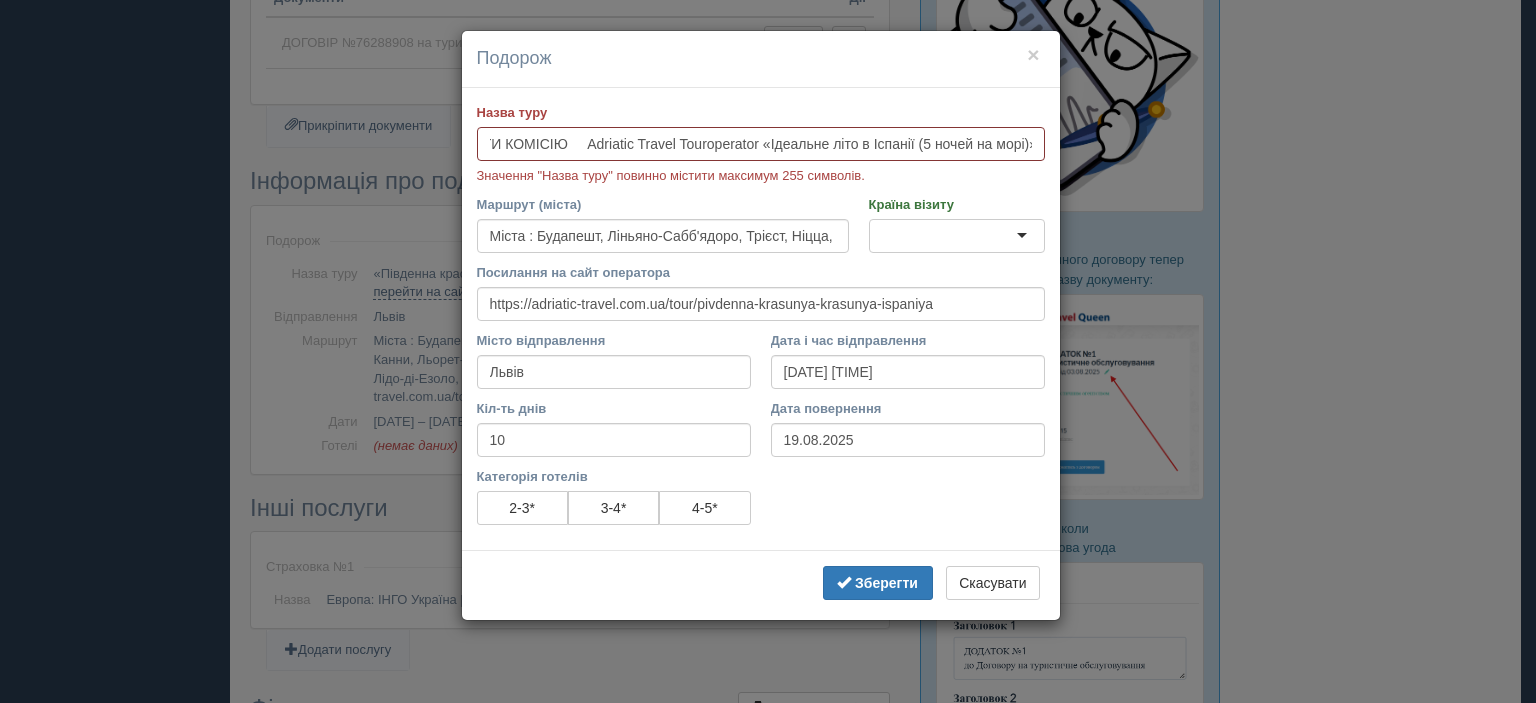 scroll, scrollTop: 0, scrollLeft: 0, axis: both 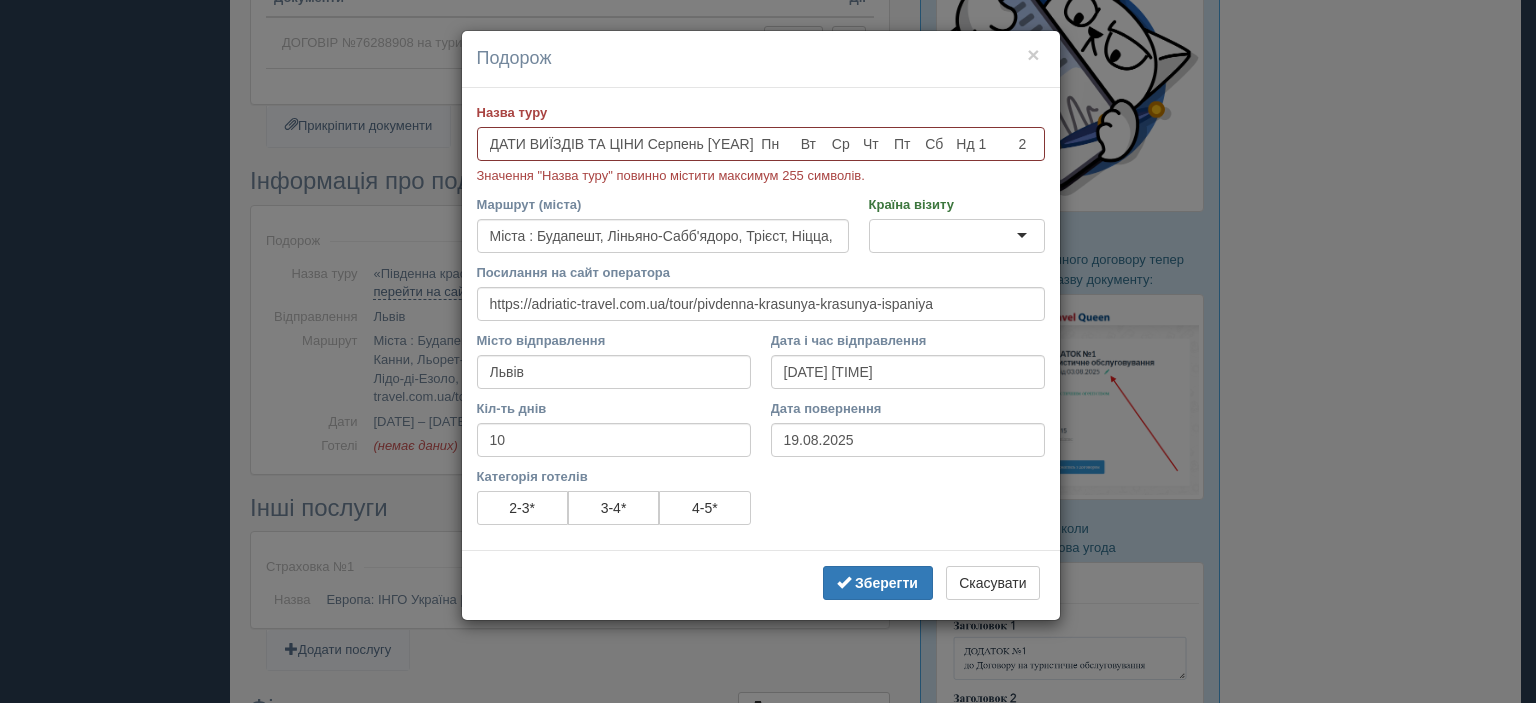 click on "ДАТИ ВИЇЗДІВ ТА ЦІНИ Серпень [YEAR]  Пн	Вт	Ср	Чт	Пт	Сб	Нд 1	2	3 4	5	6	7	8	9	10 11	12	13	14	15	16	 17 [PRICE]гривень 18	19	20	21	22	23	 24 [PRICE]гривень 25	26	27	28	29	30	 31 [PRICE]гривень  Гарантовані виїзди  Гарячий тур  Діє знижка немає виїздів виїзд під запит місця є залишилось мало місць місць немає  ЗАБРОНЮВАТИ ТУР   ПРИХОВАТИ КОМІСІЮ     Adriatic Travel Touroperator «Ідеальне літо в Іспанії (5 ночей на морі)»" at bounding box center (761, 144) 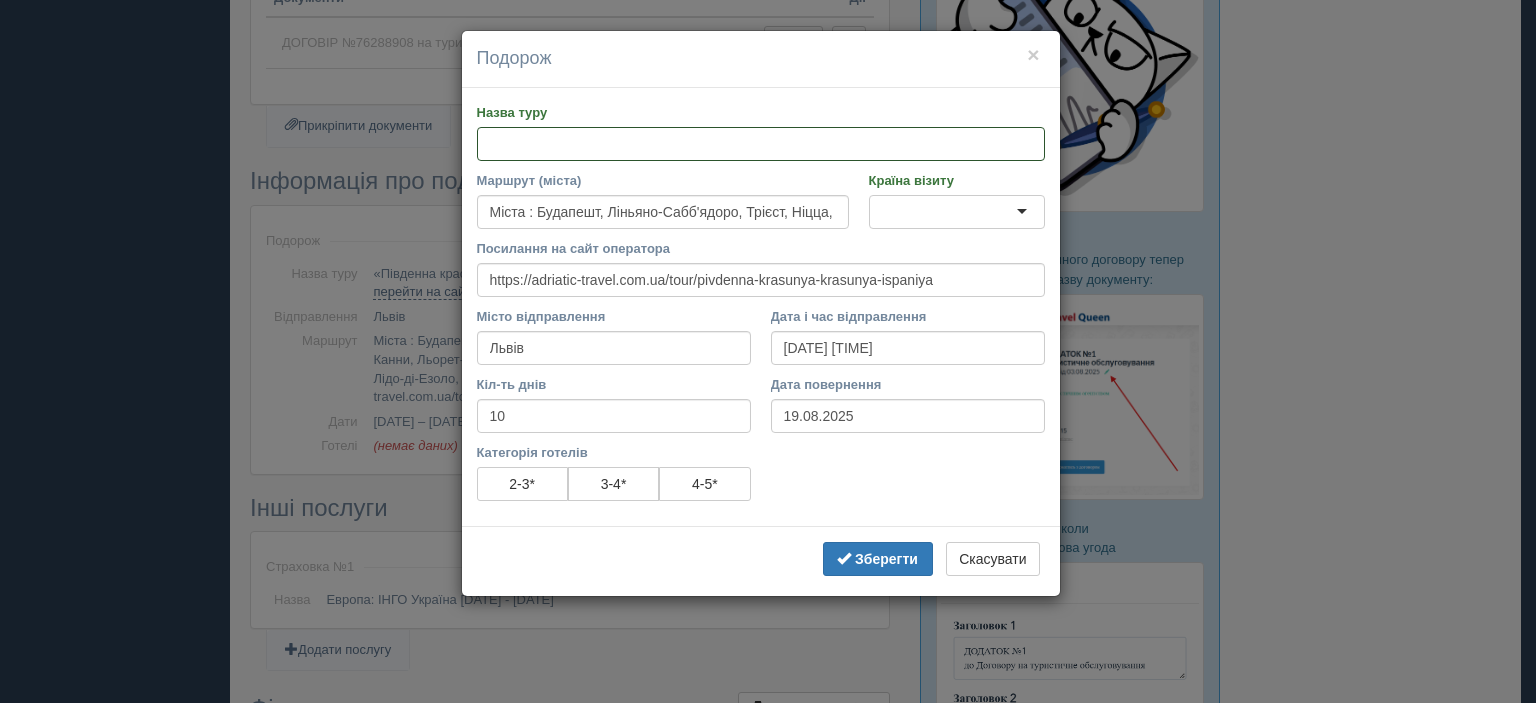 paste on "«Ідеальне літо в Іспанії (5 ночей на морі)»  Детальніше - https://adriatic-travel.com.ua/tour/idealne-lito-v-ispanii-5-nochey-na-mori#about_tour" 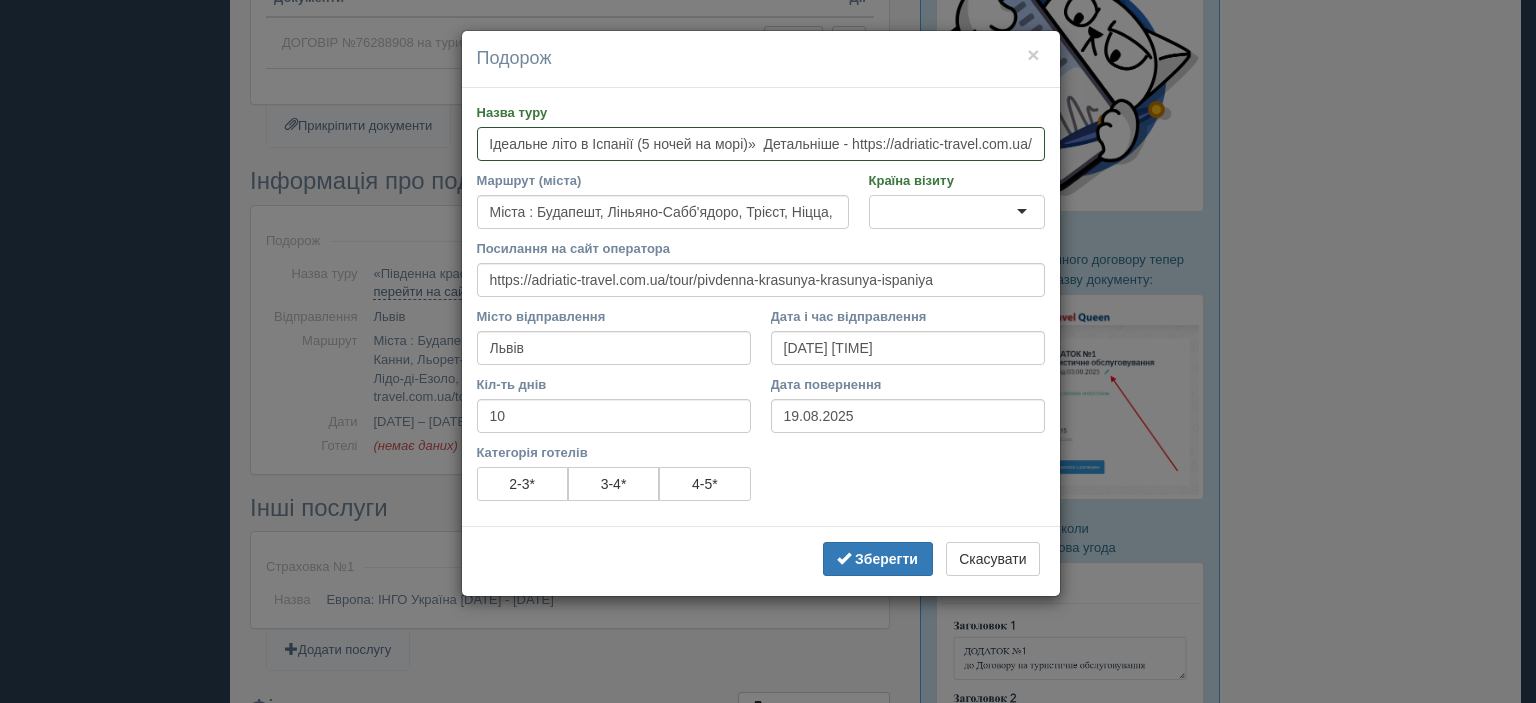 scroll, scrollTop: 0, scrollLeft: 0, axis: both 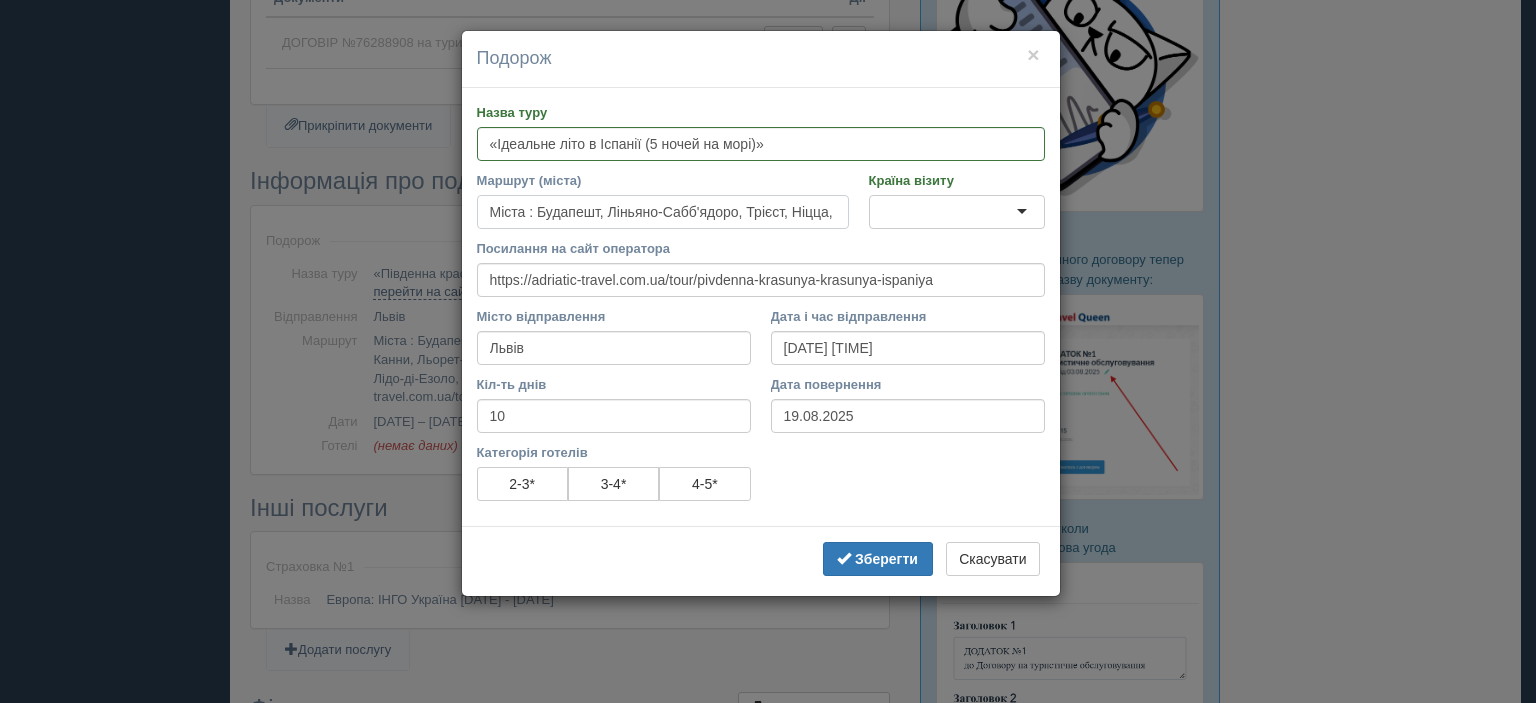 click on "Міста : Будапешт, Ліньяно-Сабб'ядоро, Трієст, Ніцца, Монако, Канни, Льорет-де-Мар(4 ночі), Андорра, Фігерас, Барселона, Лідо-ді-Езоло, Венеція  Детальніше - https://adriatic-travel.com.ua/tour/pivdenna-krasunya-krasunya-ispaniya#route" at bounding box center (663, 212) 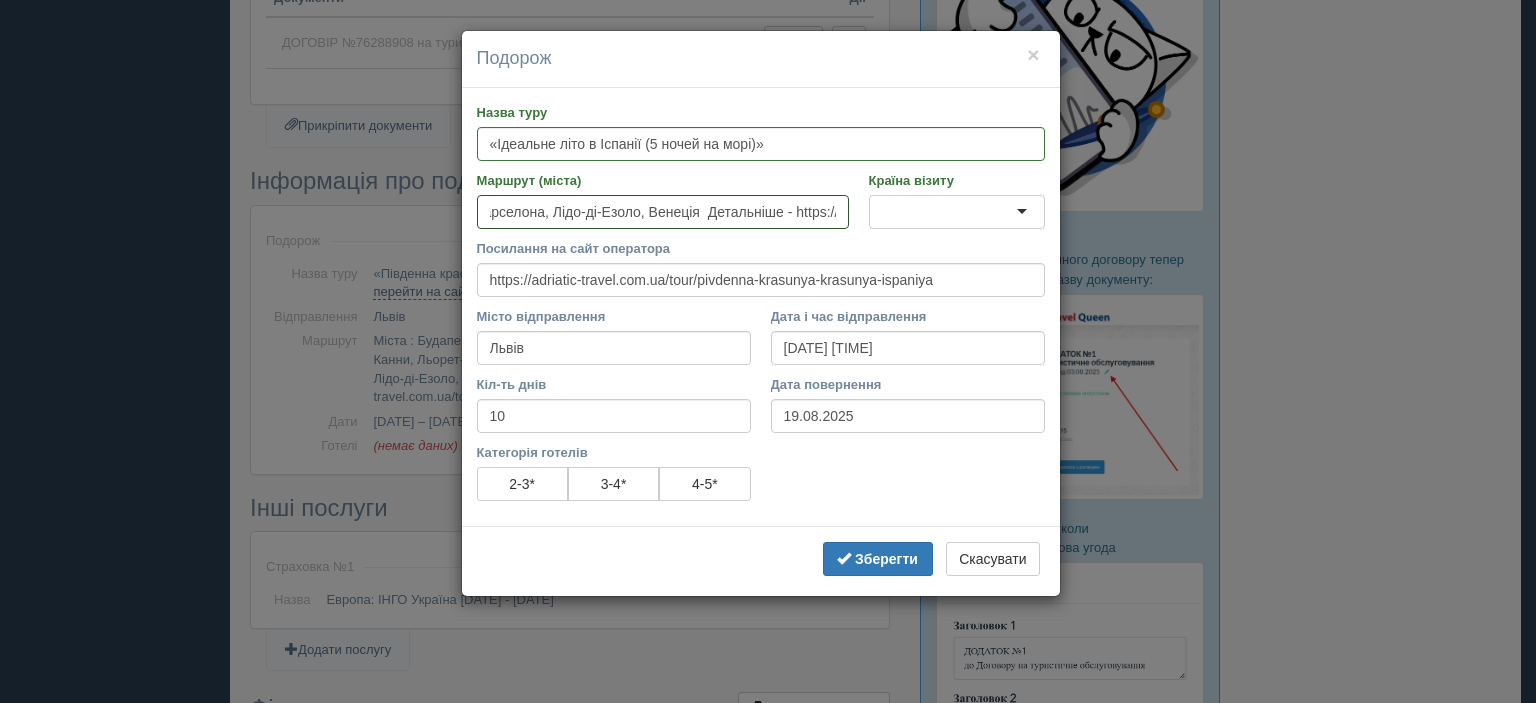 scroll, scrollTop: 0, scrollLeft: 1184, axis: horizontal 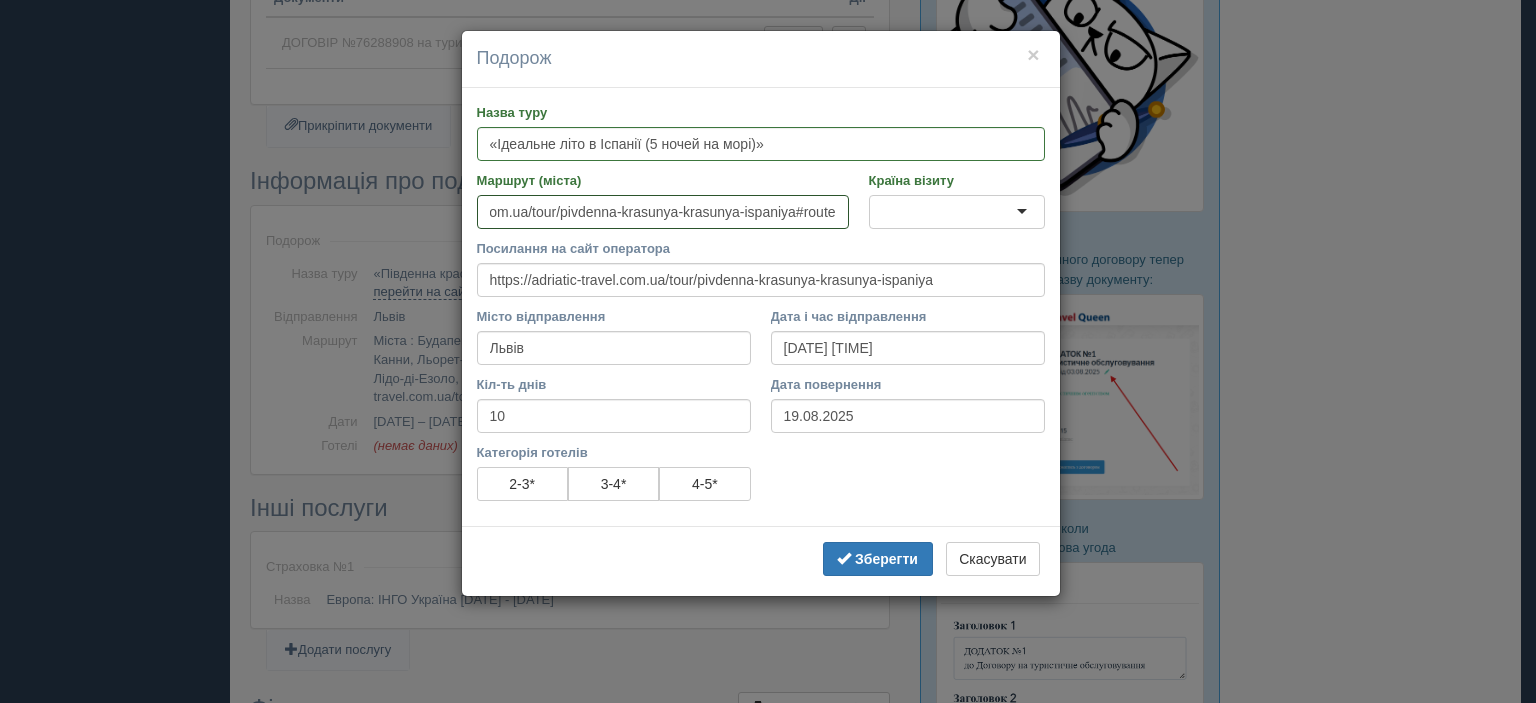drag, startPoint x: 491, startPoint y: 208, endPoint x: 1283, endPoint y: 202, distance: 792.0227 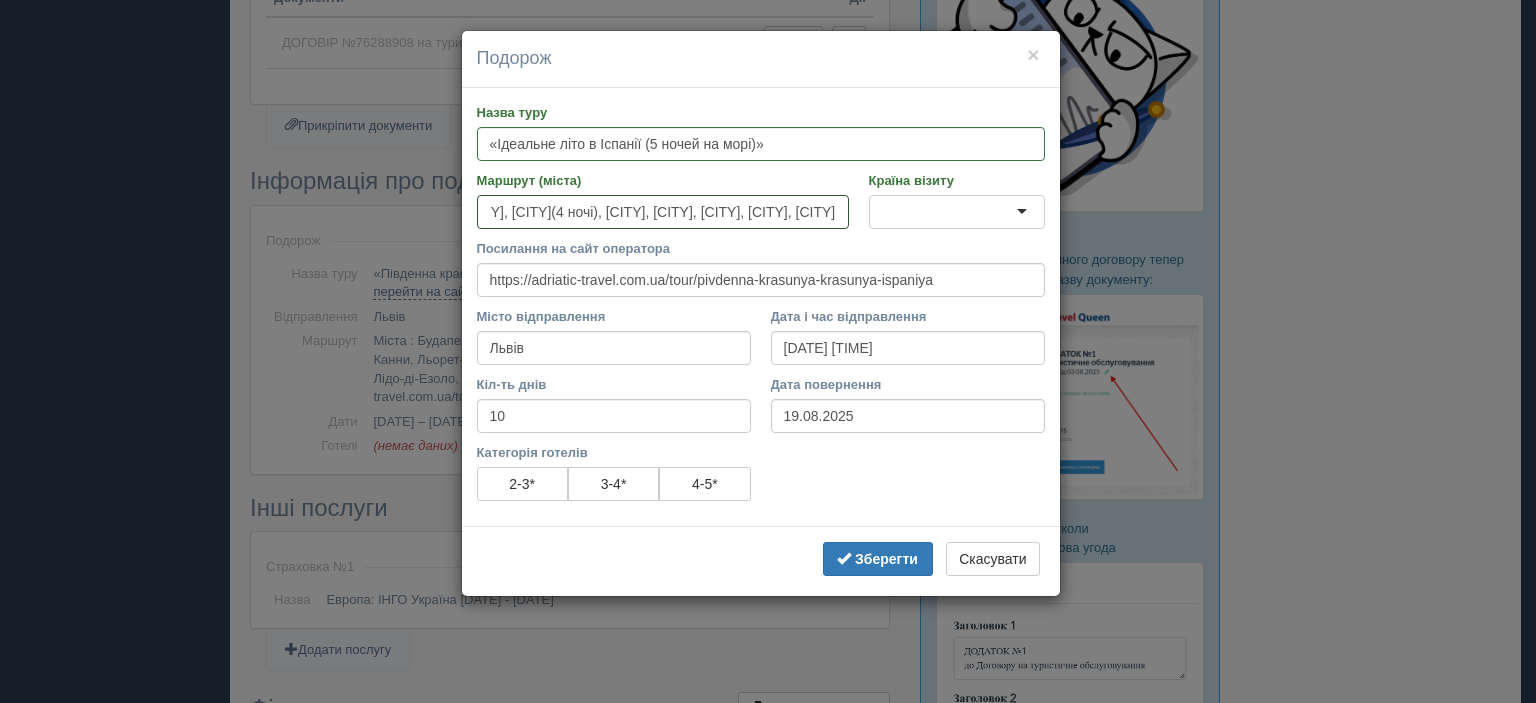 scroll, scrollTop: 0, scrollLeft: 608, axis: horizontal 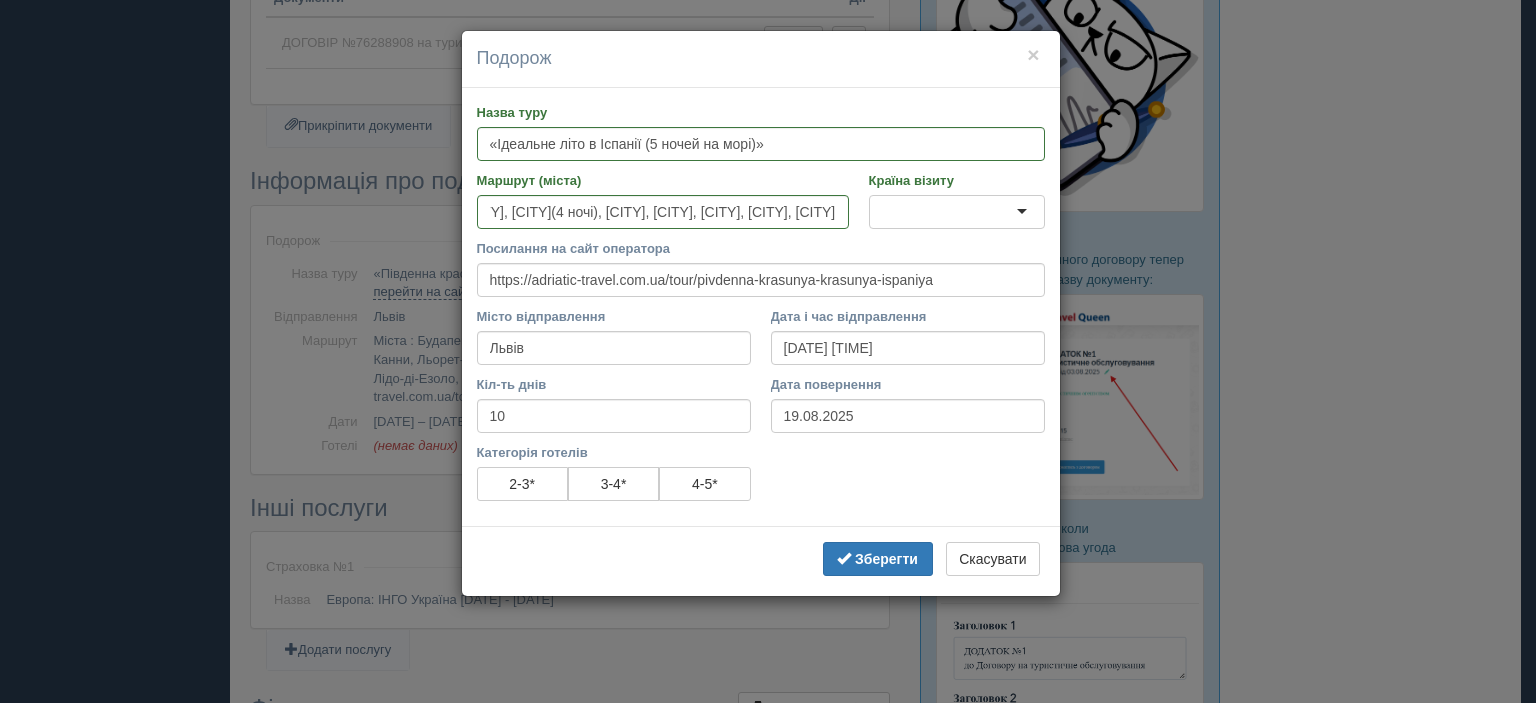 type on "Міста : [CITY], [CITY], [CITY], [CITY], [CITY], [CITY], [CITY](4 ночі), [CITY], [CITY], [CITY], [CITY], [CITY]" 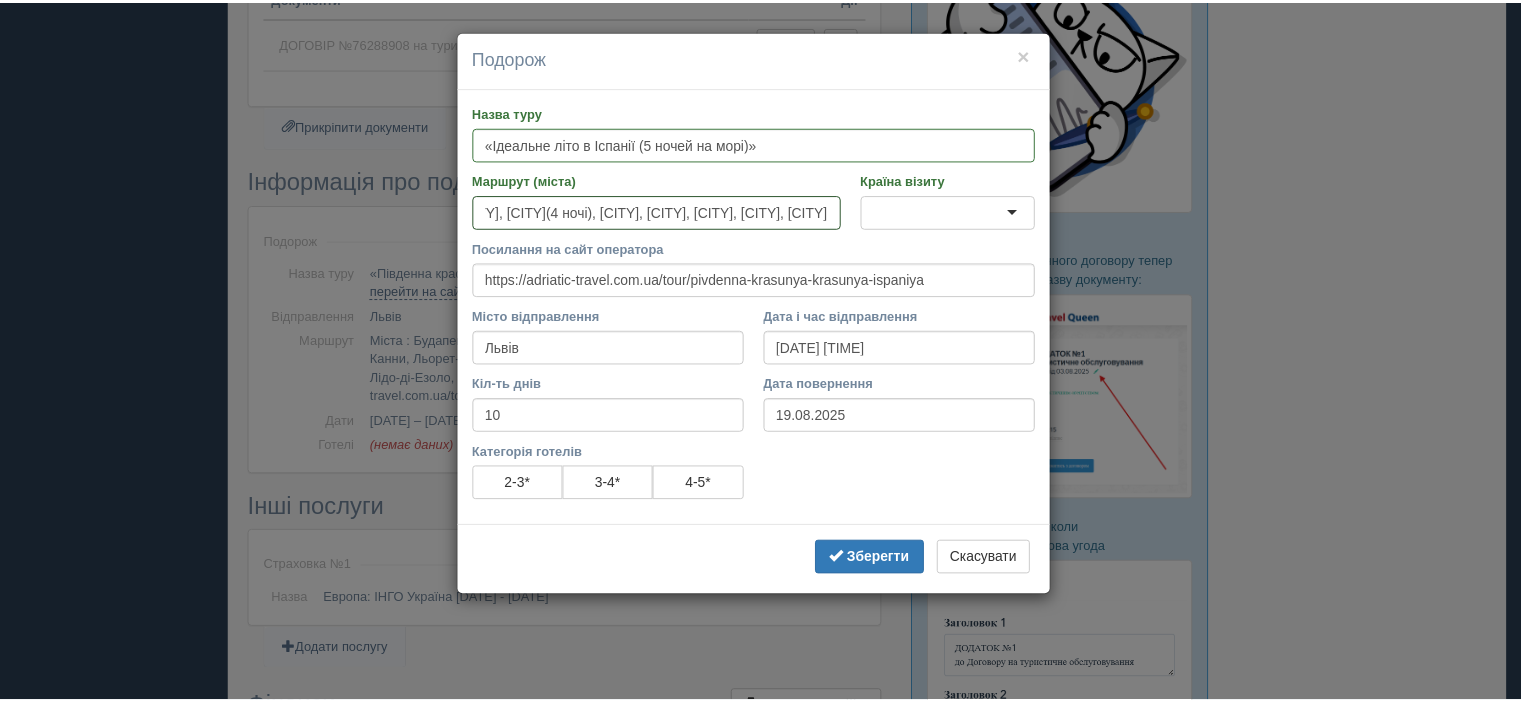 scroll, scrollTop: 0, scrollLeft: 0, axis: both 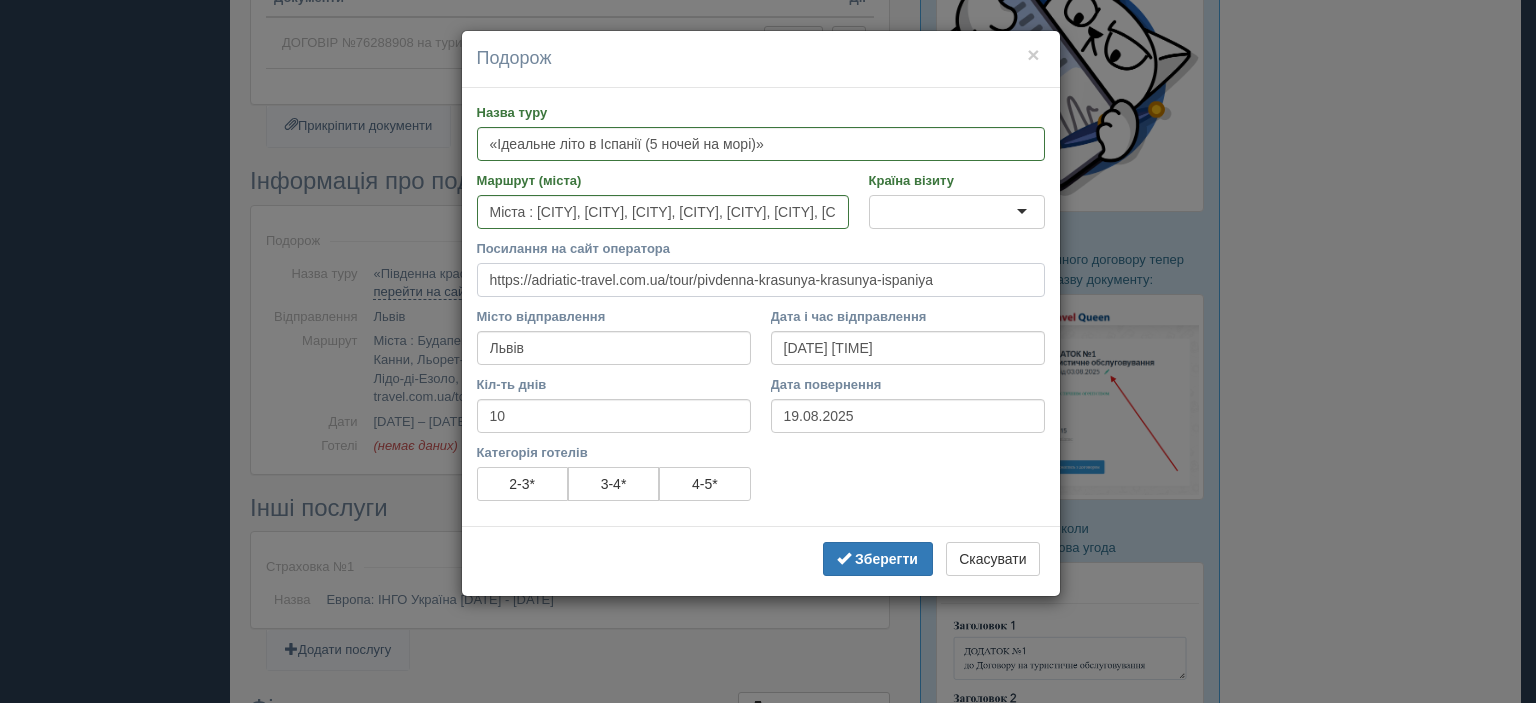 drag, startPoint x: 948, startPoint y: 282, endPoint x: 364, endPoint y: 291, distance: 584.06934 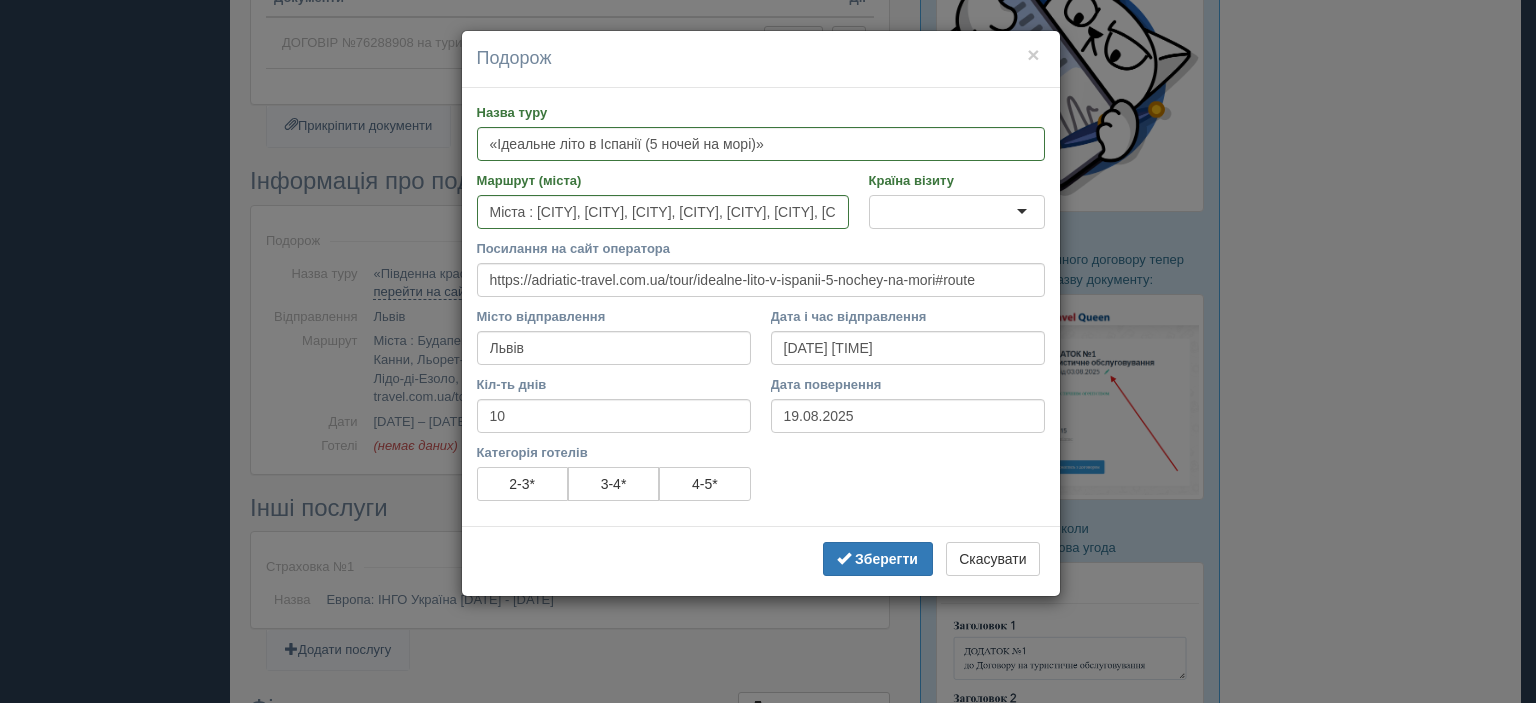 type on "https://adriatic-travel.com.ua/tour/idealne-lito-v-ispanii-5-nochey-na-mori#route" 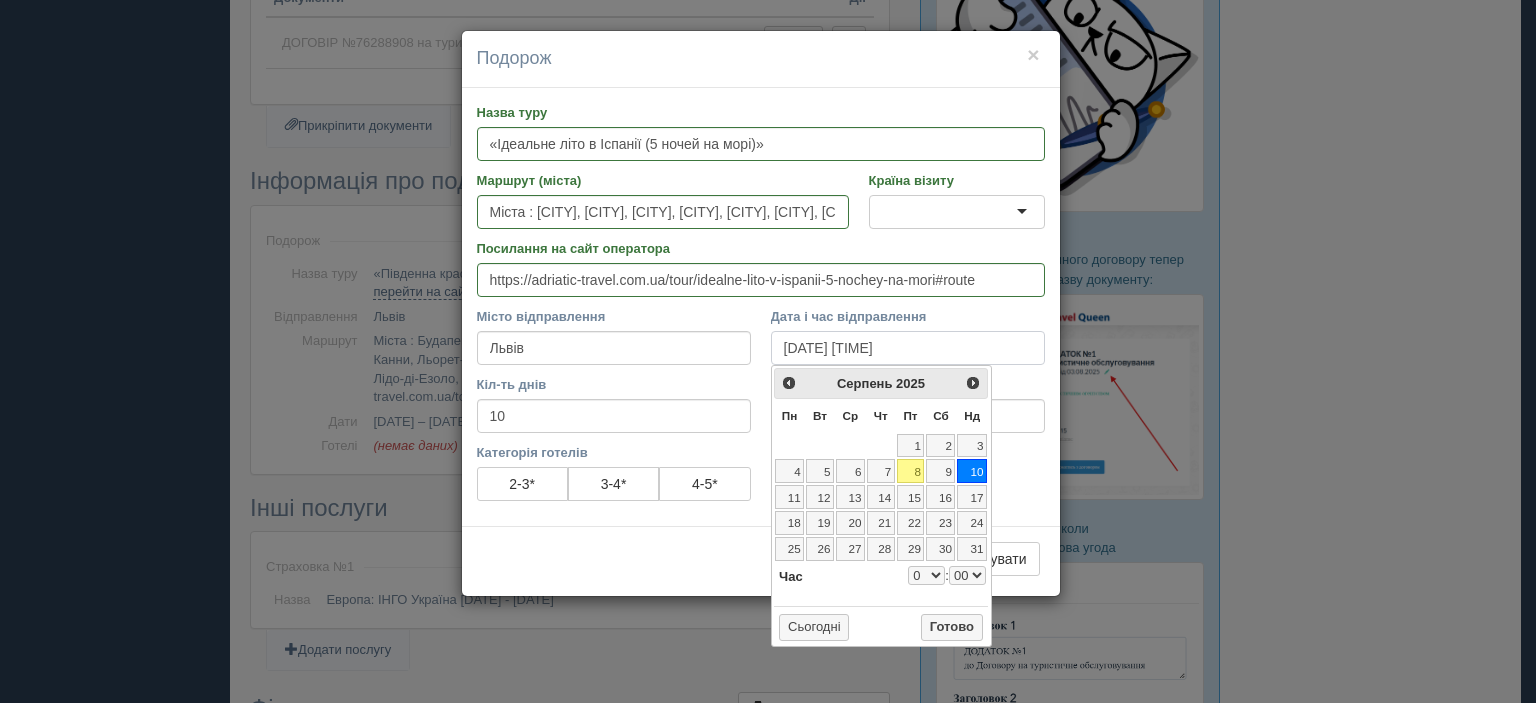drag, startPoint x: 852, startPoint y: 346, endPoint x: 744, endPoint y: 343, distance: 108.04166 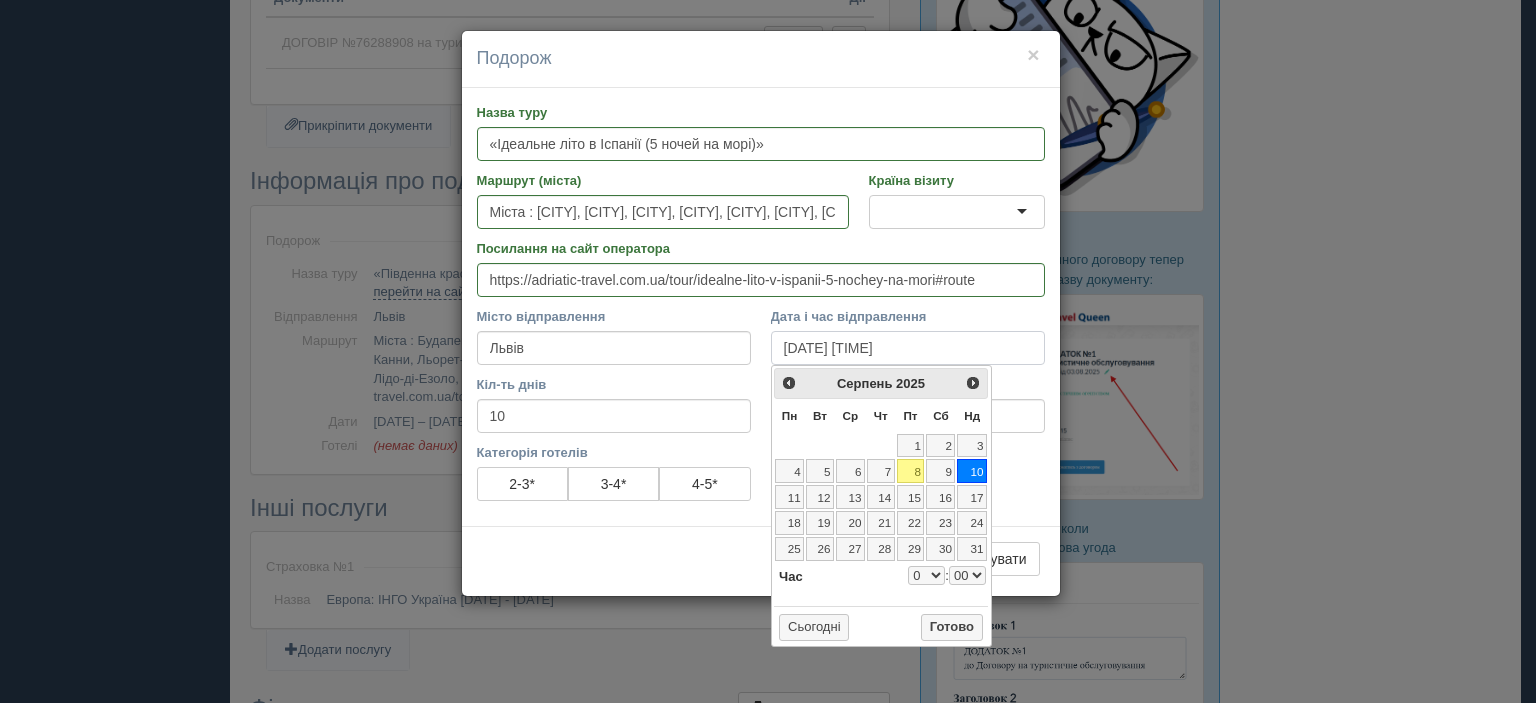 paste on "24" 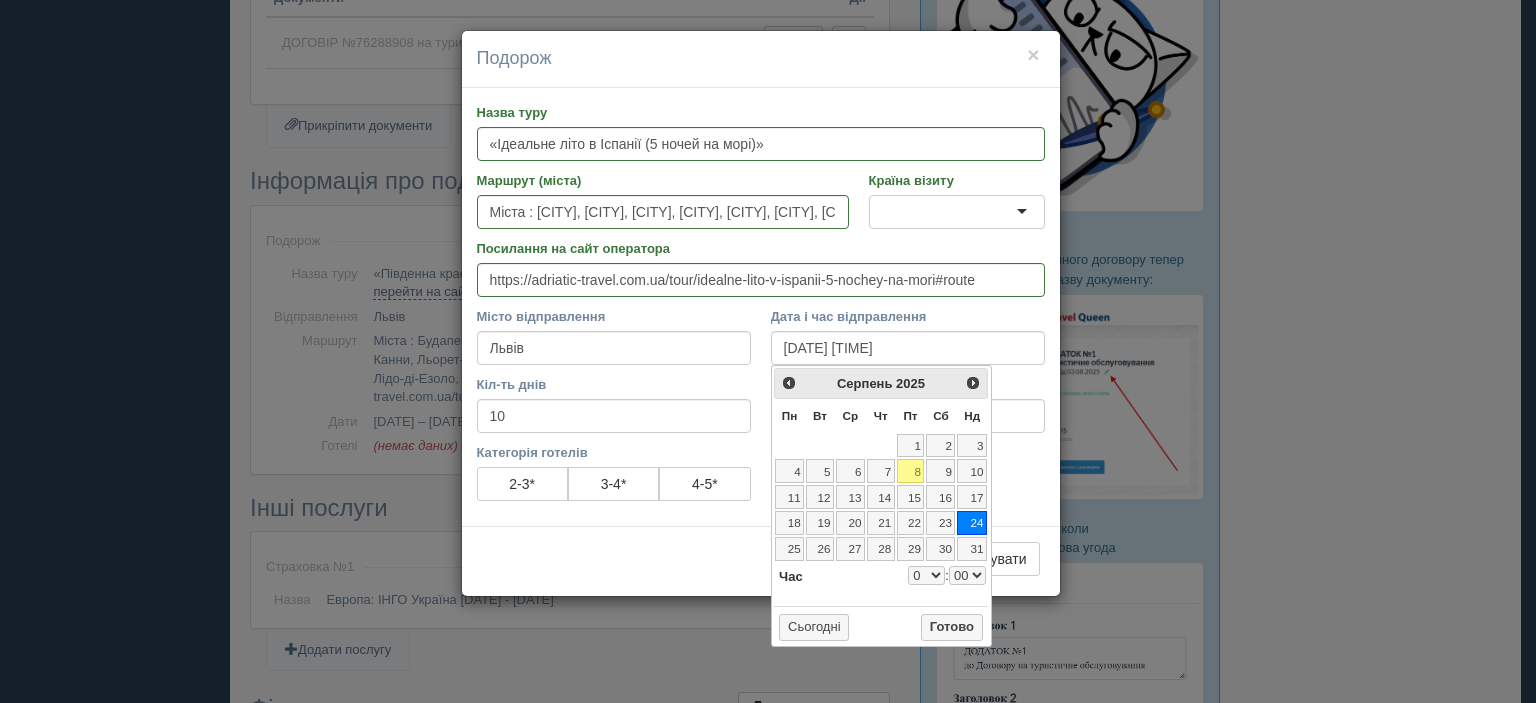 type on "[DATE]" 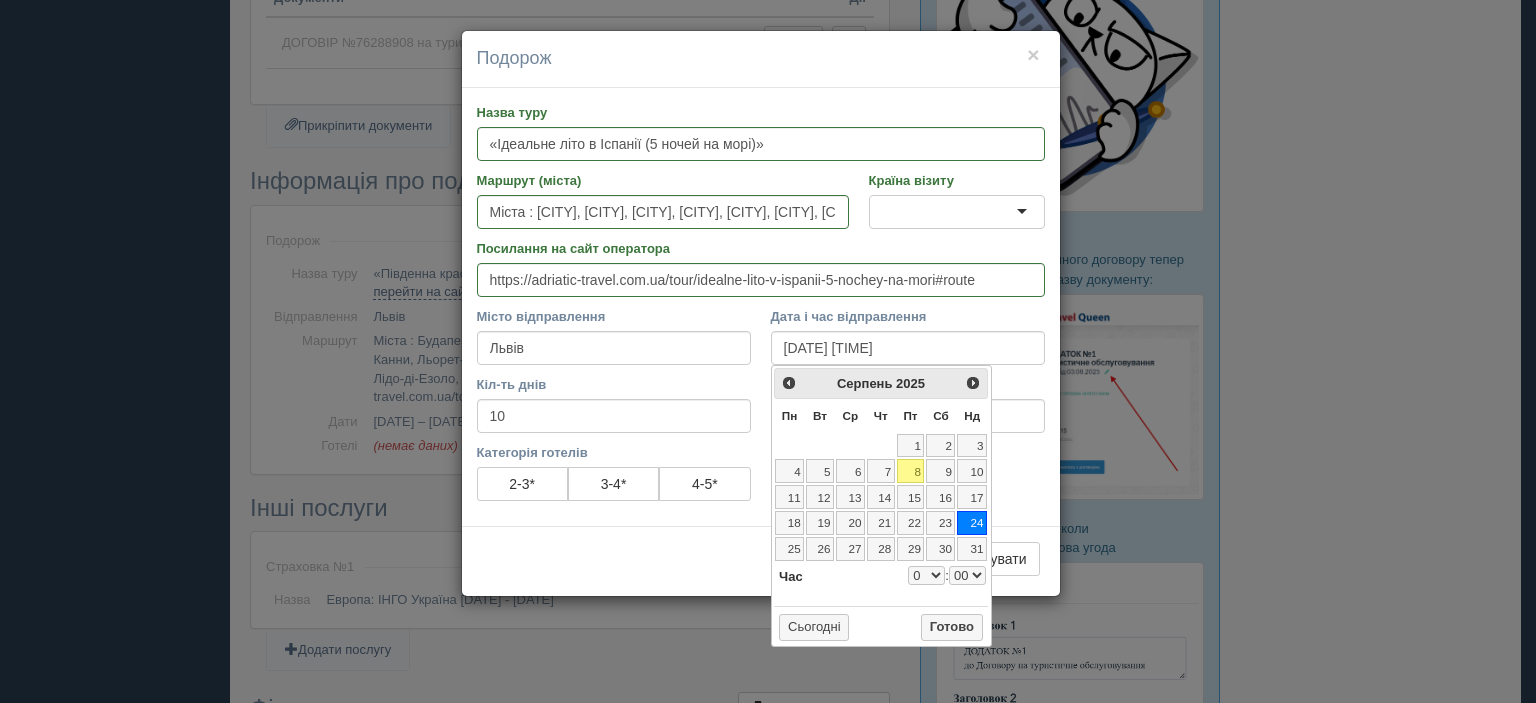 click on "Дата і час відправлення" at bounding box center [908, 316] 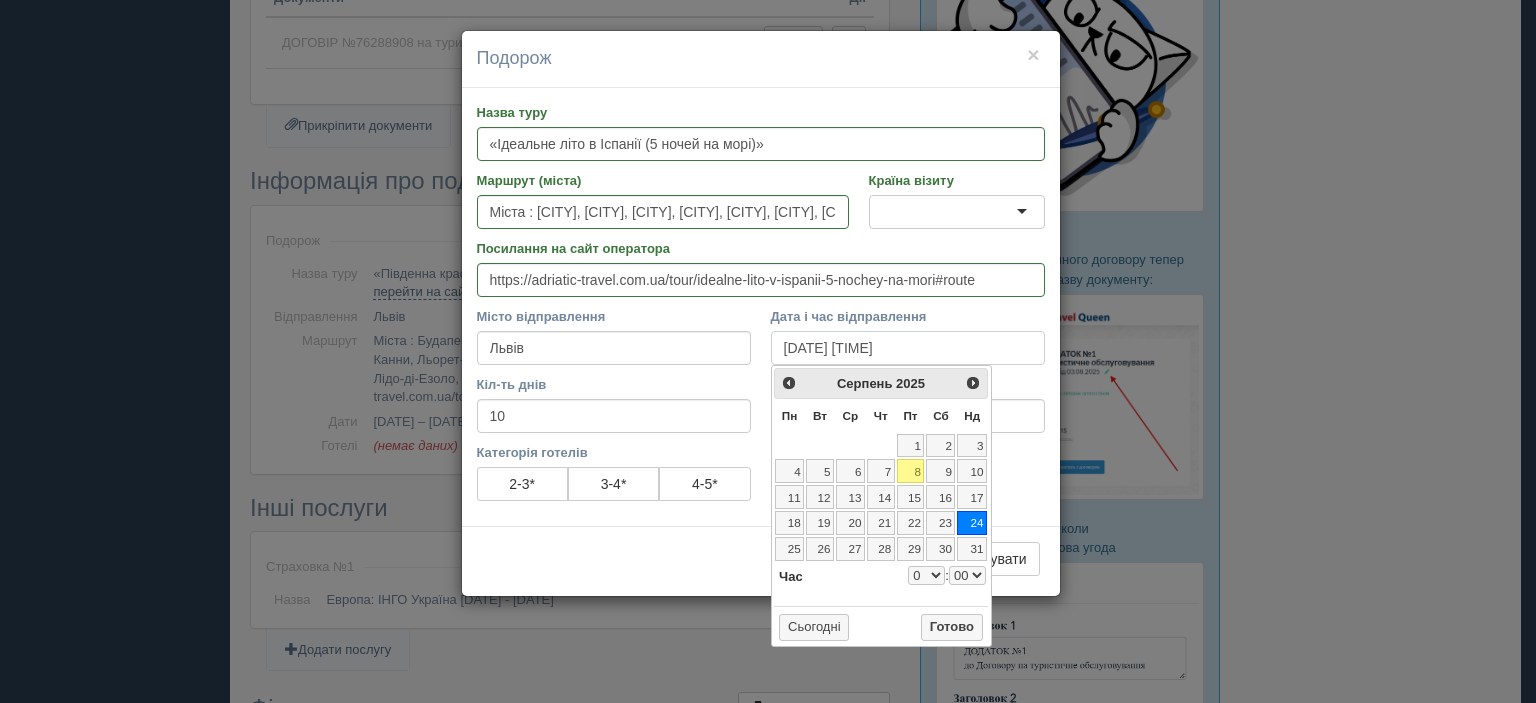 click on "[DATE] [TIME]" at bounding box center [908, 348] 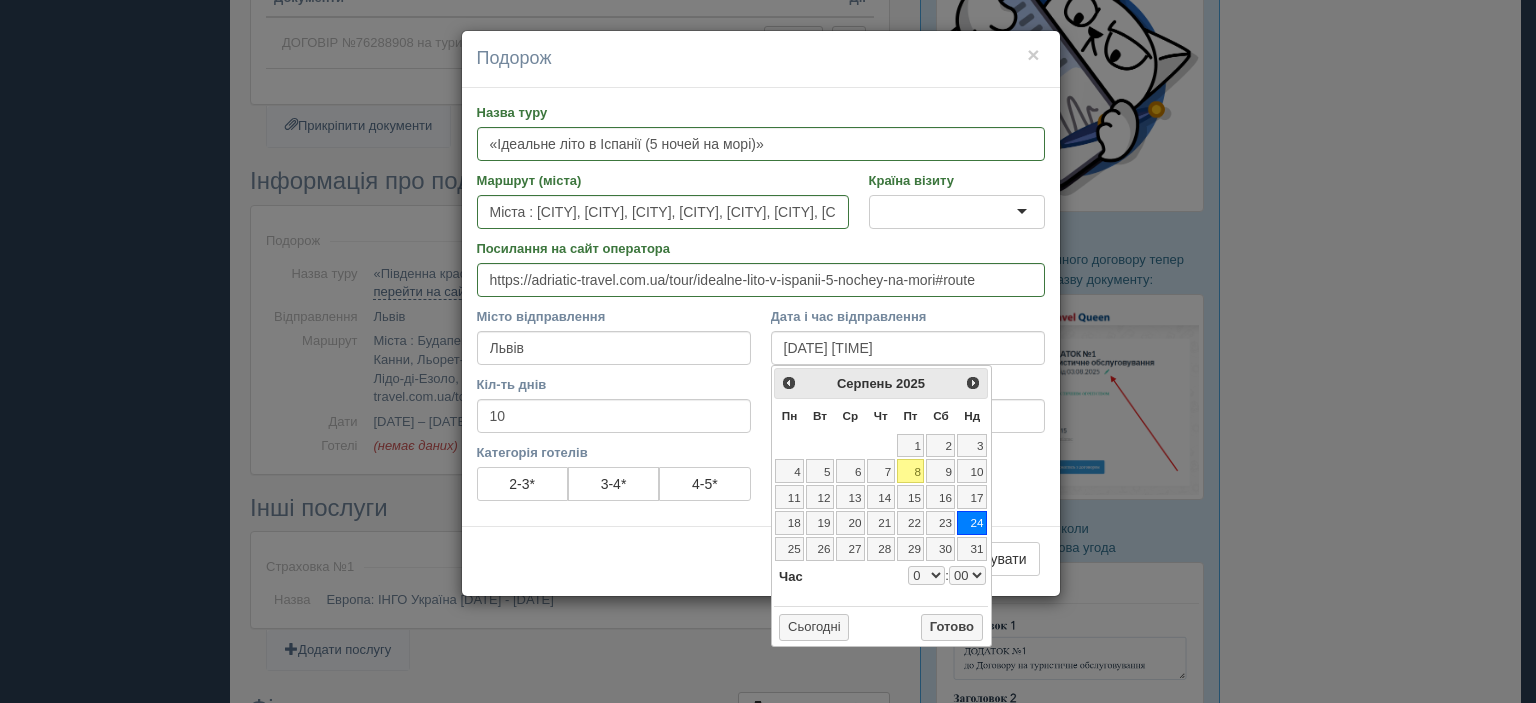 type on "[DATE] [TIME]" 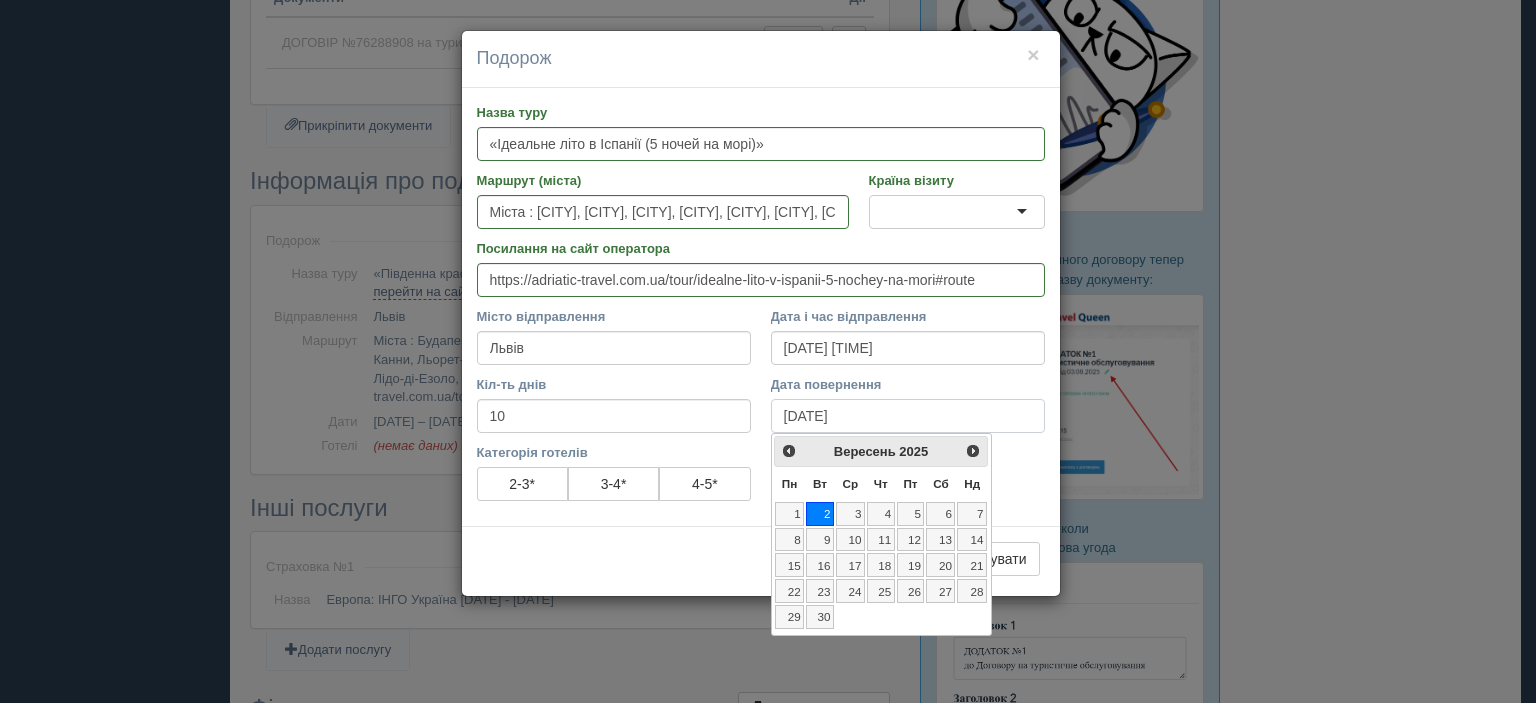 drag, startPoint x: 873, startPoint y: 413, endPoint x: 737, endPoint y: 411, distance: 136.01471 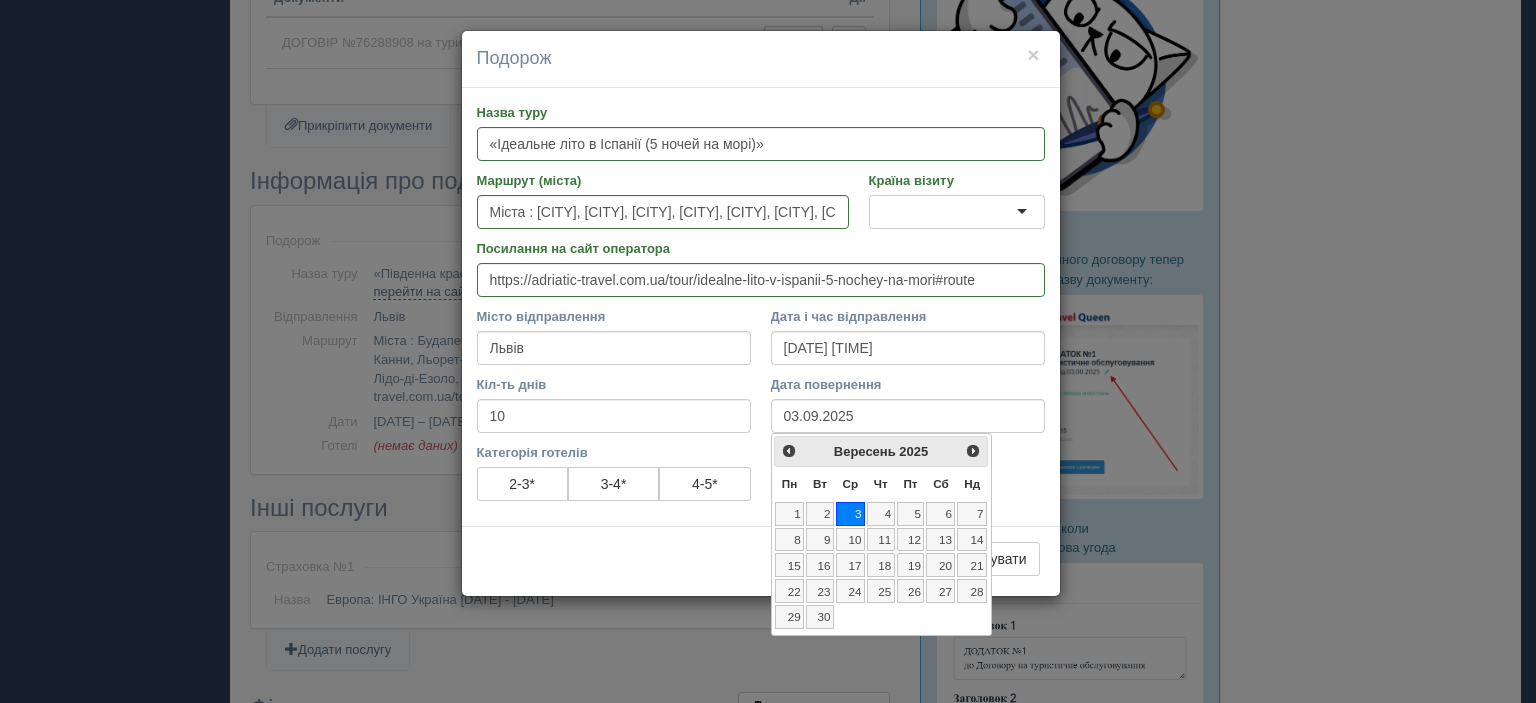 type on "11" 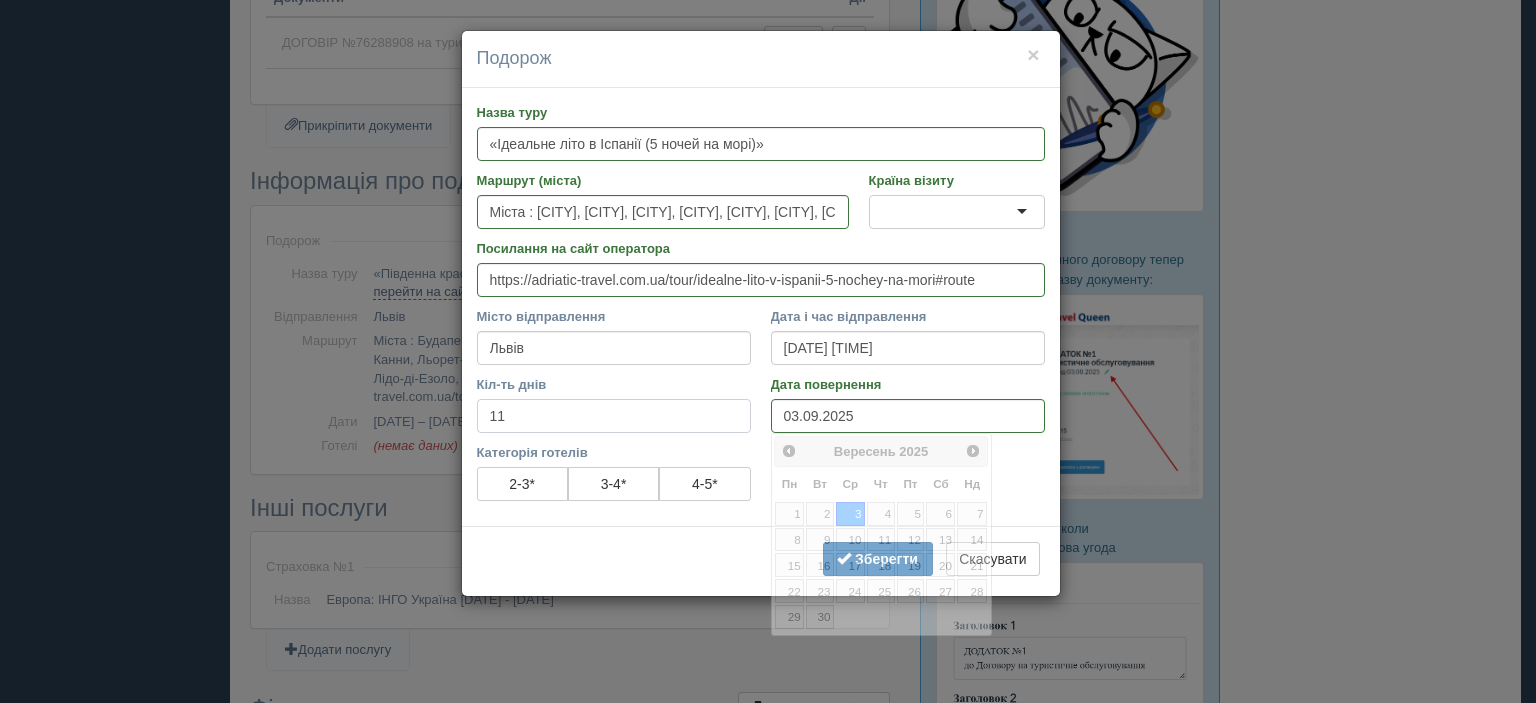 click on "11" at bounding box center (614, 416) 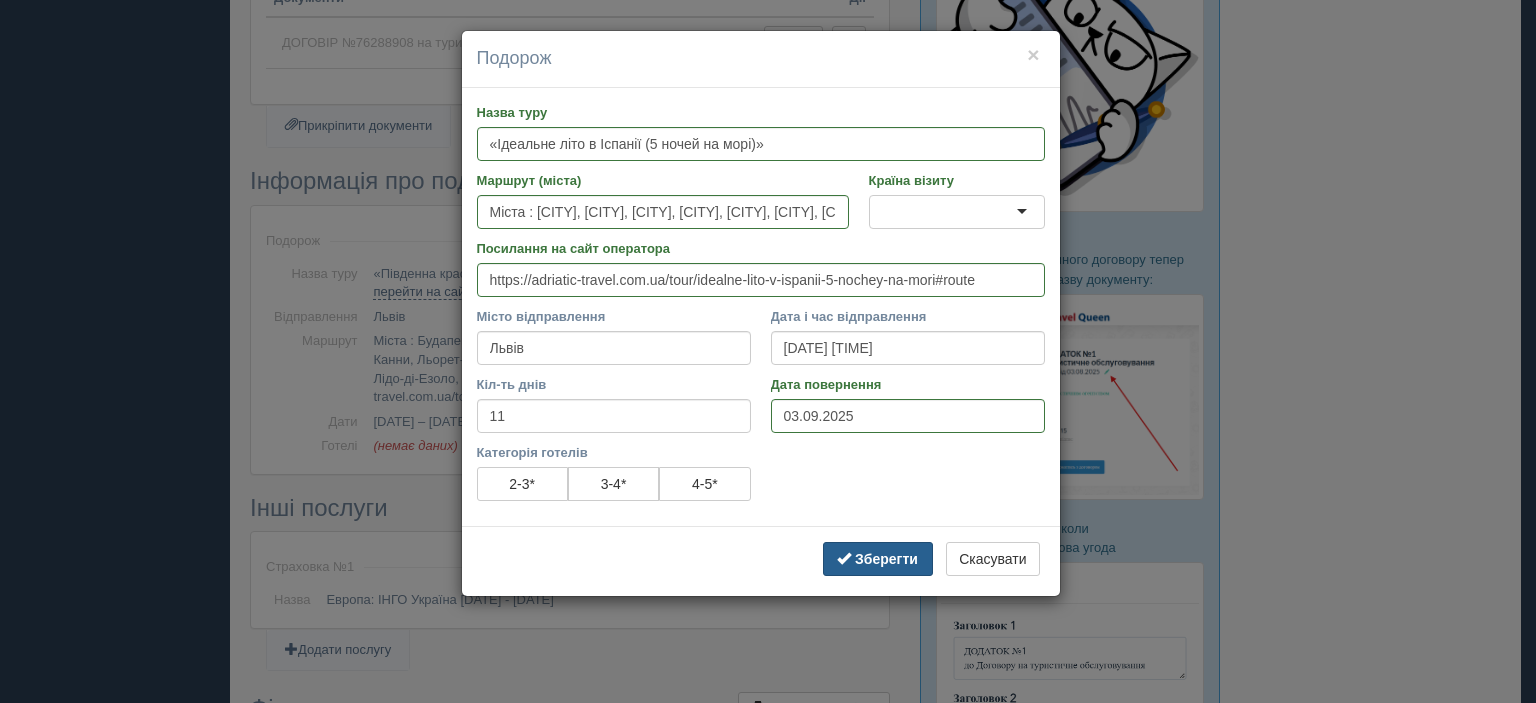 click on "Зберегти" at bounding box center (886, 559) 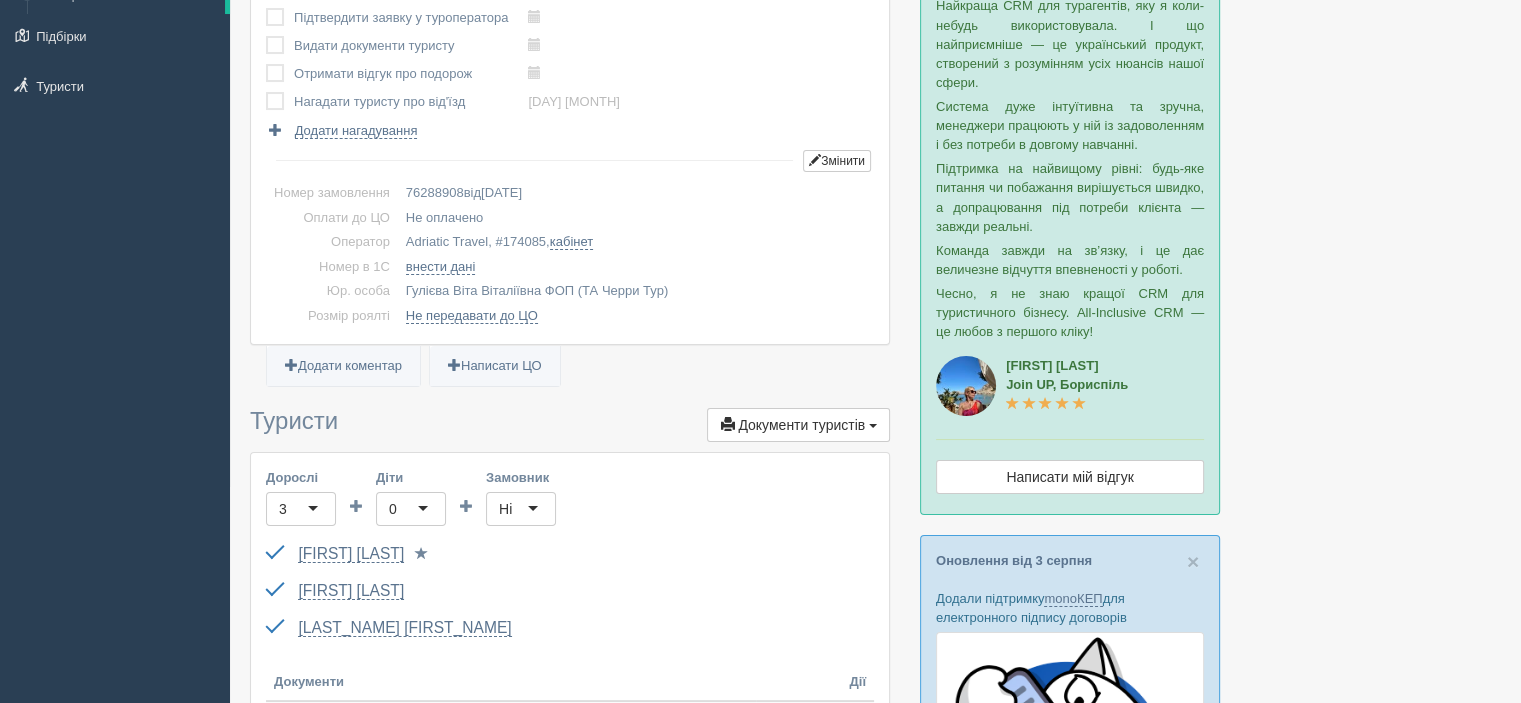 scroll, scrollTop: 0, scrollLeft: 0, axis: both 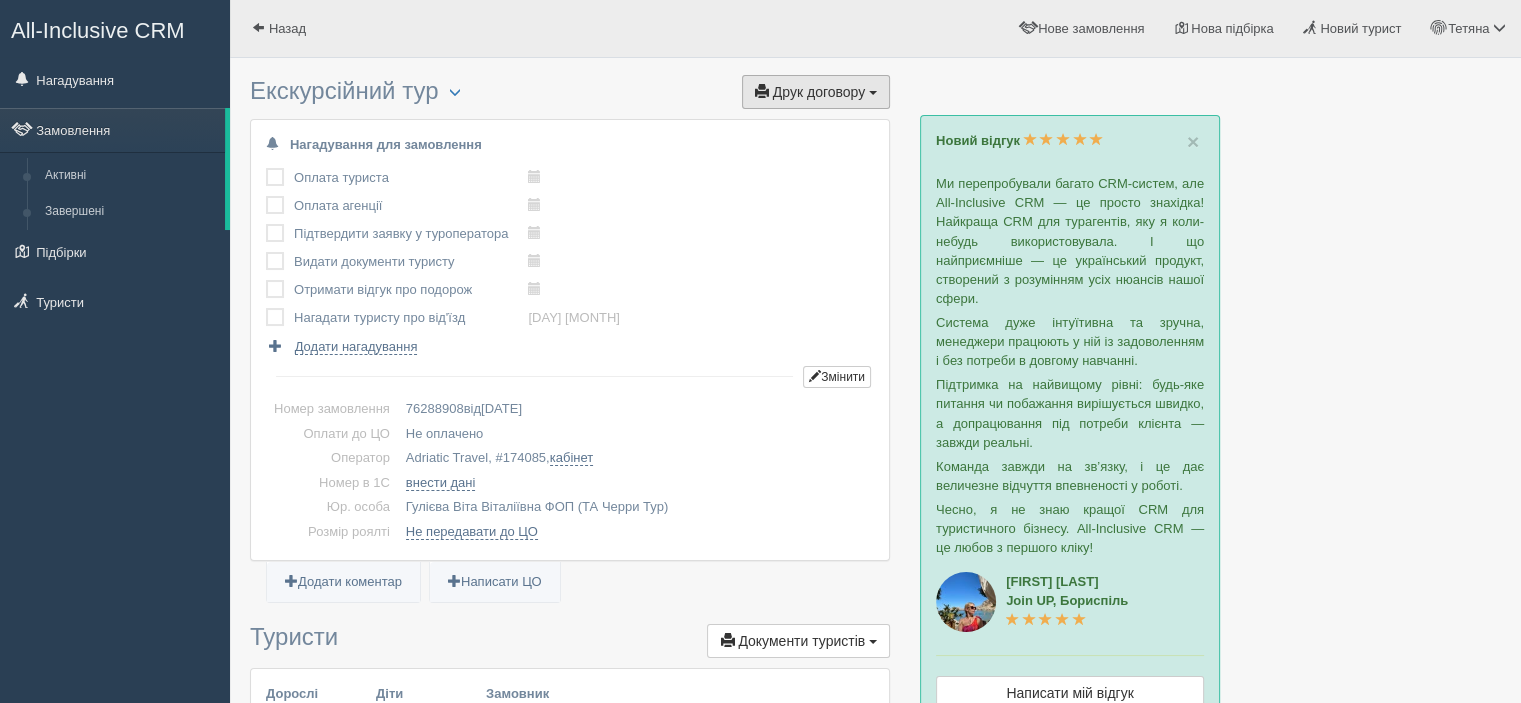 click on "Друк договору" at bounding box center [819, 92] 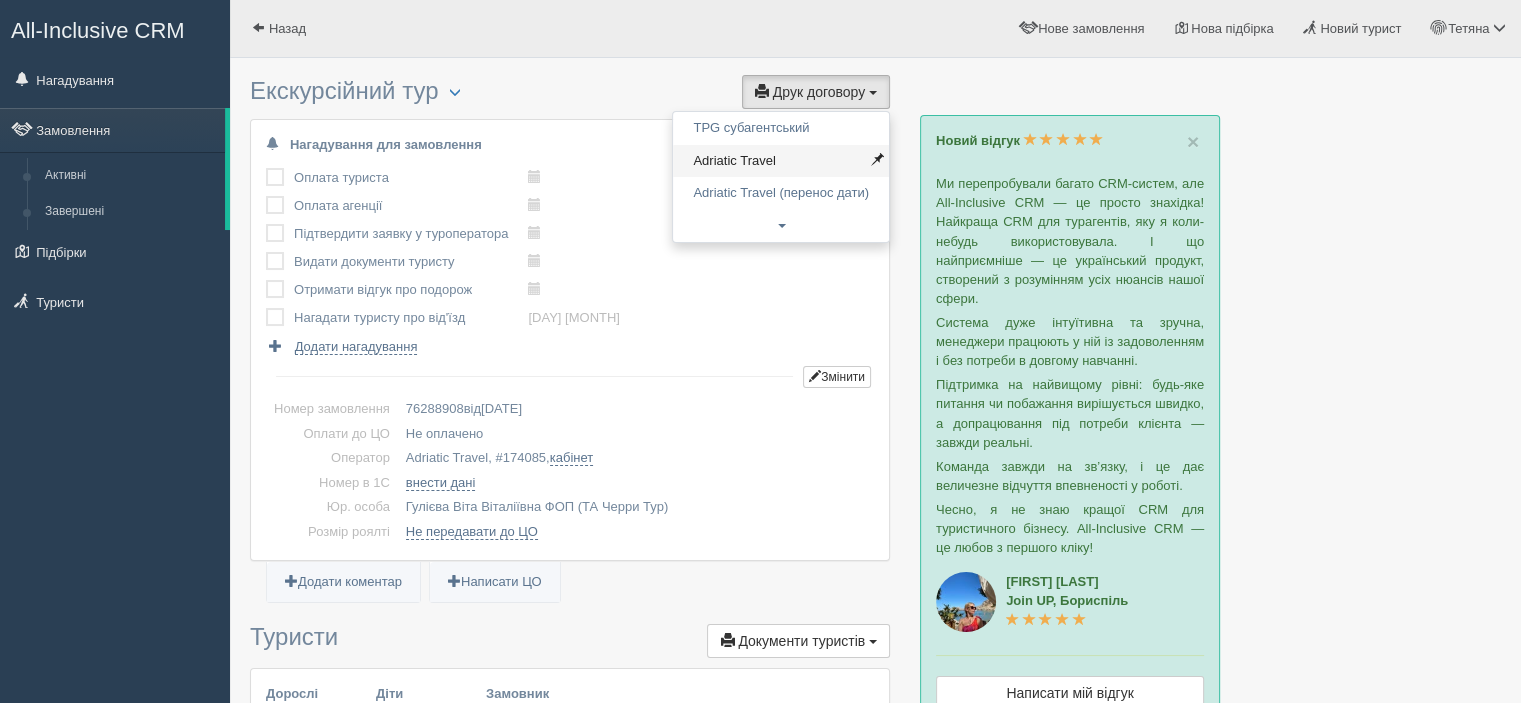 click on "Adriatic Travel" at bounding box center (781, 161) 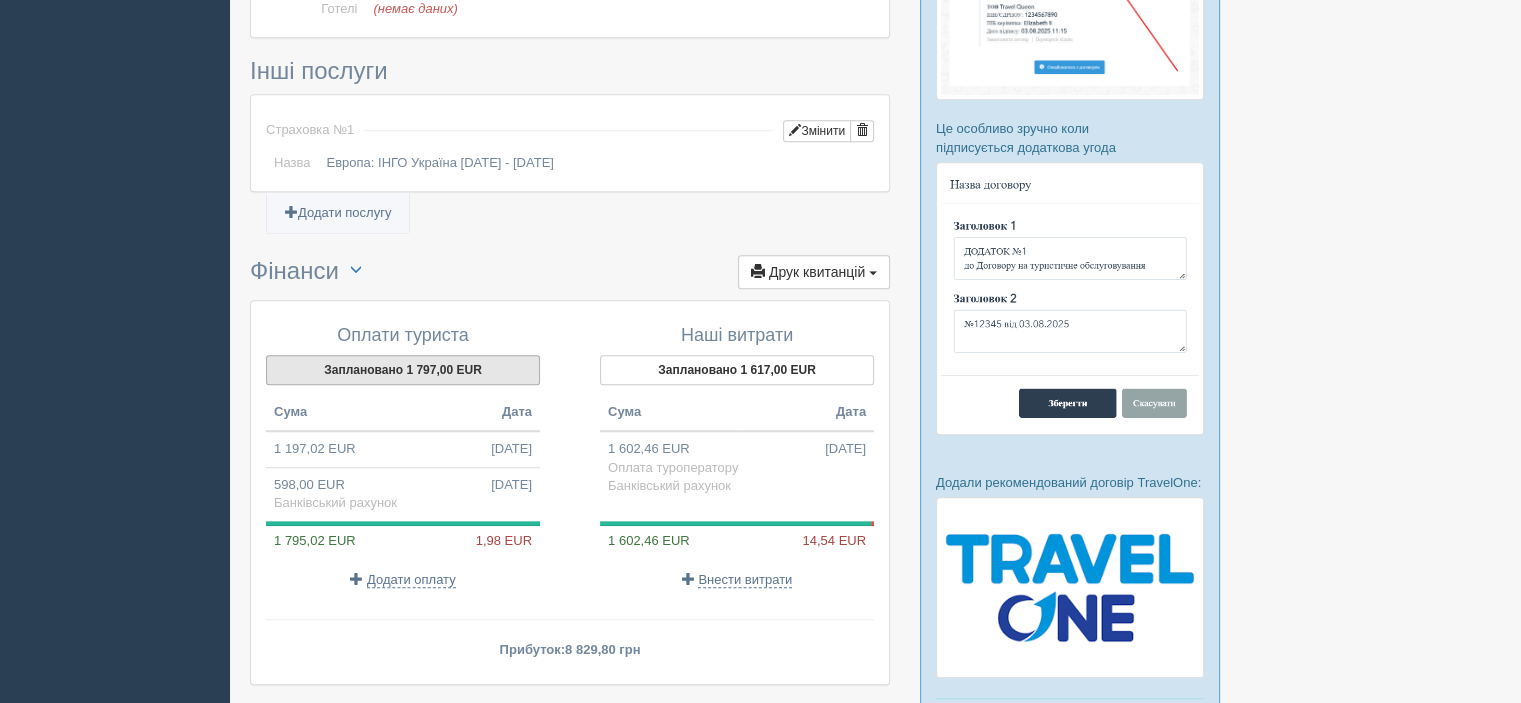 click on "Заплановано 1 797,00 EUR" at bounding box center (403, 370) 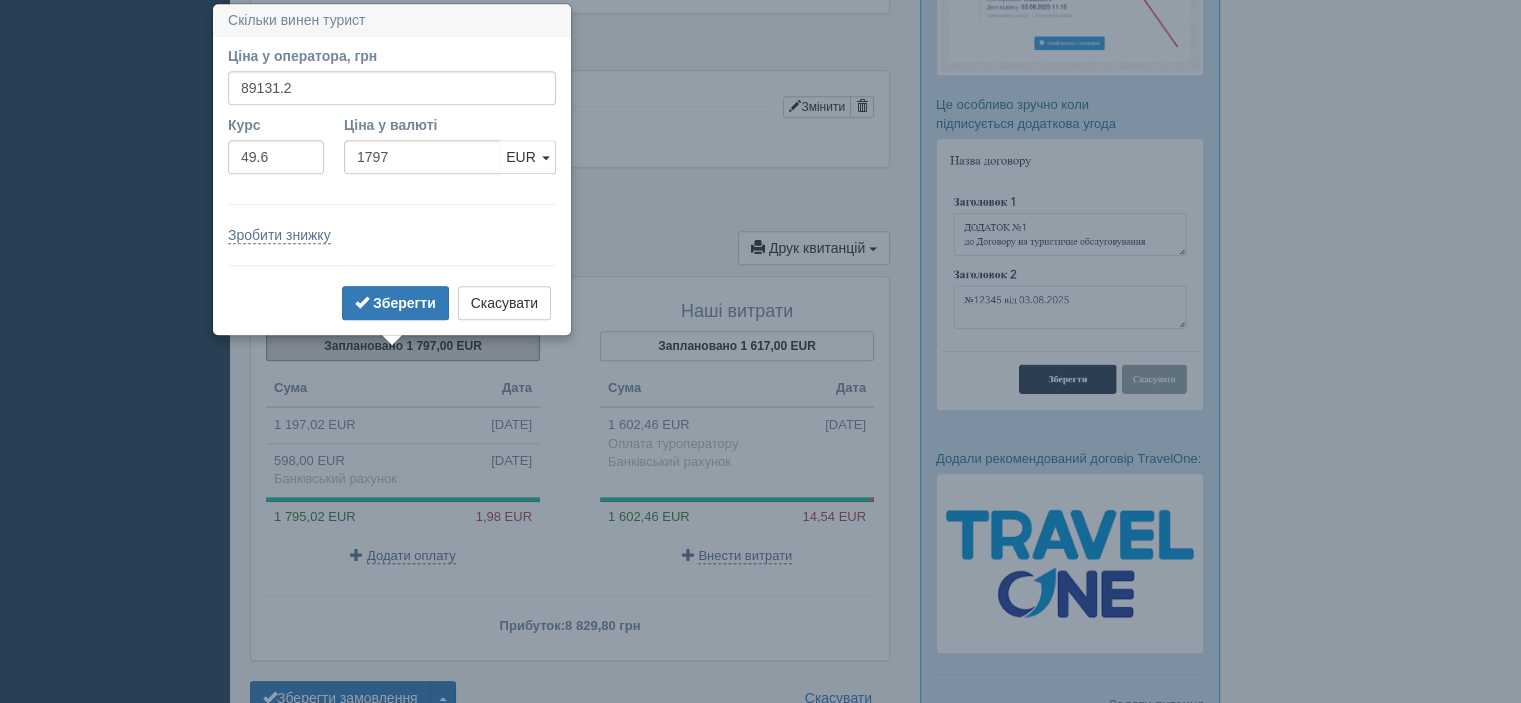 scroll, scrollTop: 1327, scrollLeft: 0, axis: vertical 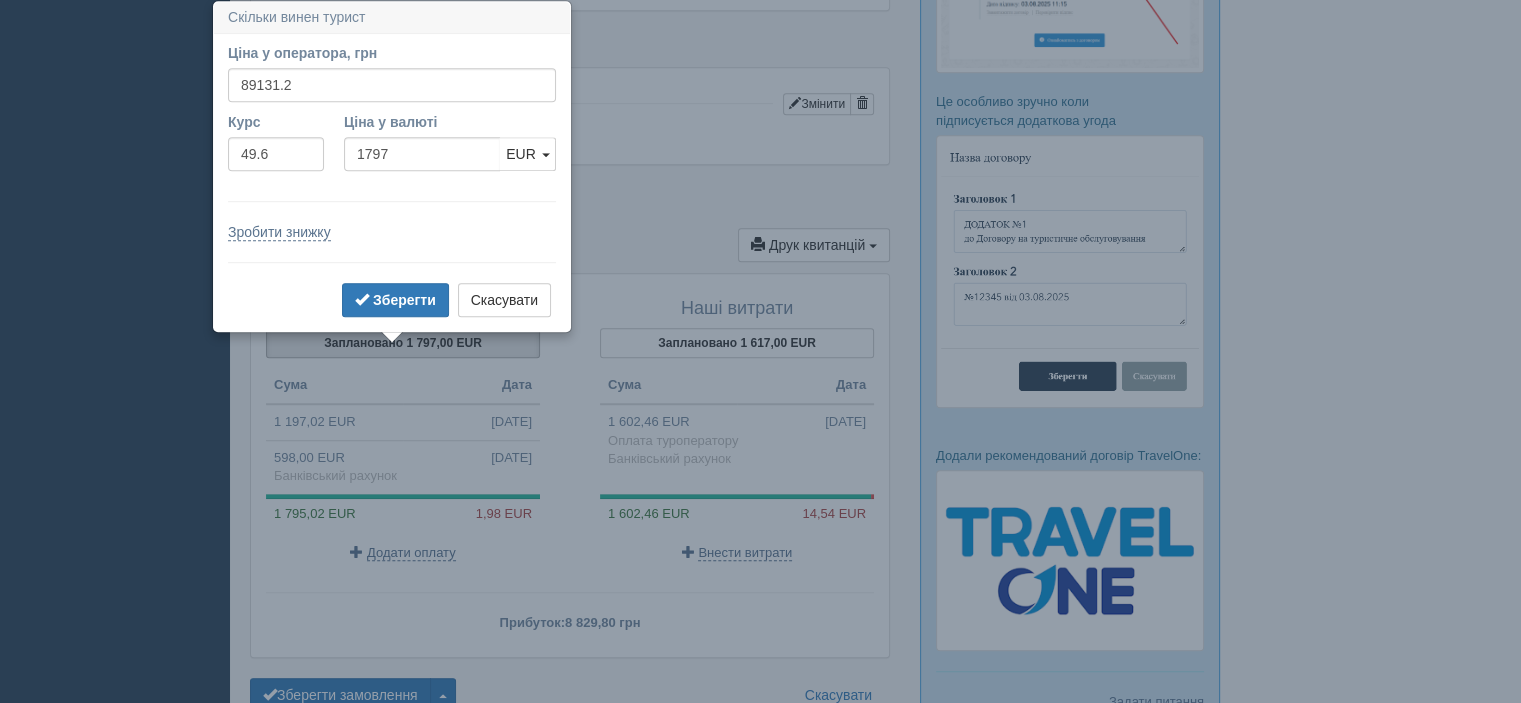 click on "Додати послугу" at bounding box center [570, 195] 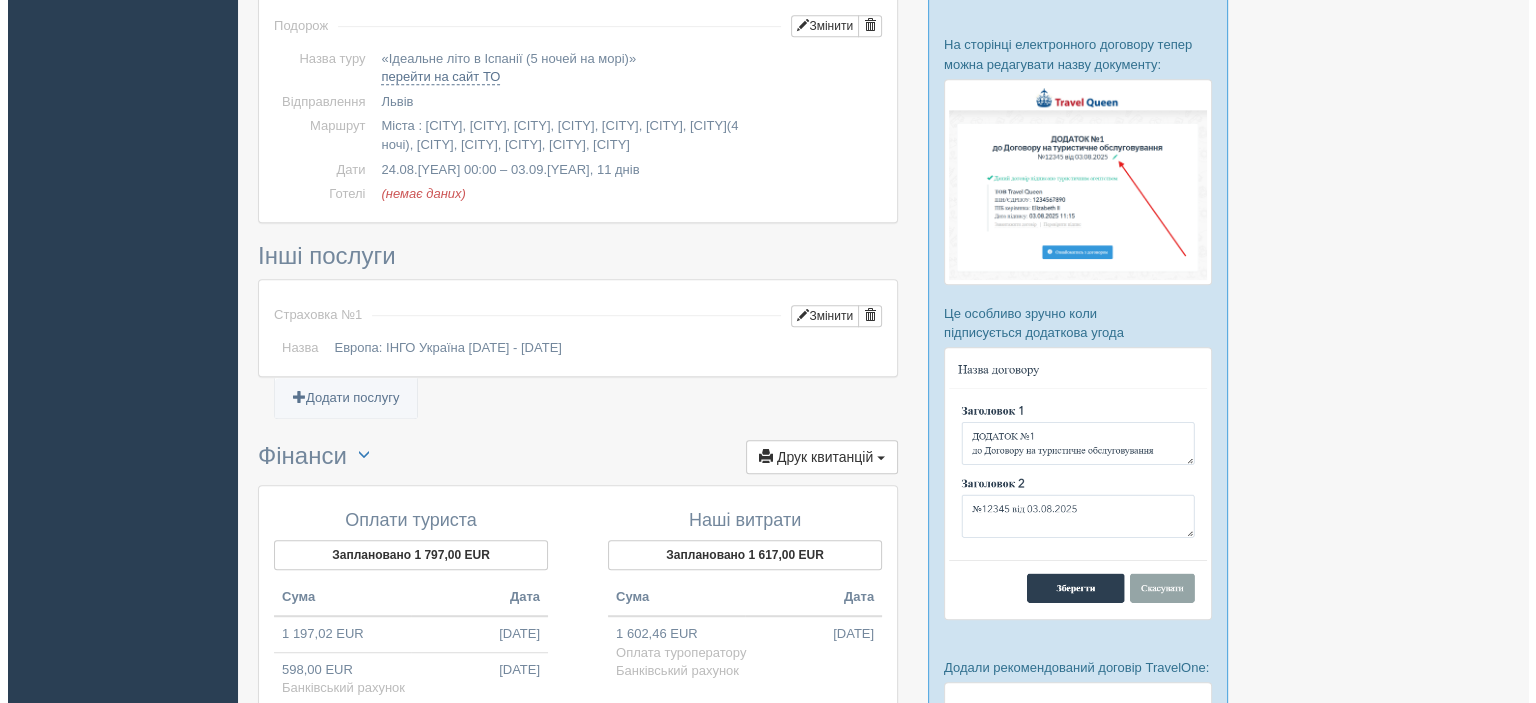 scroll, scrollTop: 1227, scrollLeft: 0, axis: vertical 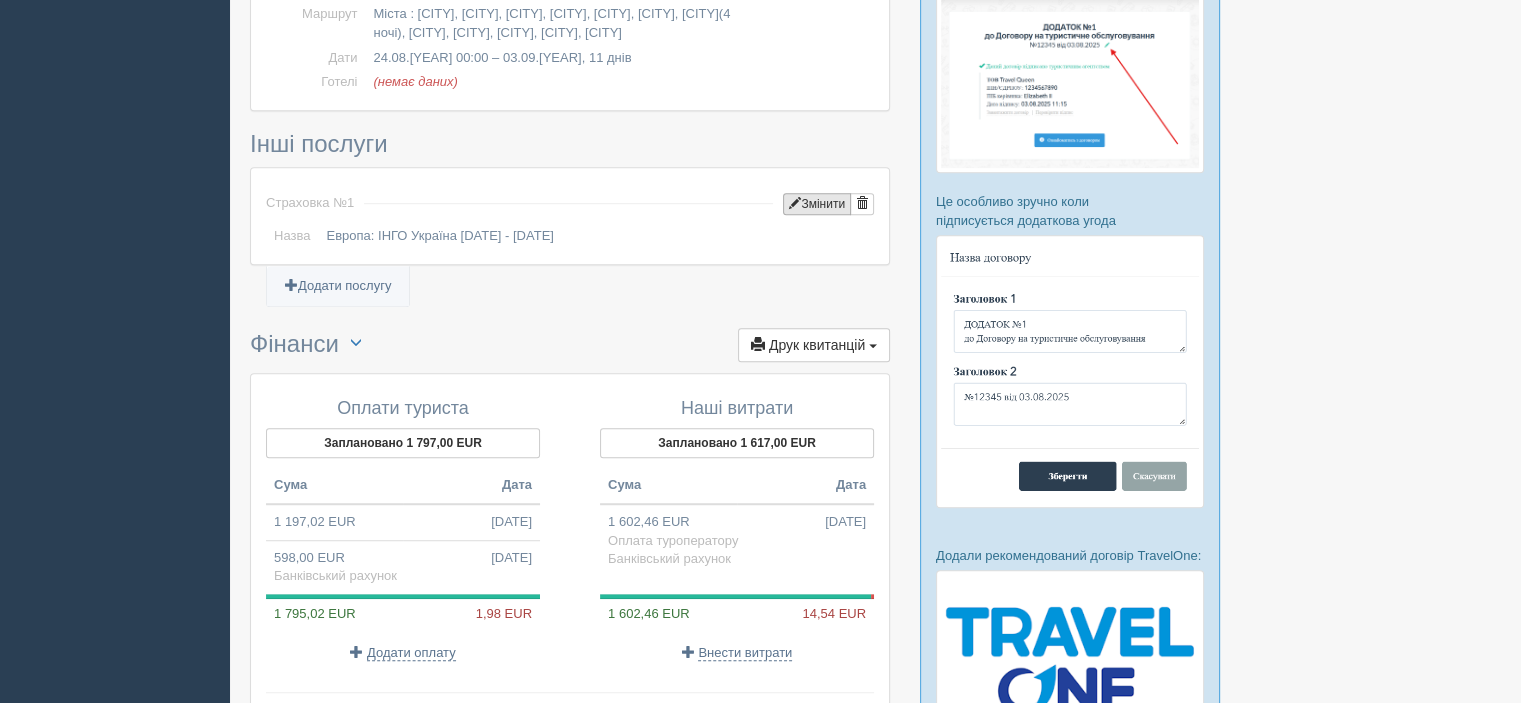 click on "Змінити" at bounding box center [817, 204] 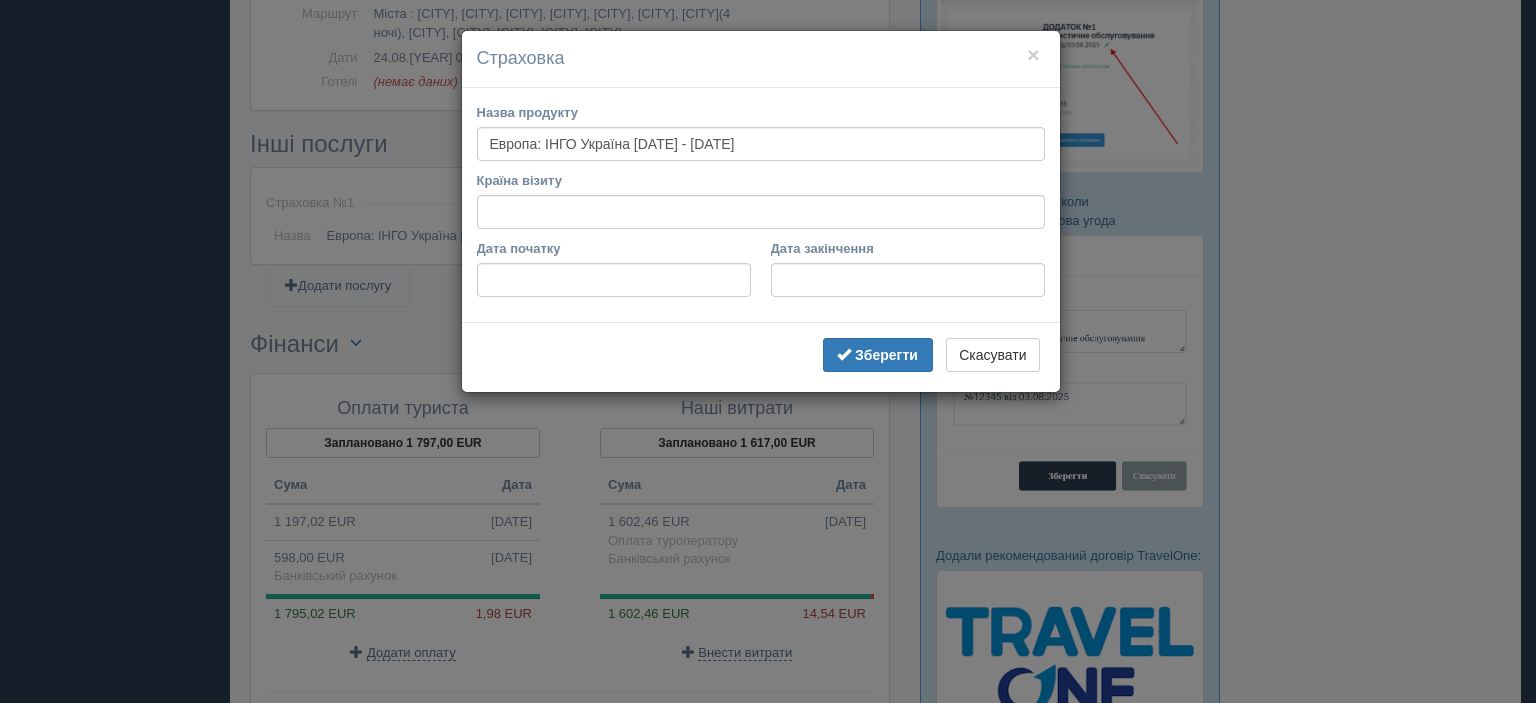 type 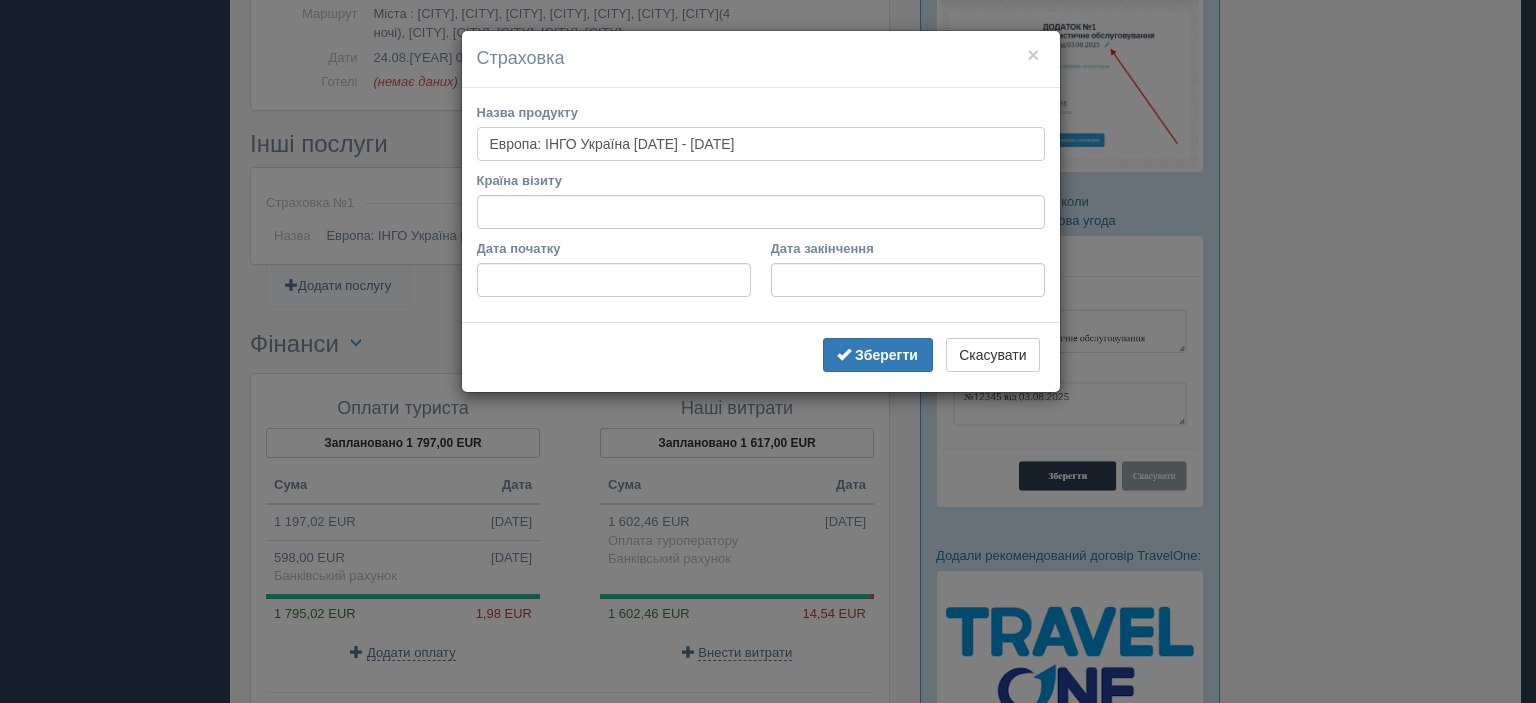 drag, startPoint x: 634, startPoint y: 140, endPoint x: 840, endPoint y: 141, distance: 206.00243 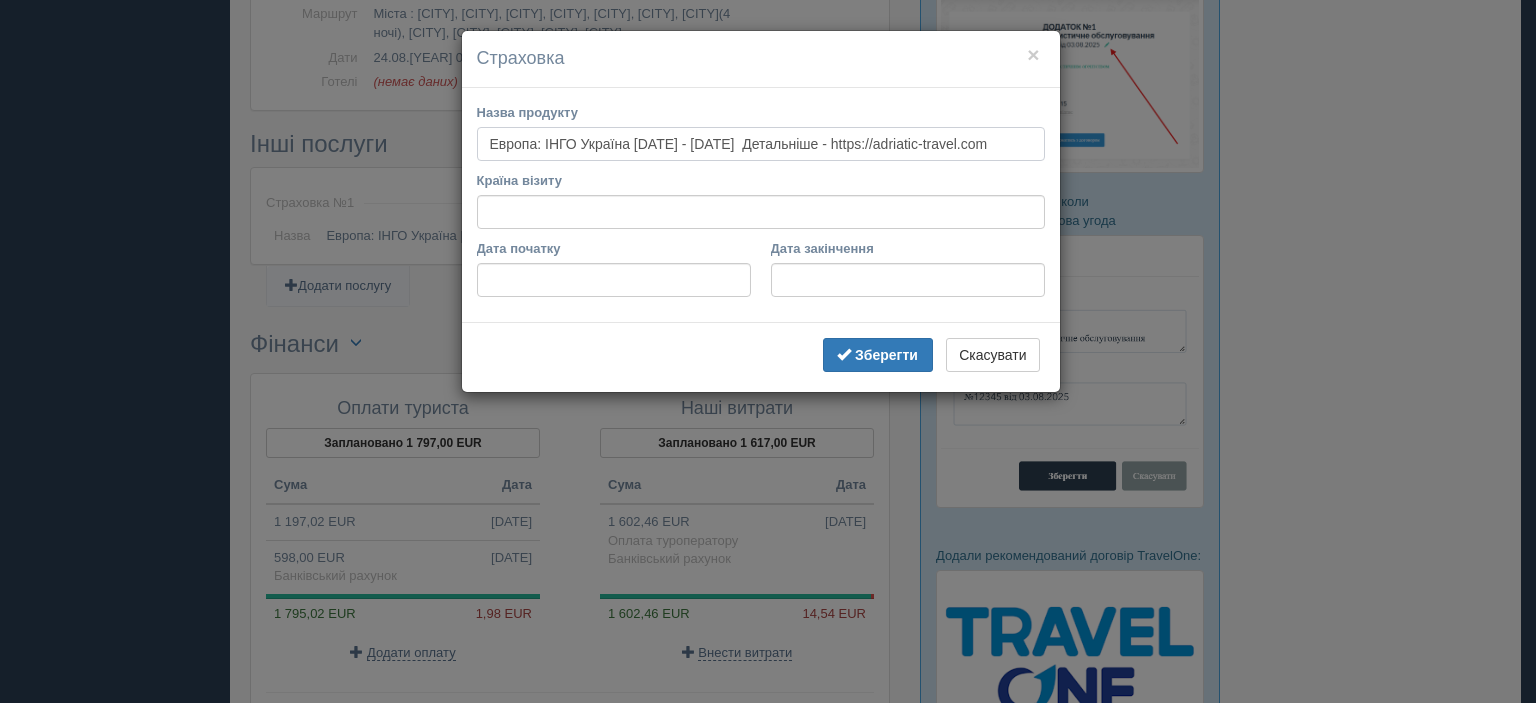 scroll, scrollTop: 0, scrollLeft: 0, axis: both 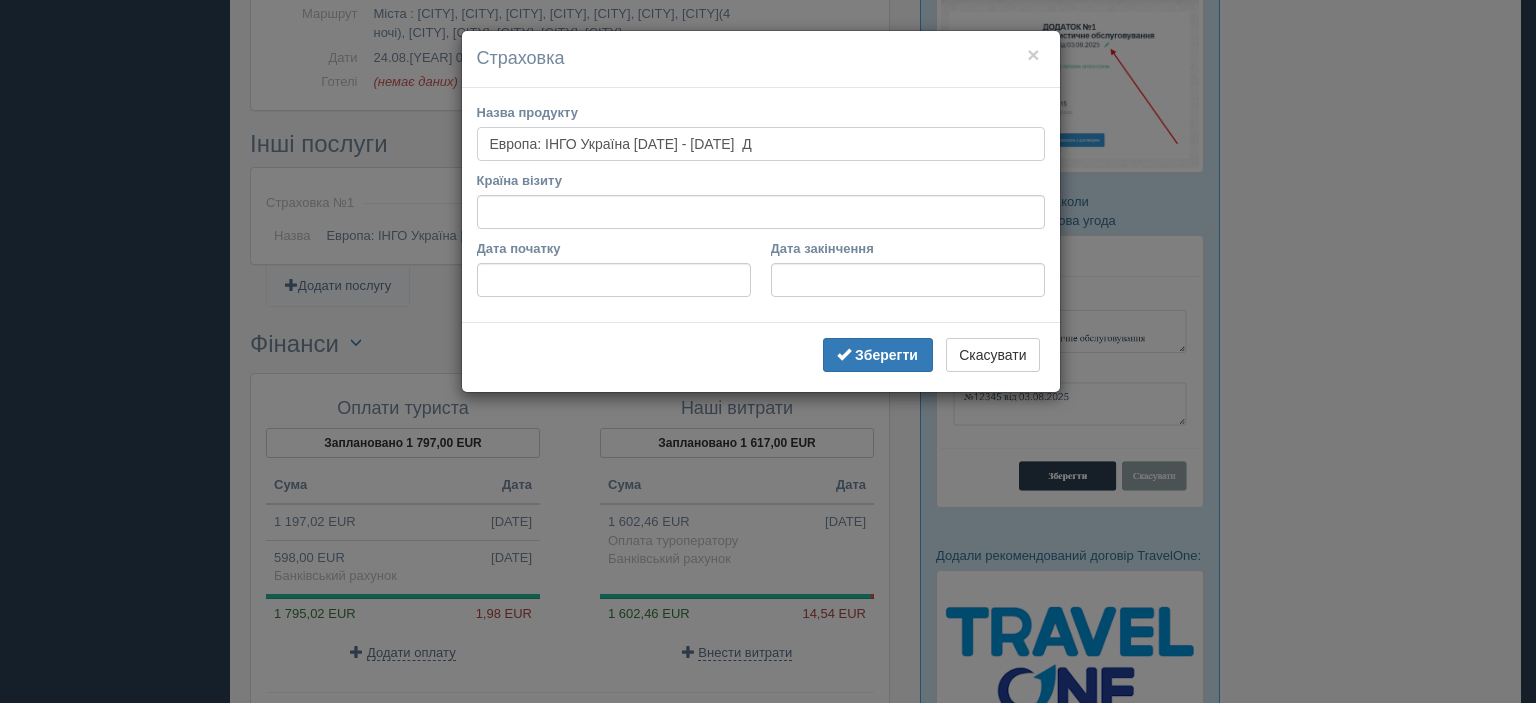 type on "Европа: ІНГО Україна [DATE] - [DATE]" 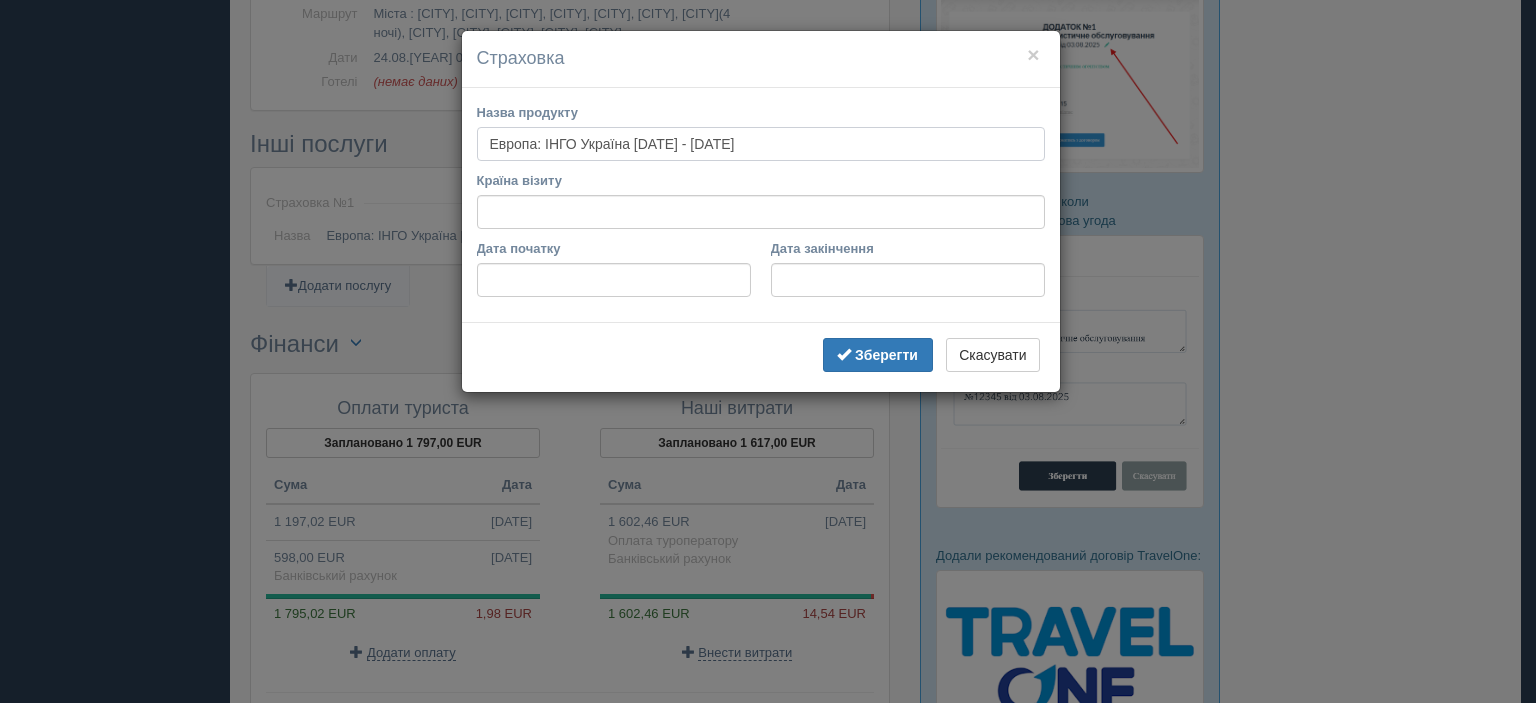 type 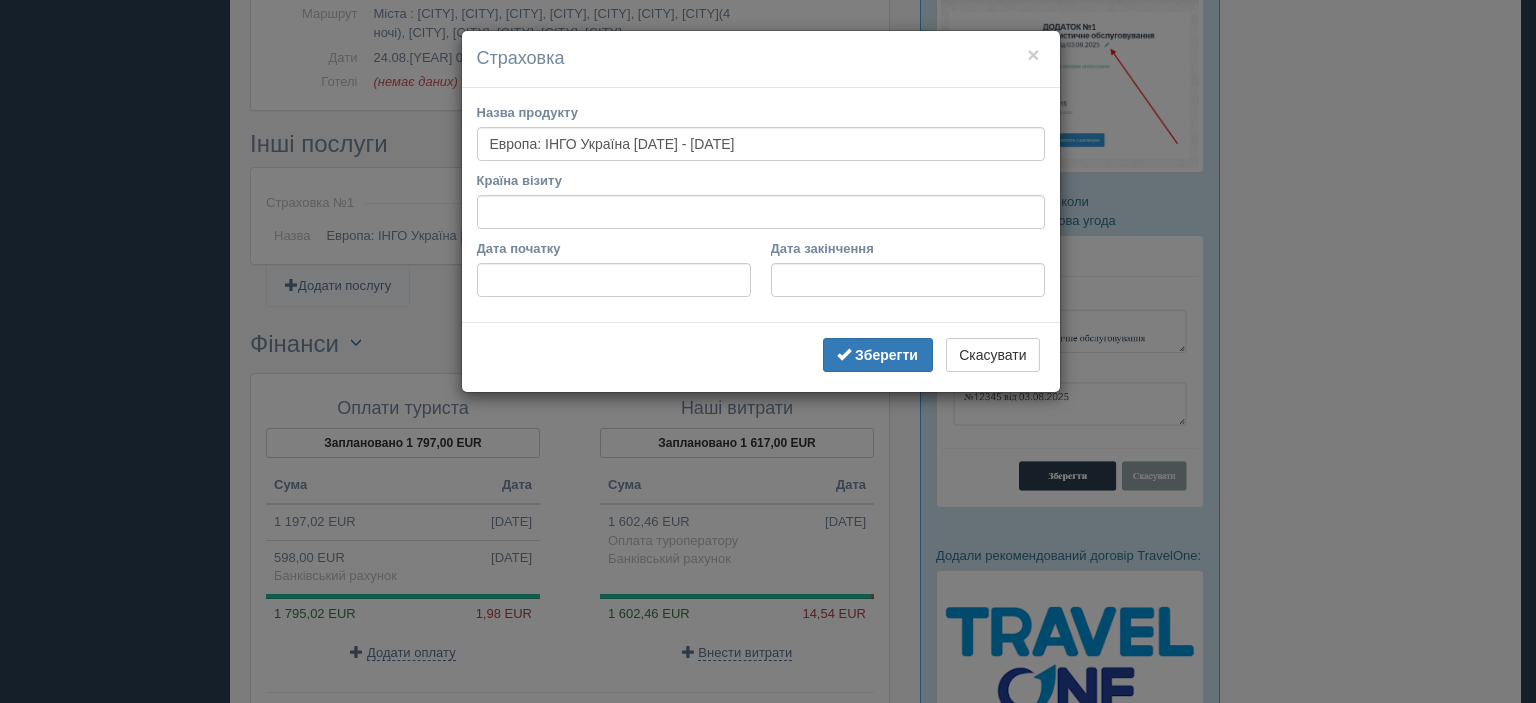 type on "Европа: ІНГО Україна [DATE] - [DATE]" 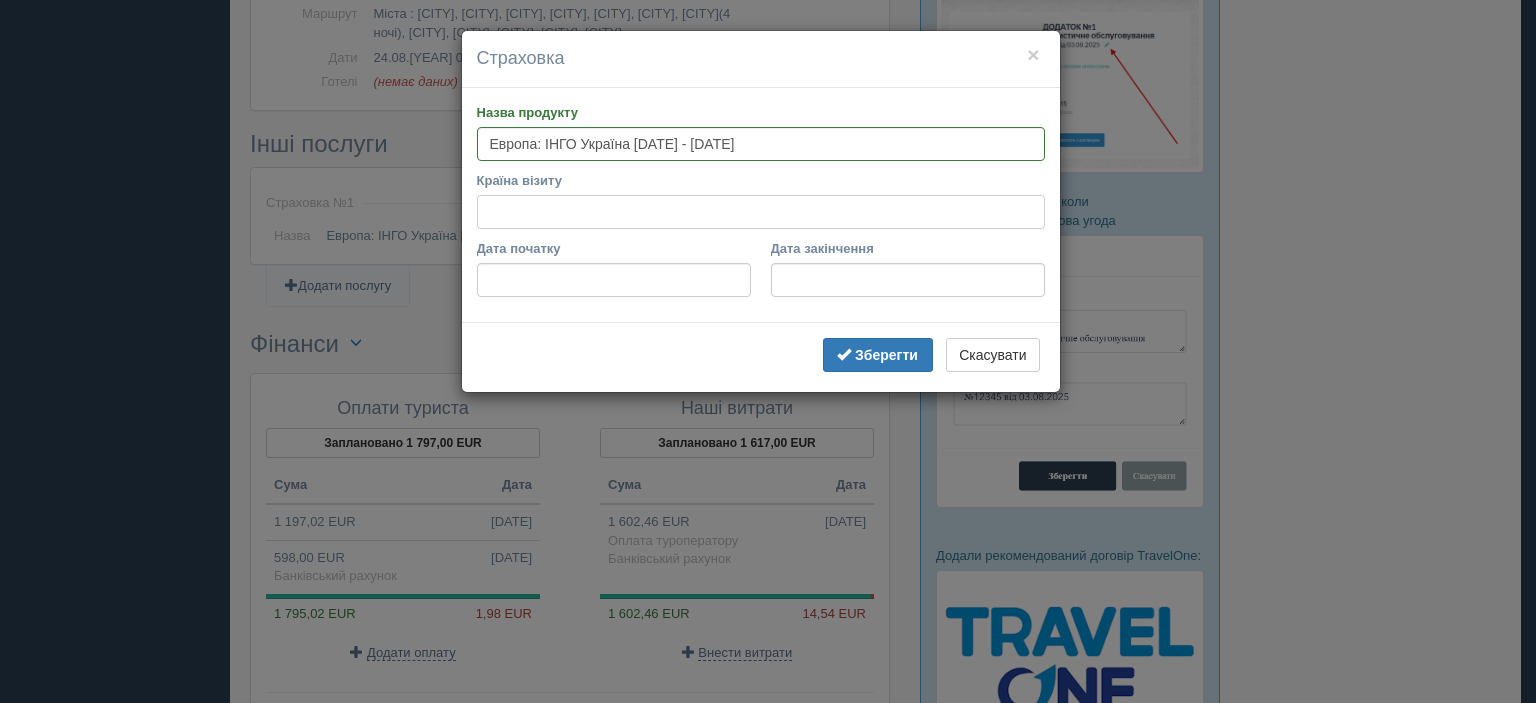 click on "Країна візиту" at bounding box center (761, 212) 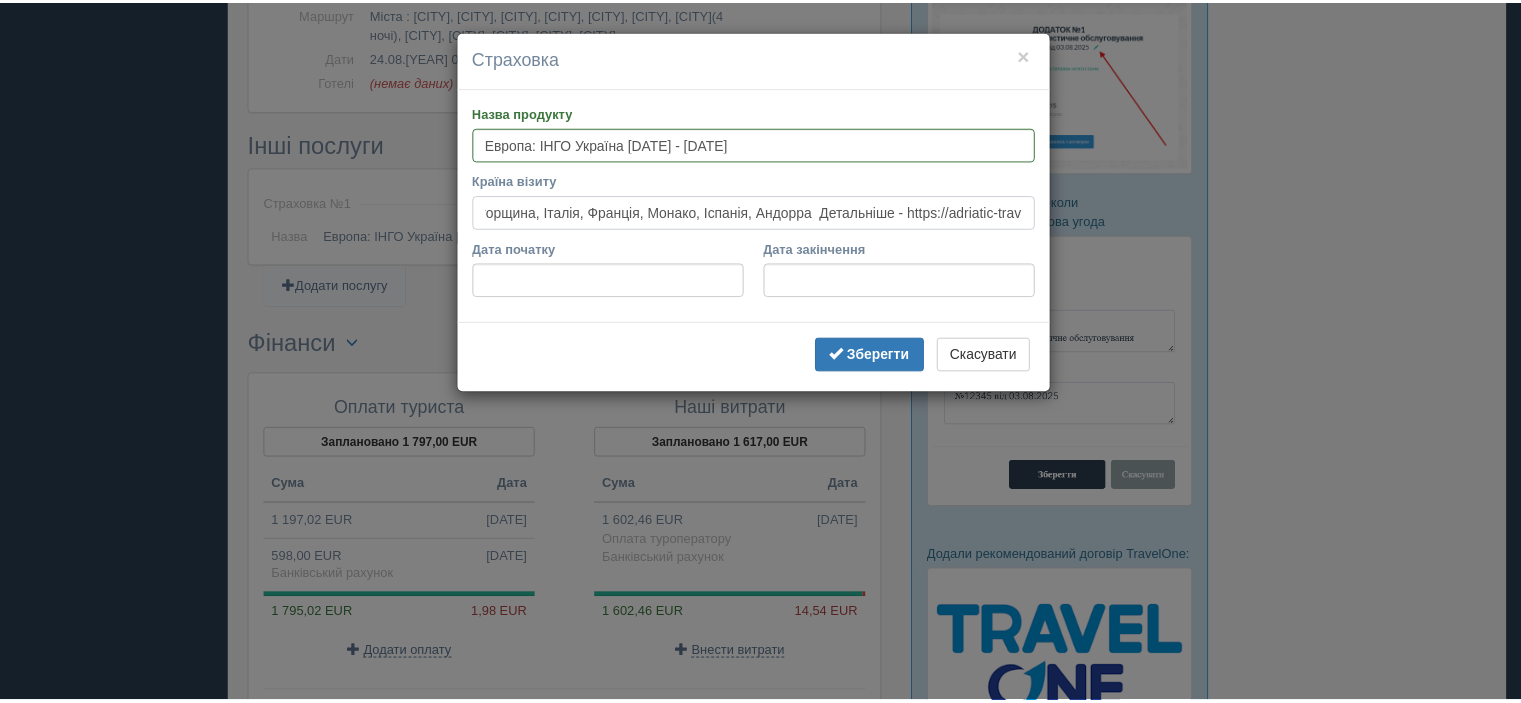 scroll, scrollTop: 0, scrollLeft: 0, axis: both 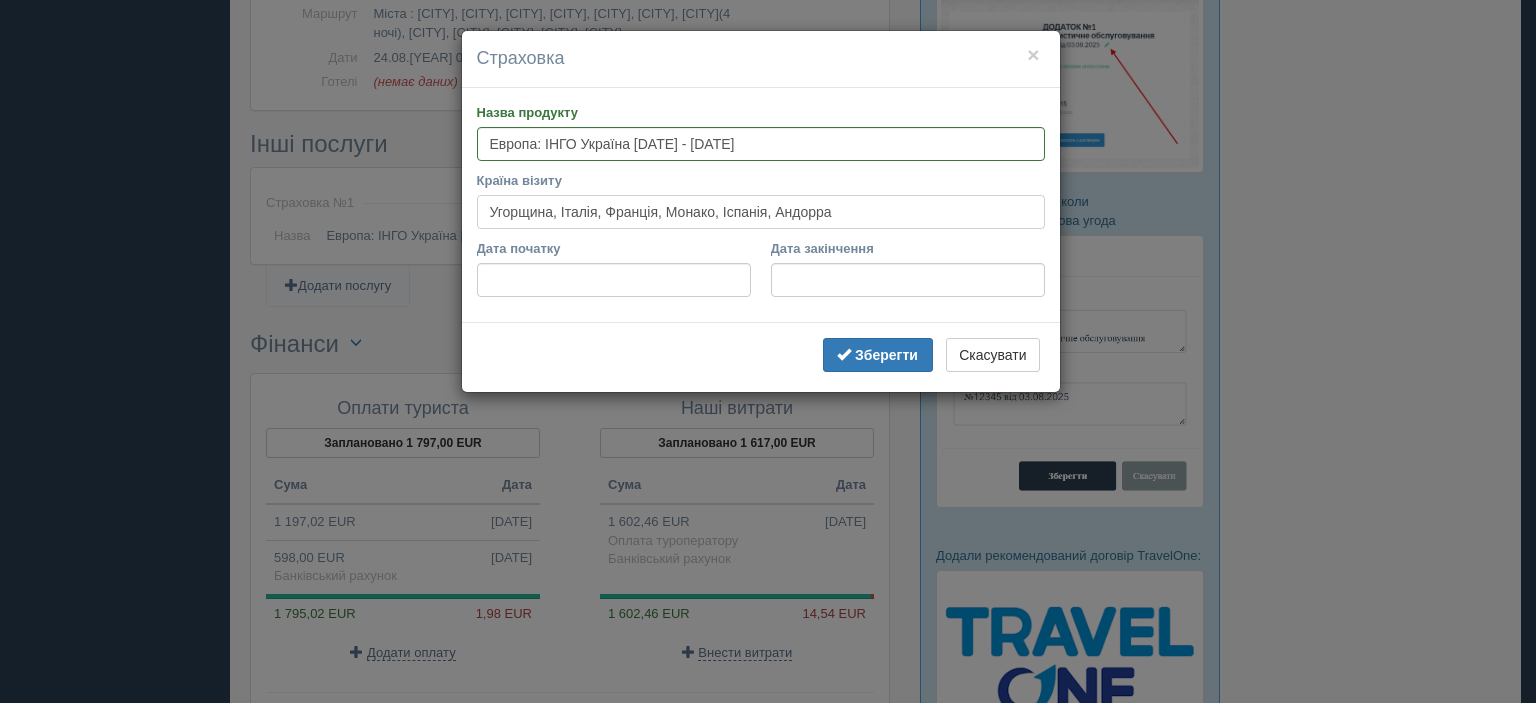 type on "Угорщина, Італія, Франція, Монако, Іспанія, Андорра" 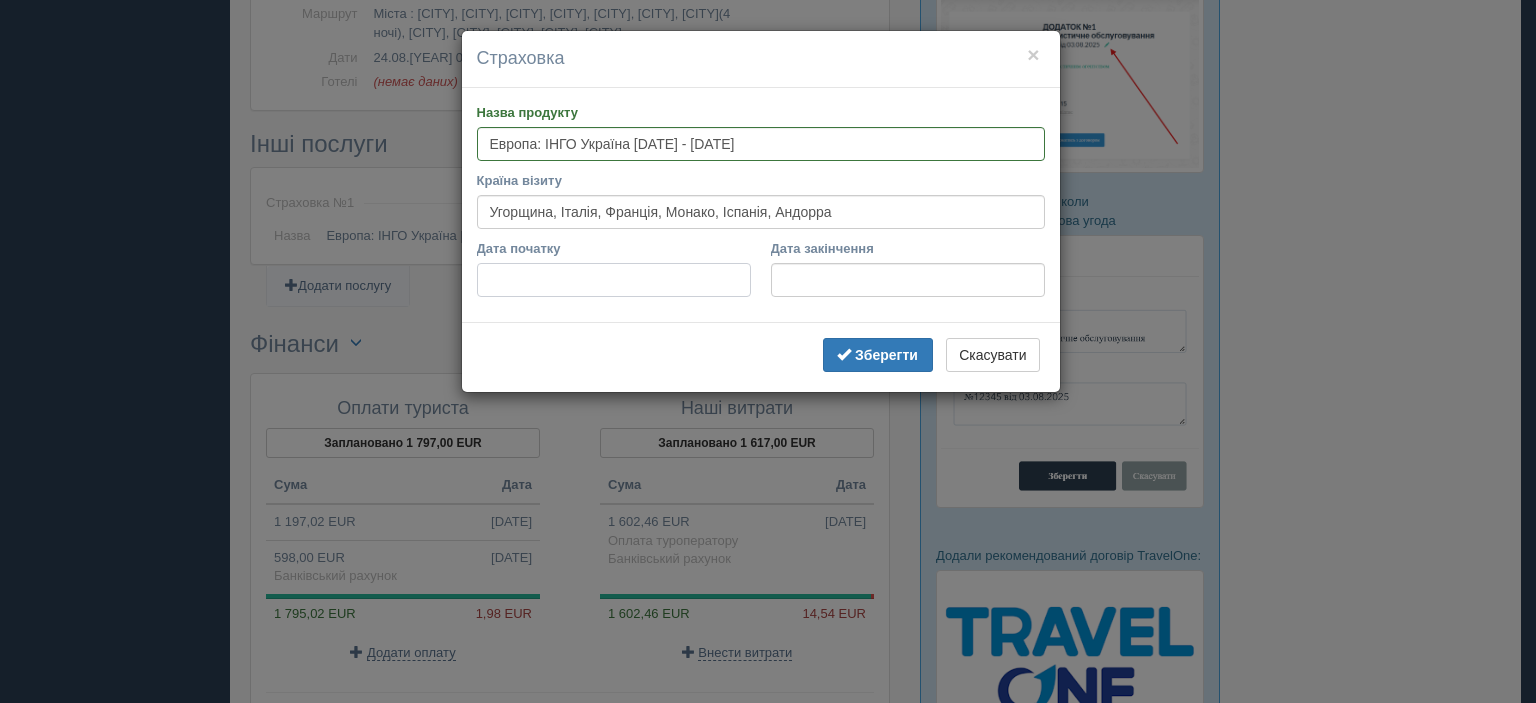 click on "Дата початку" at bounding box center [614, 280] 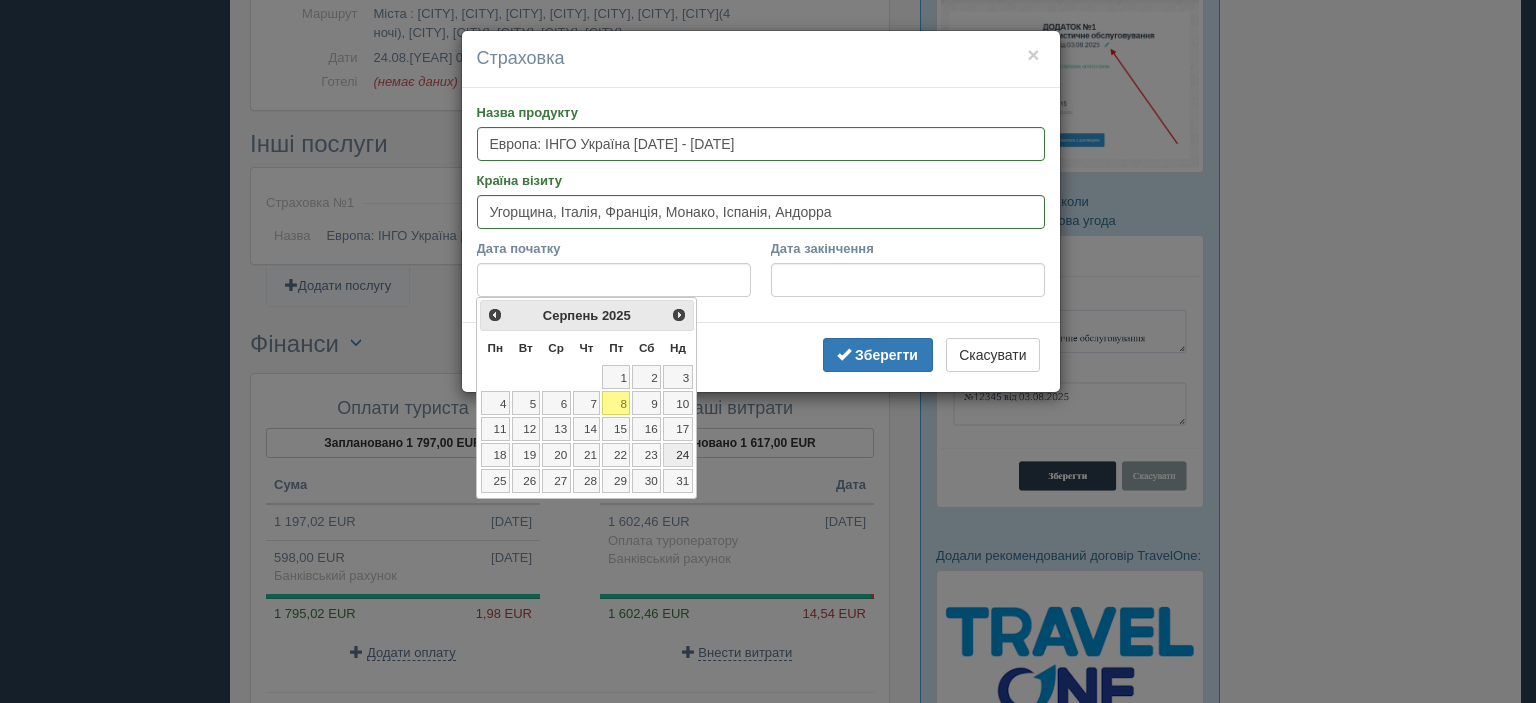 click on "24" at bounding box center [678, 455] 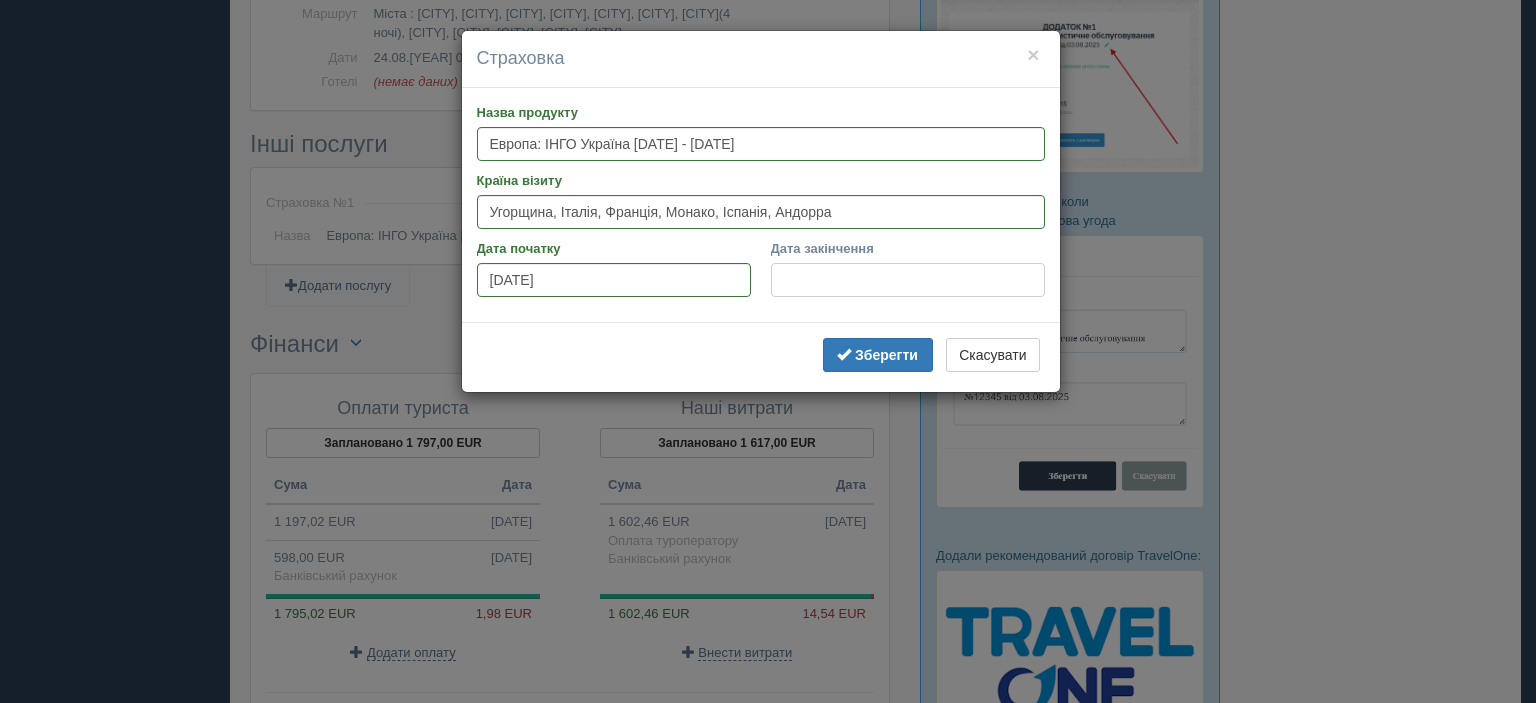 click on "Дата закінчення" at bounding box center [908, 280] 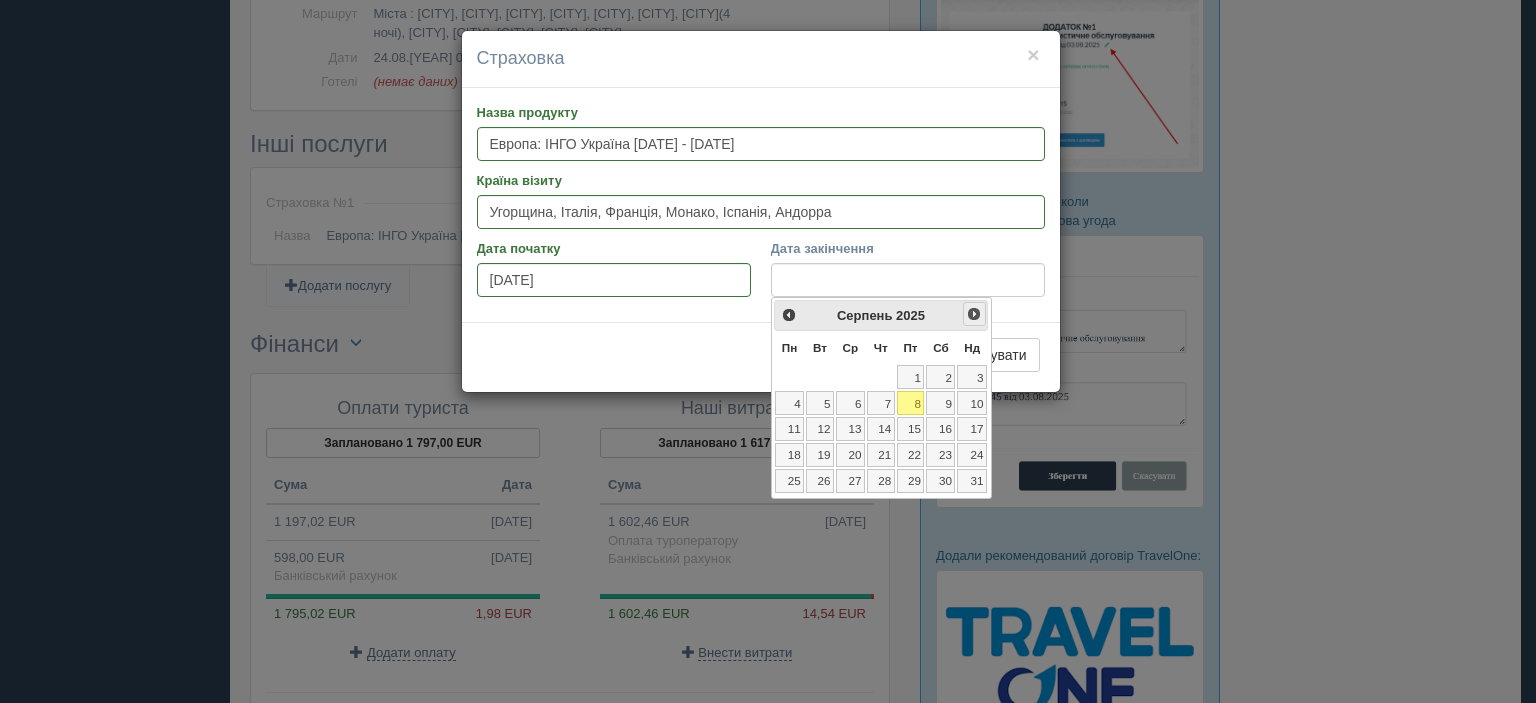 click on "Наст>" at bounding box center (974, 314) 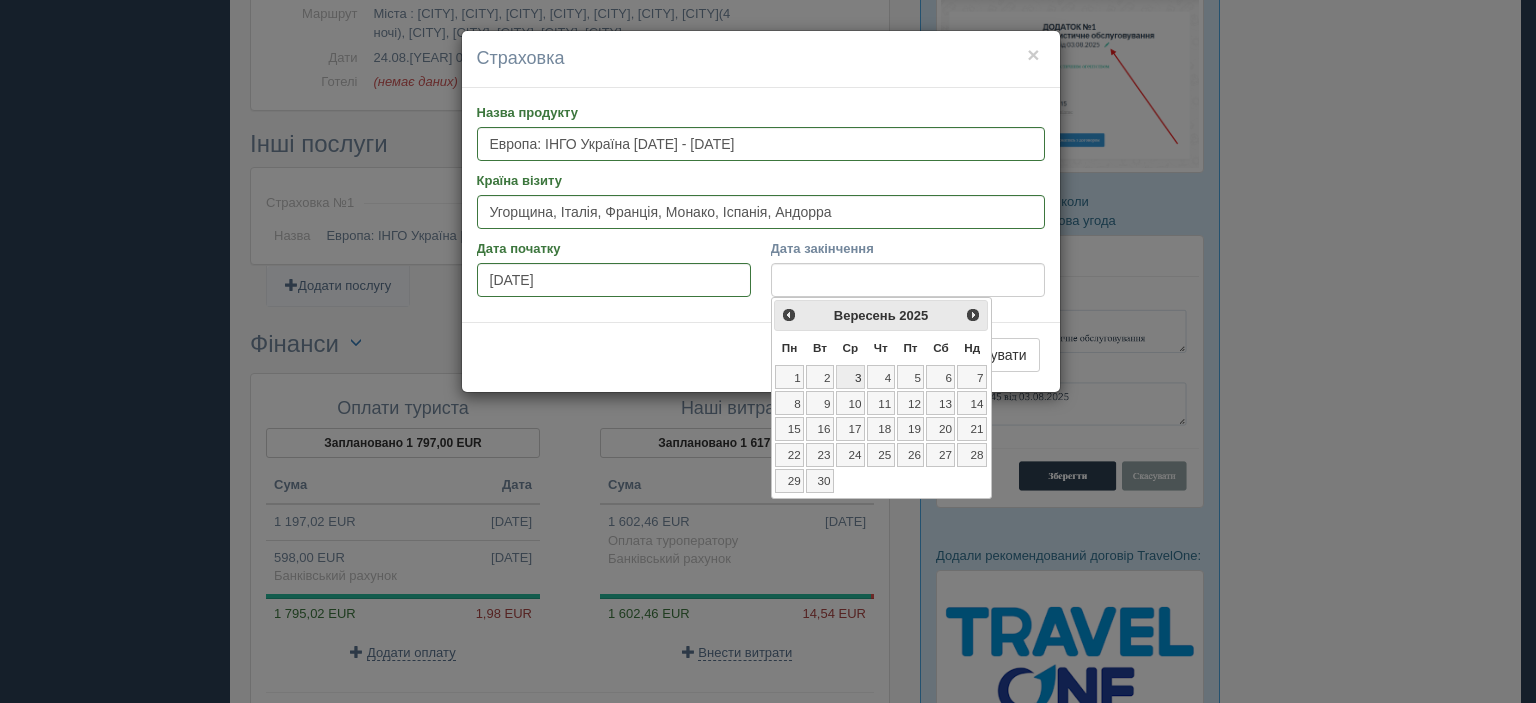 click on "3" at bounding box center (850, 377) 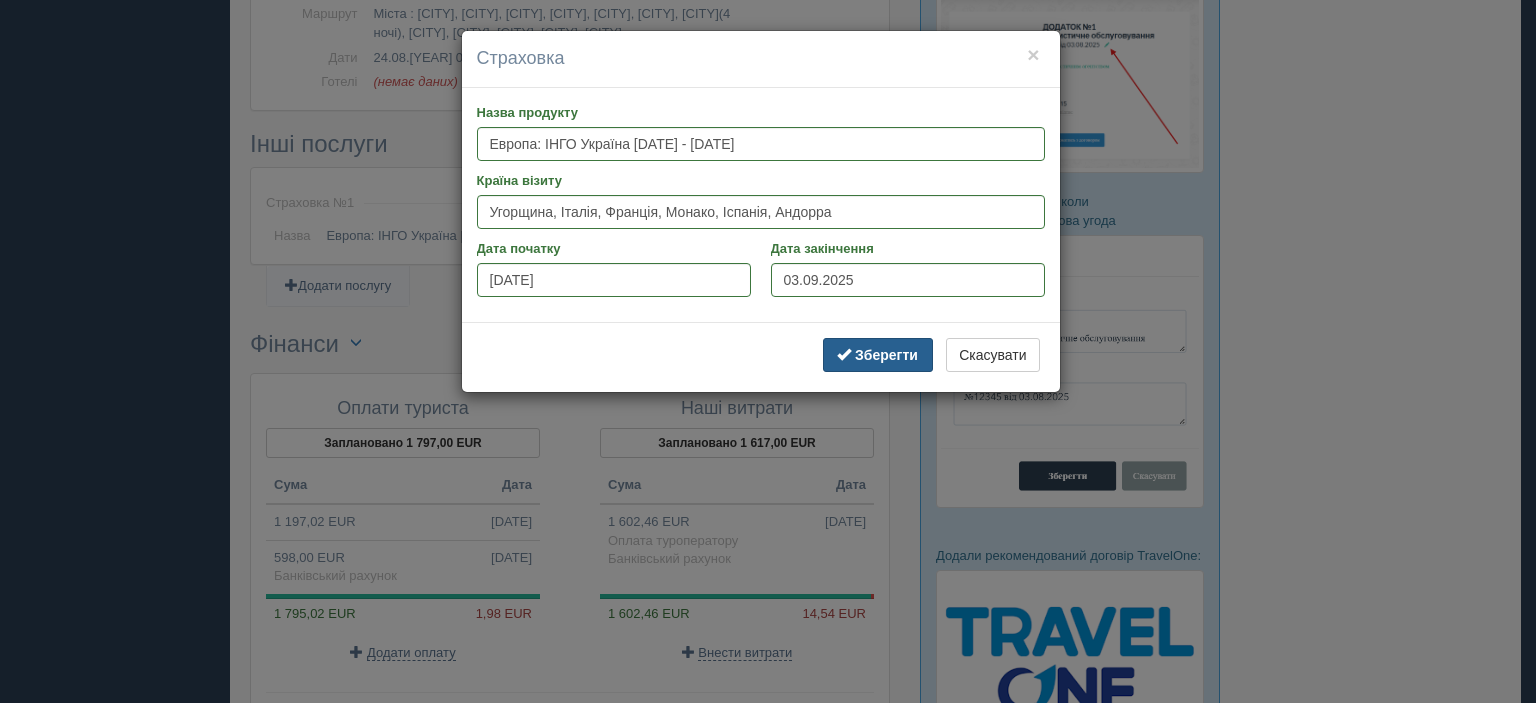 click on "Зберегти" at bounding box center (886, 355) 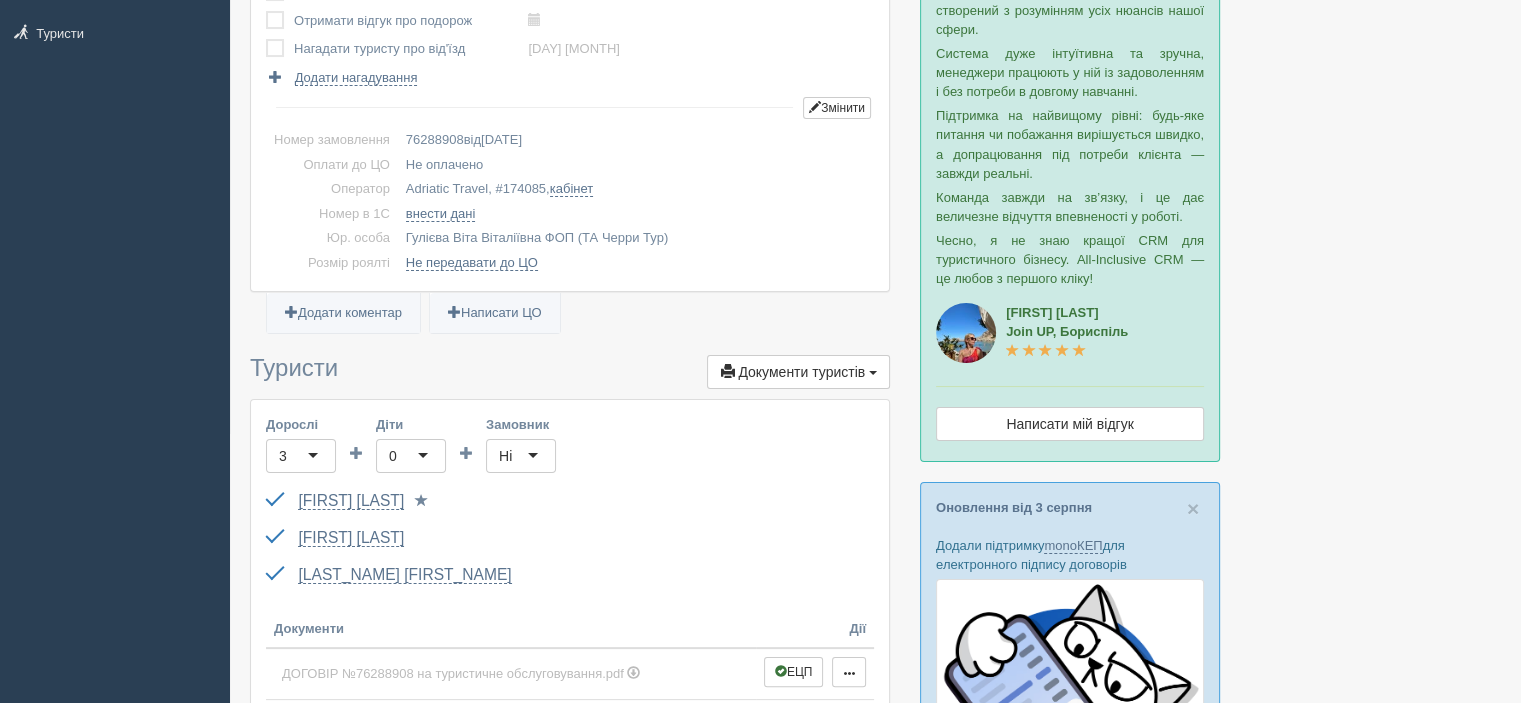 scroll, scrollTop: 27, scrollLeft: 0, axis: vertical 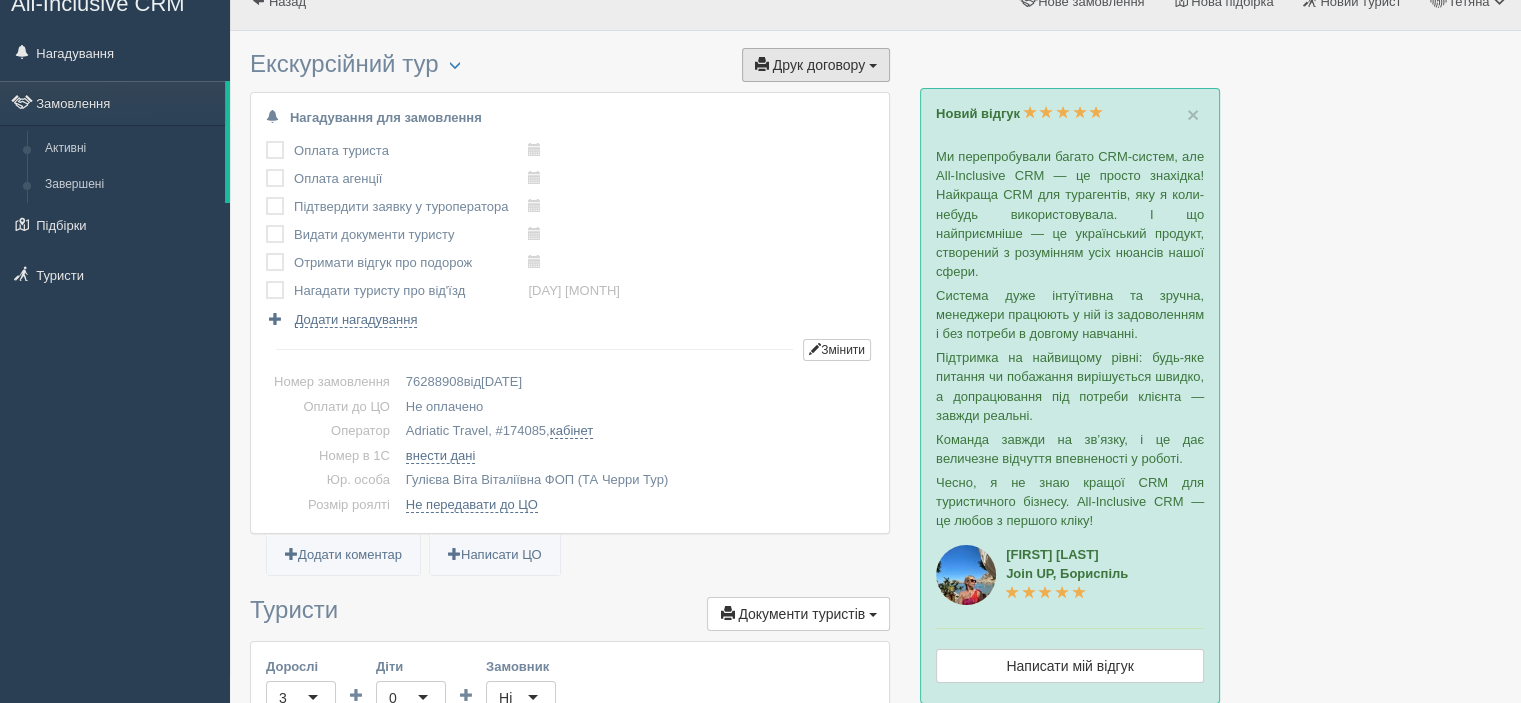 click on "Друк договору" at bounding box center [819, 65] 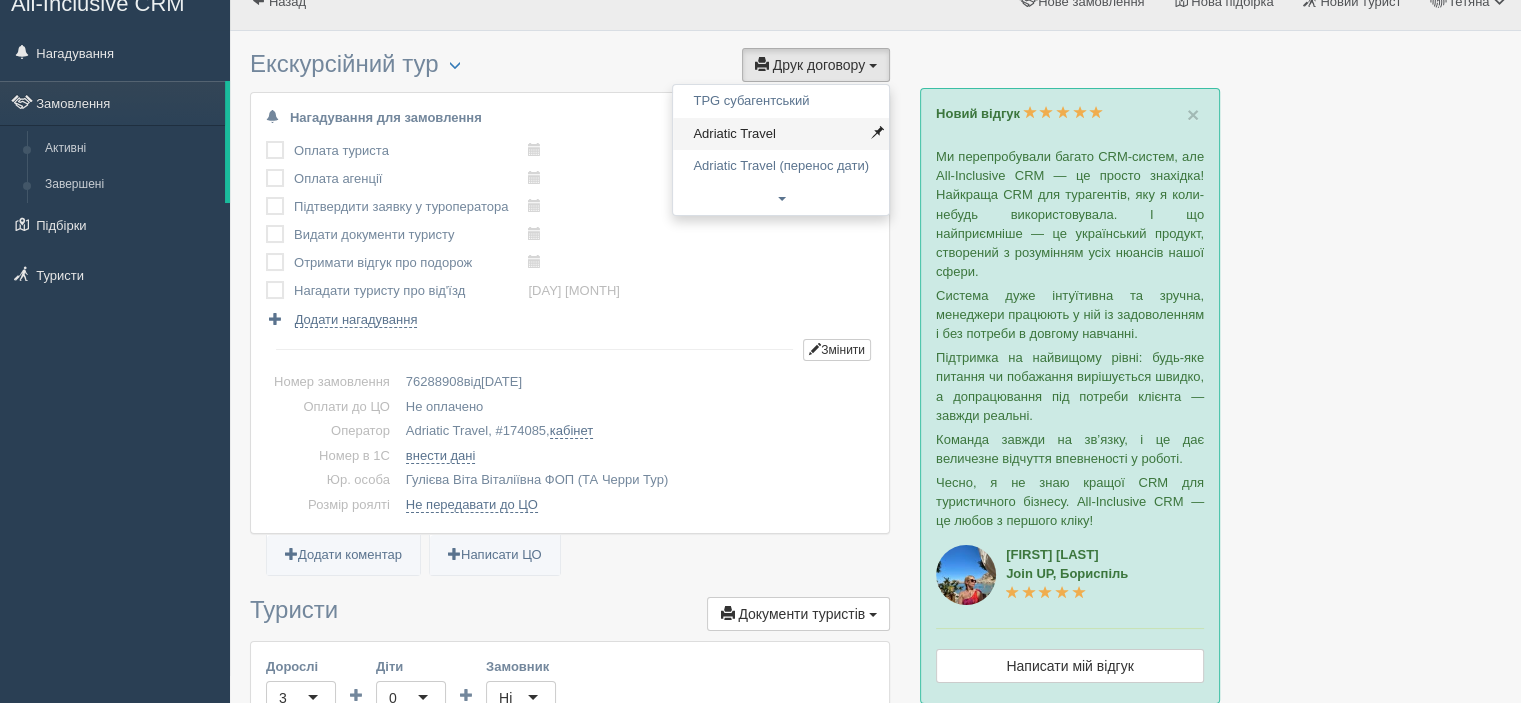 click on "Adriatic Travel" at bounding box center [781, 134] 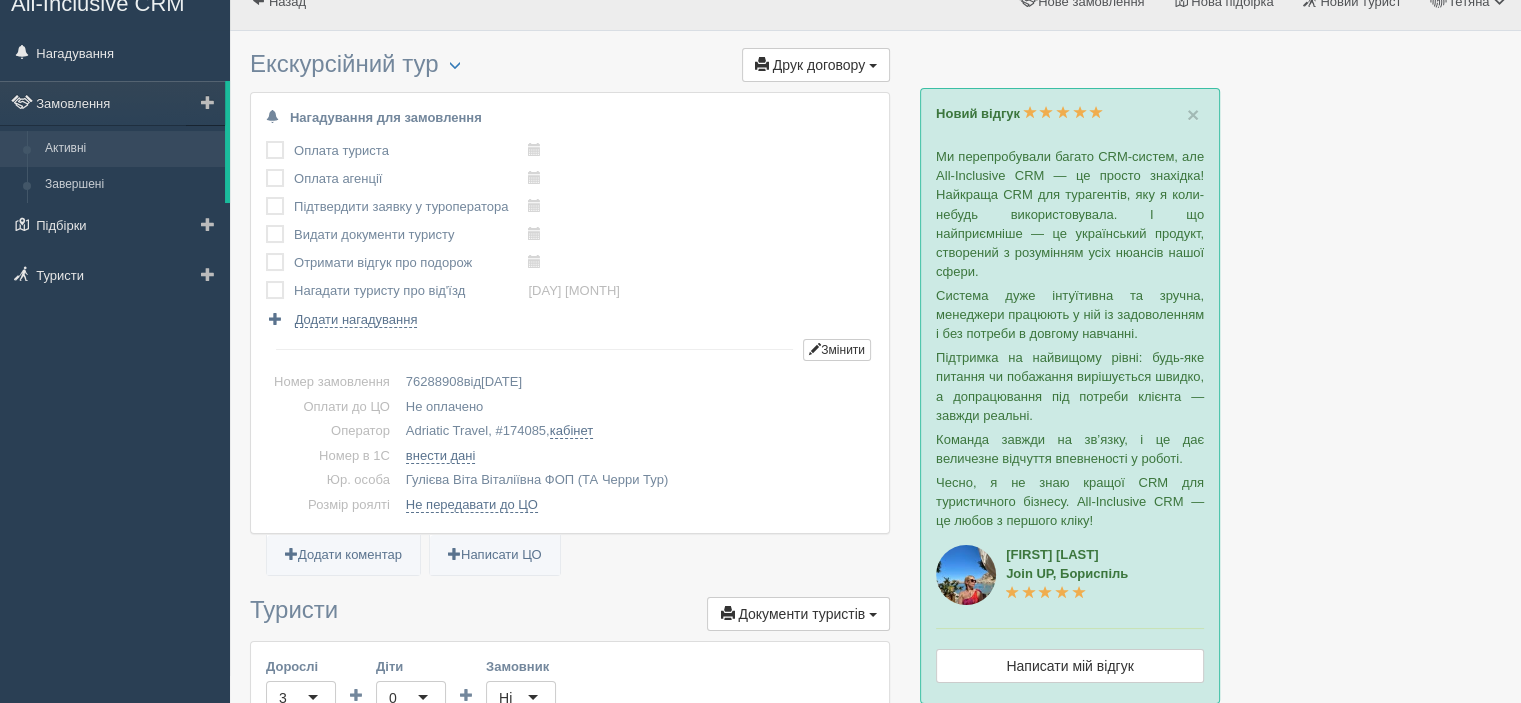 click on "Активні" at bounding box center (130, 149) 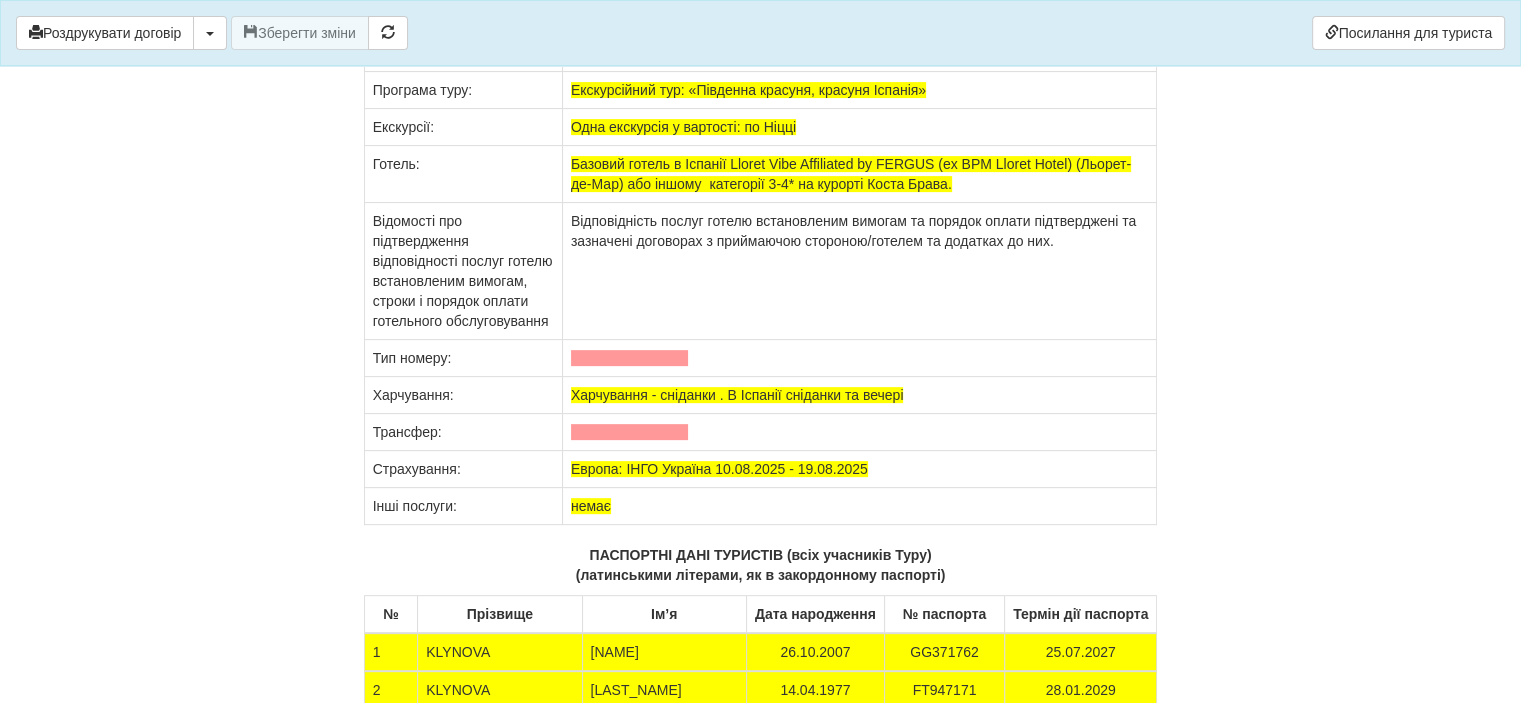 scroll, scrollTop: 15900, scrollLeft: 0, axis: vertical 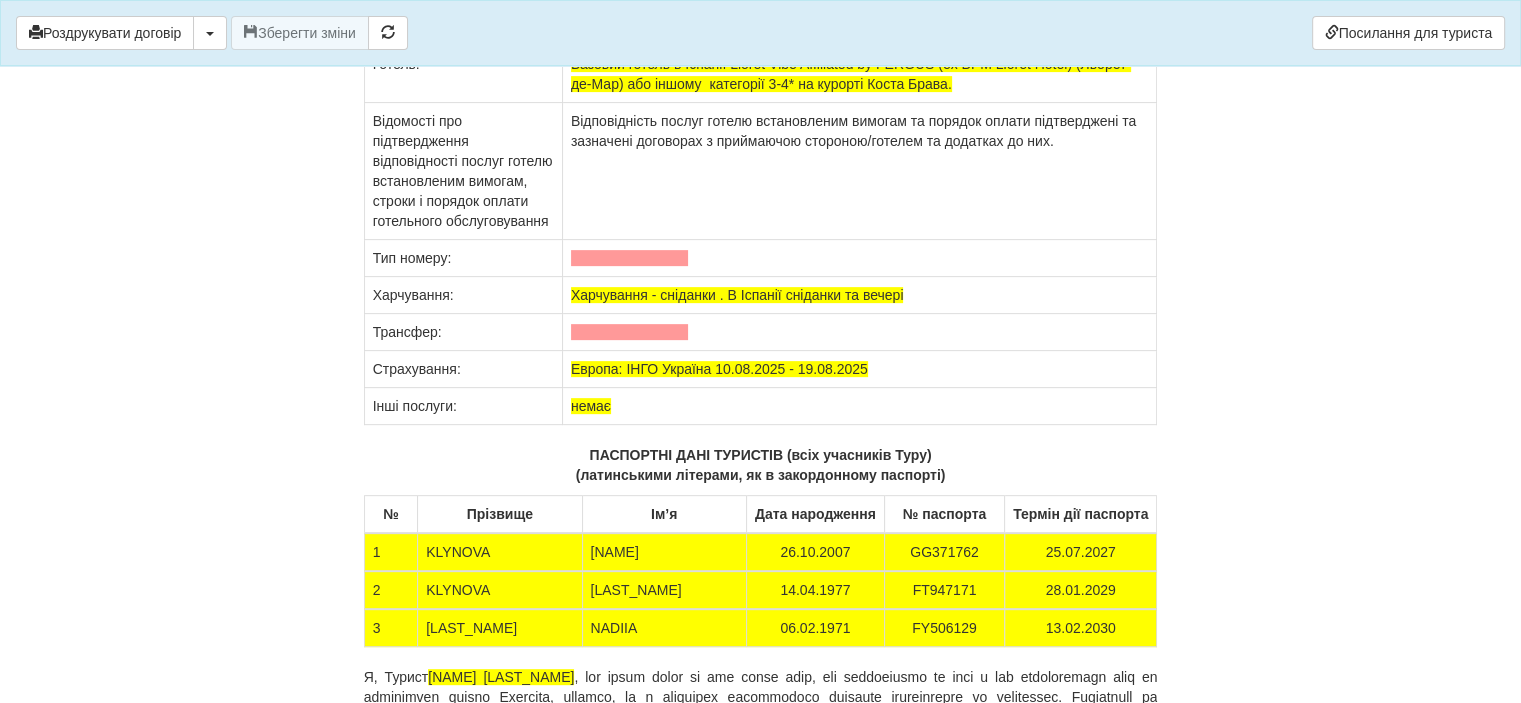 drag, startPoint x: 689, startPoint y: 343, endPoint x: 940, endPoint y: 348, distance: 251.04979 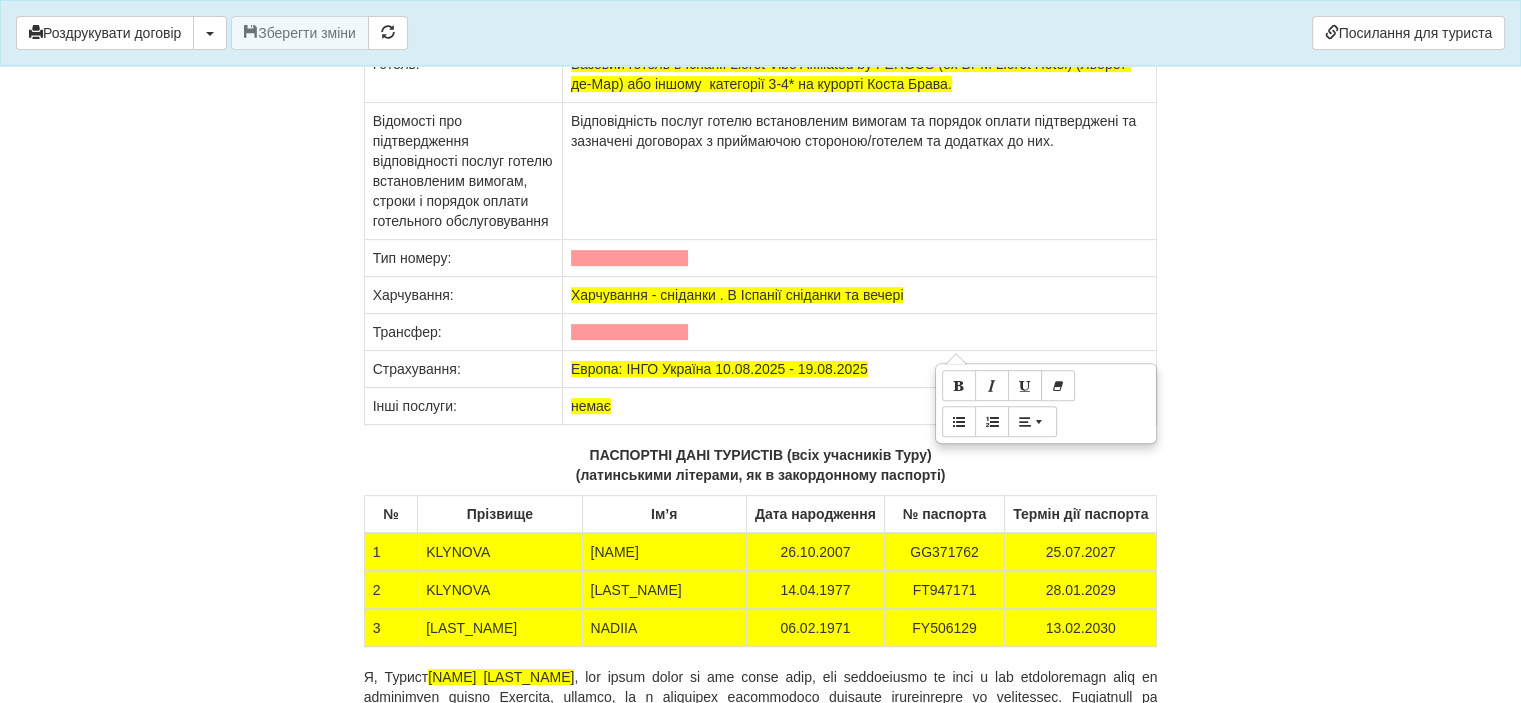type 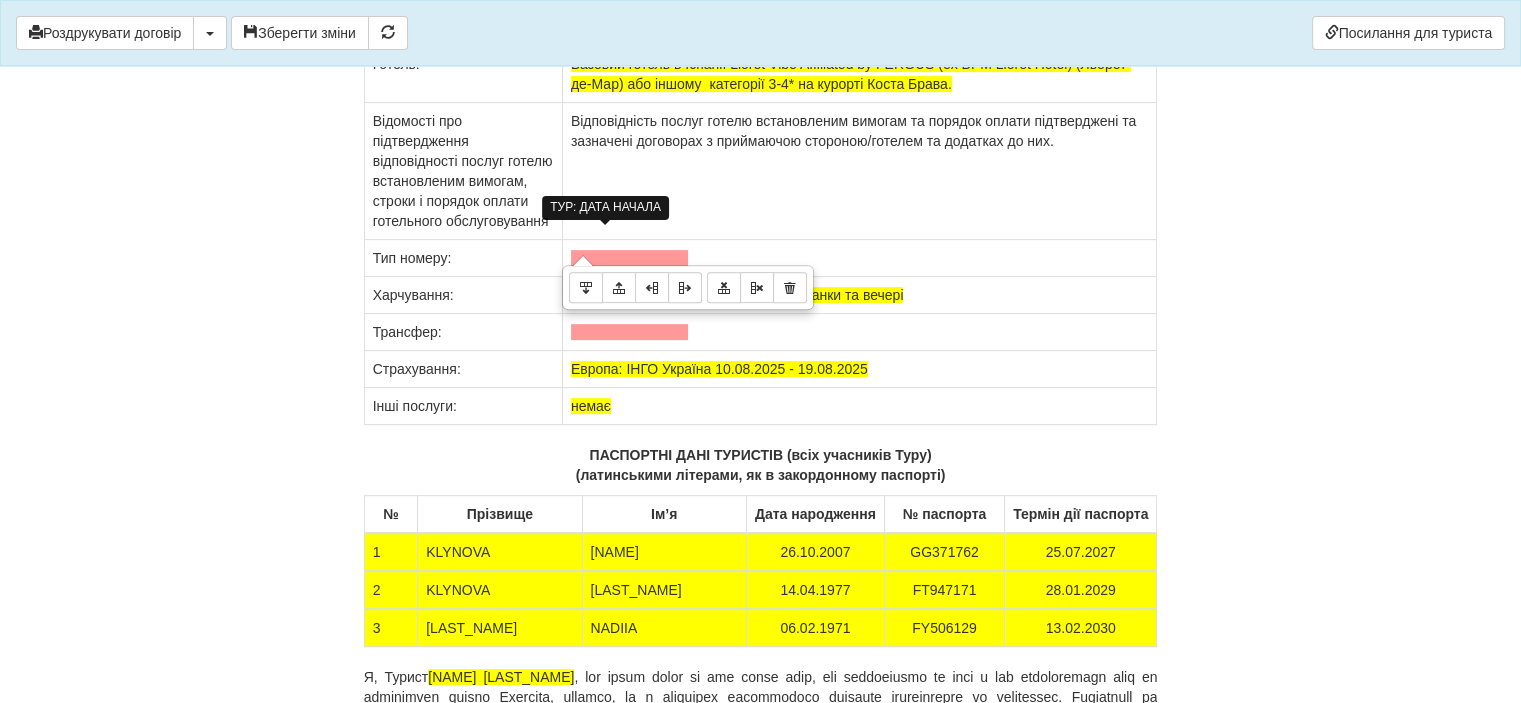 drag, startPoint x: 724, startPoint y: 235, endPoint x: 572, endPoint y: 234, distance: 152.0033 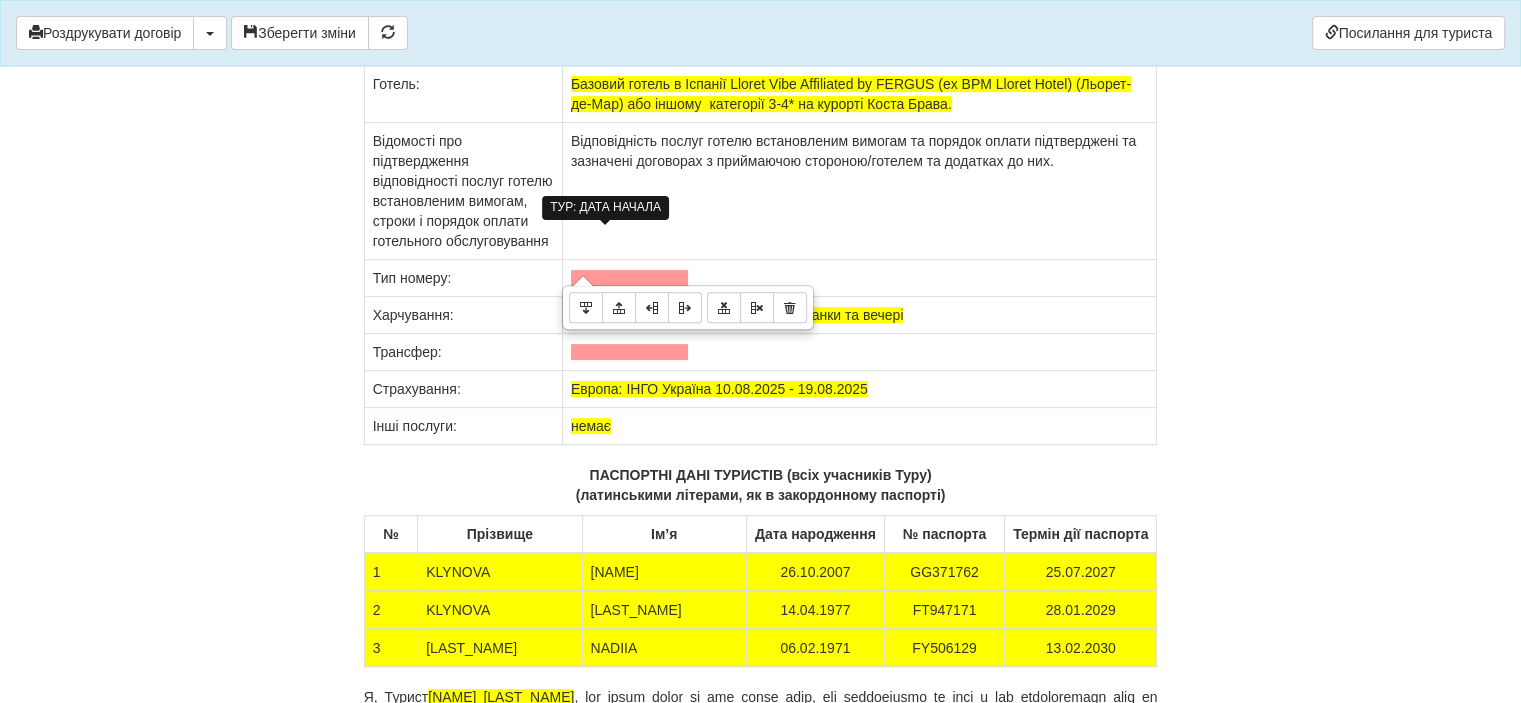 drag, startPoint x: 916, startPoint y: 259, endPoint x: 725, endPoint y: 237, distance: 192.26285 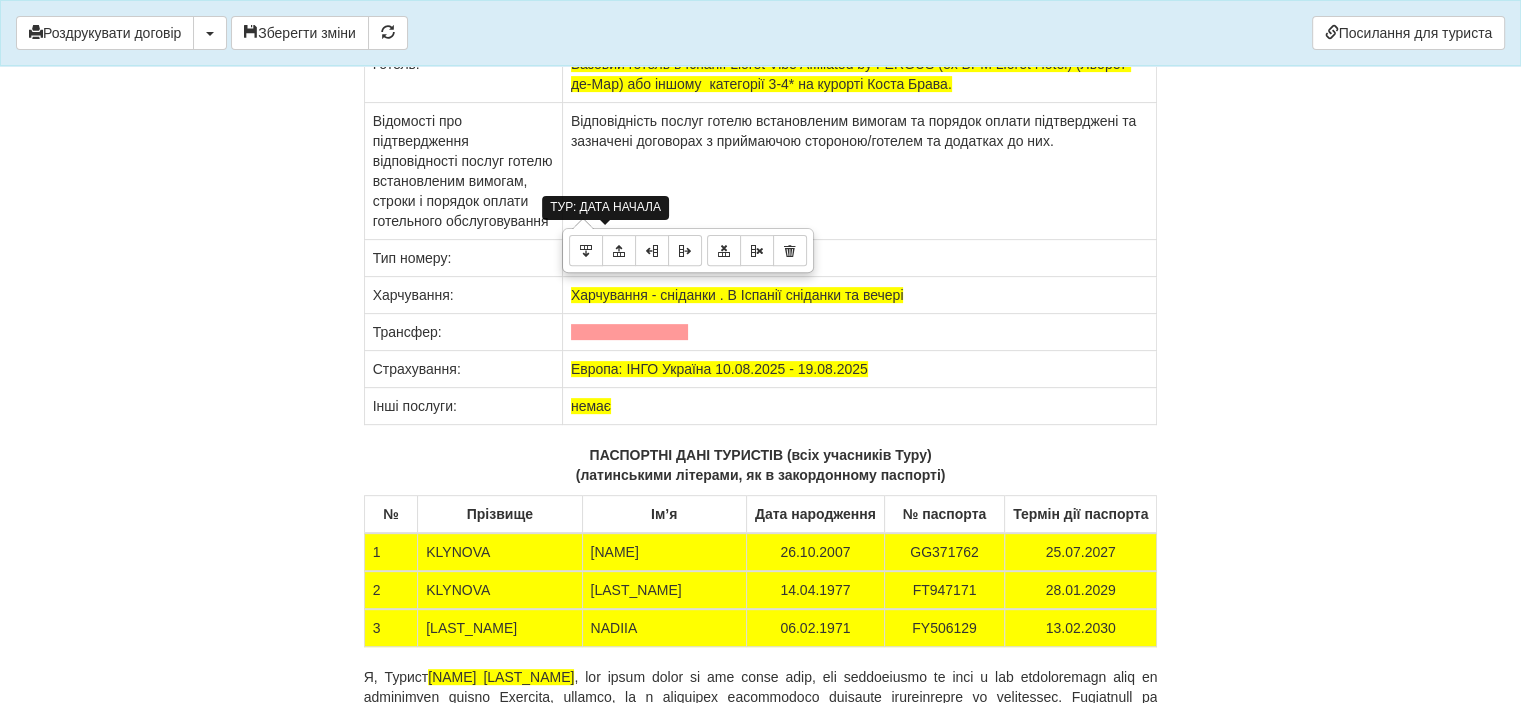 drag, startPoint x: 928, startPoint y: 198, endPoint x: 546, endPoint y: 187, distance: 382.15836 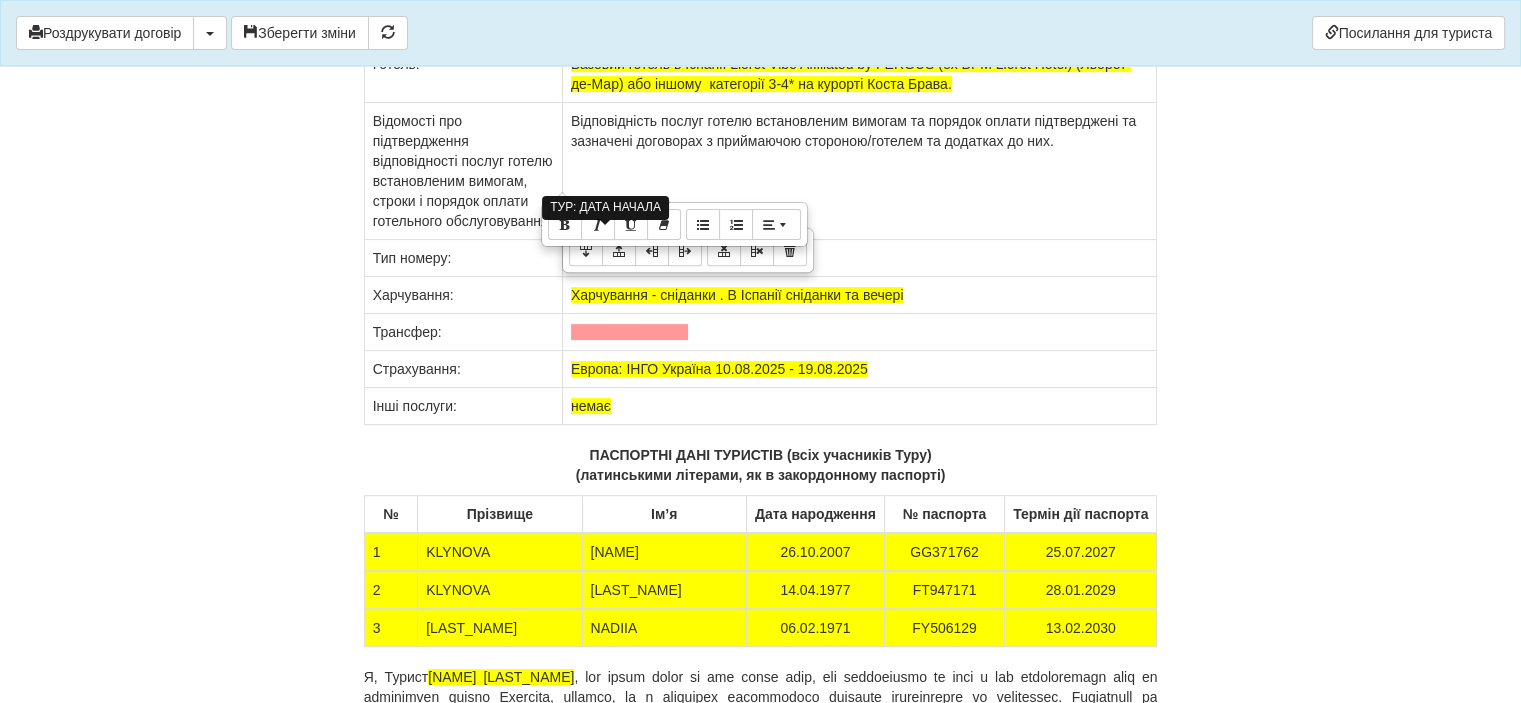click on "Угорщина, Італія, Франція, Монако, Іспанія, Андорра" at bounding box center (859, -158) 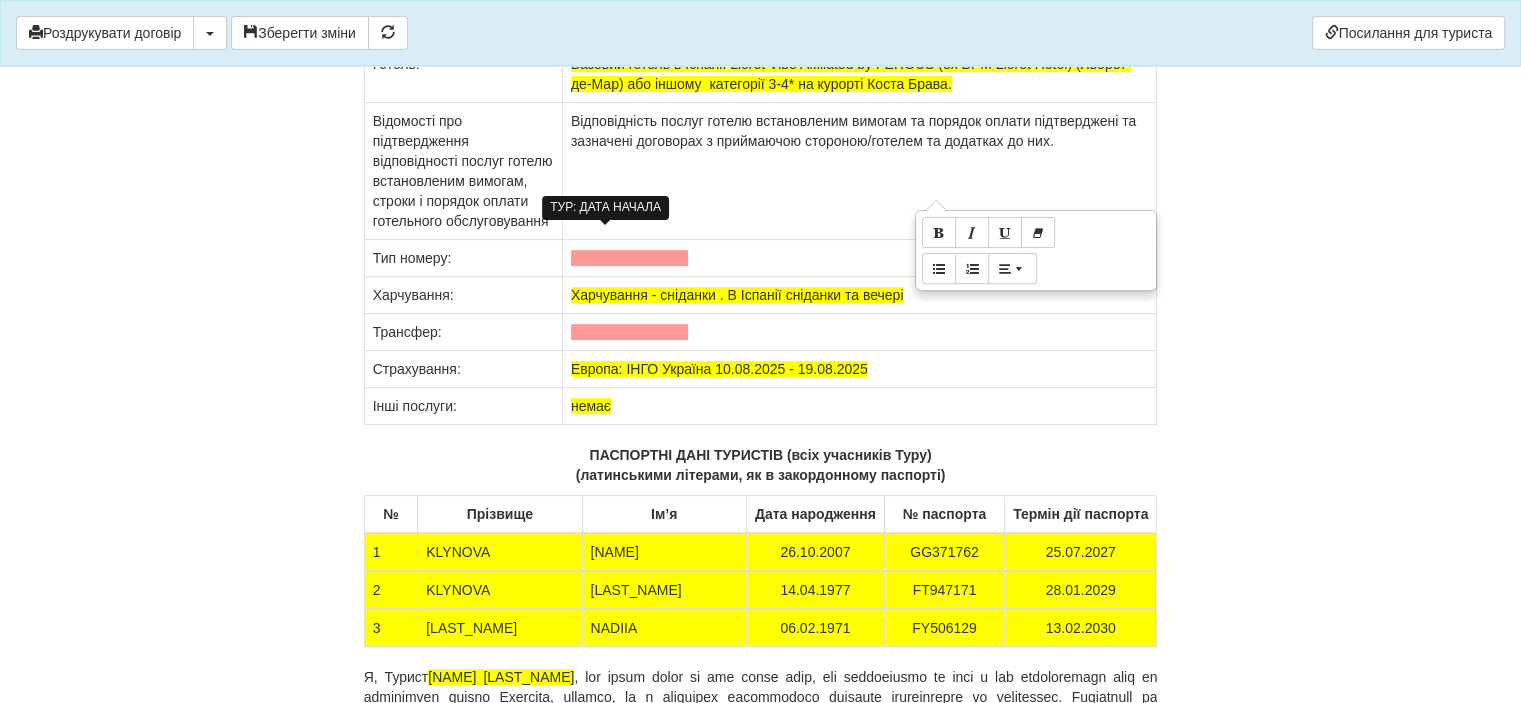 click on "Угорщина, Італія, Франція, Монако, Іспанія, Андорра" at bounding box center [742, -158] 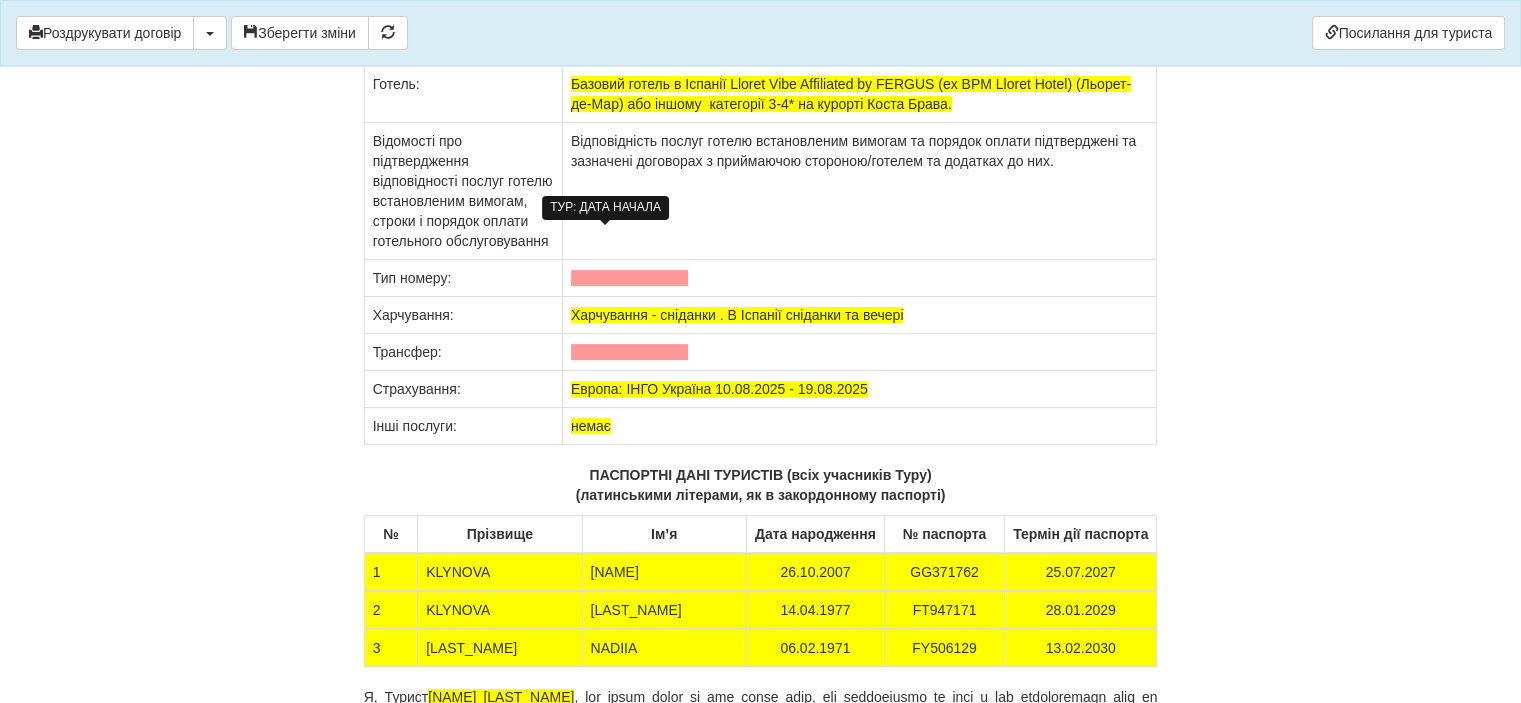 drag, startPoint x: 1112, startPoint y: 217, endPoint x: 1113, endPoint y: 227, distance: 10.049875 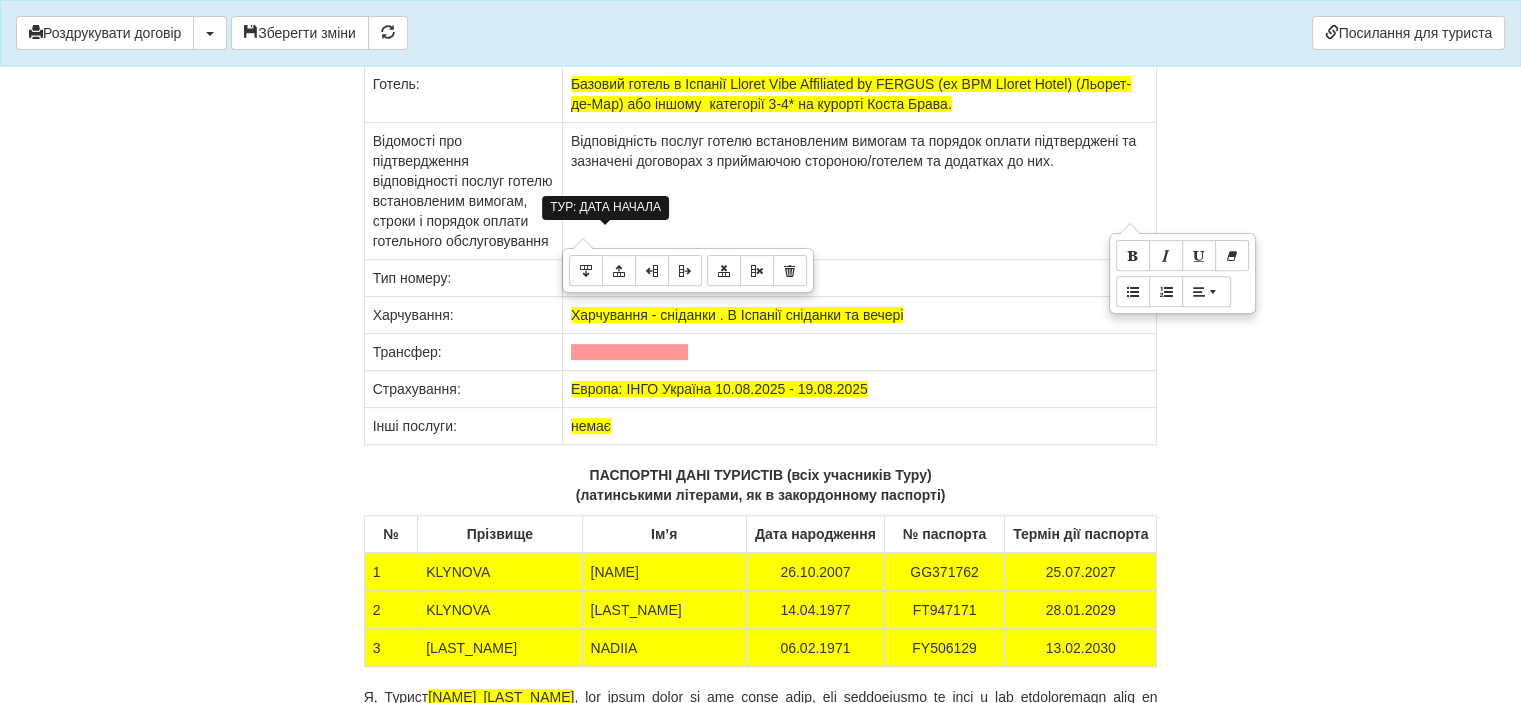 click on "Угорщина, Італія, Франція, Монако, Іспанія, Андорра  Детальніше - https://adriatic-travel.com.ua/tour/idealne-lito-v-ispanii-5-nochey-na-mori?date=2025-08-24#about_tour" at bounding box center [843, -148] 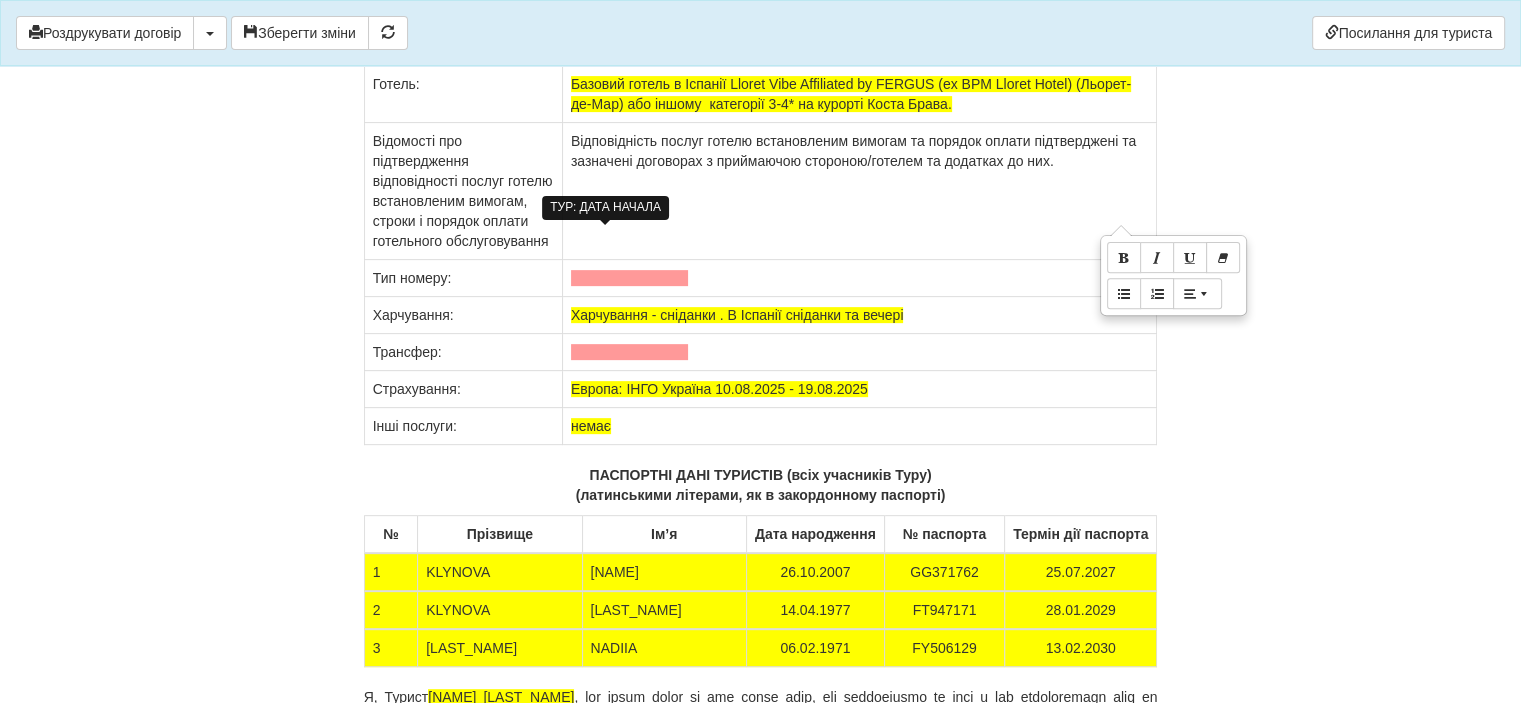 click on "Угорщина, Італія, Франція, Монако, Іспанія, Андорра  Детальніше - https://adriatic-travel.com.ua/tour/idealne-lito-v-ispanii-5-nochey-na-mori?date=2025-08-24#about_tour" at bounding box center (843, -148) 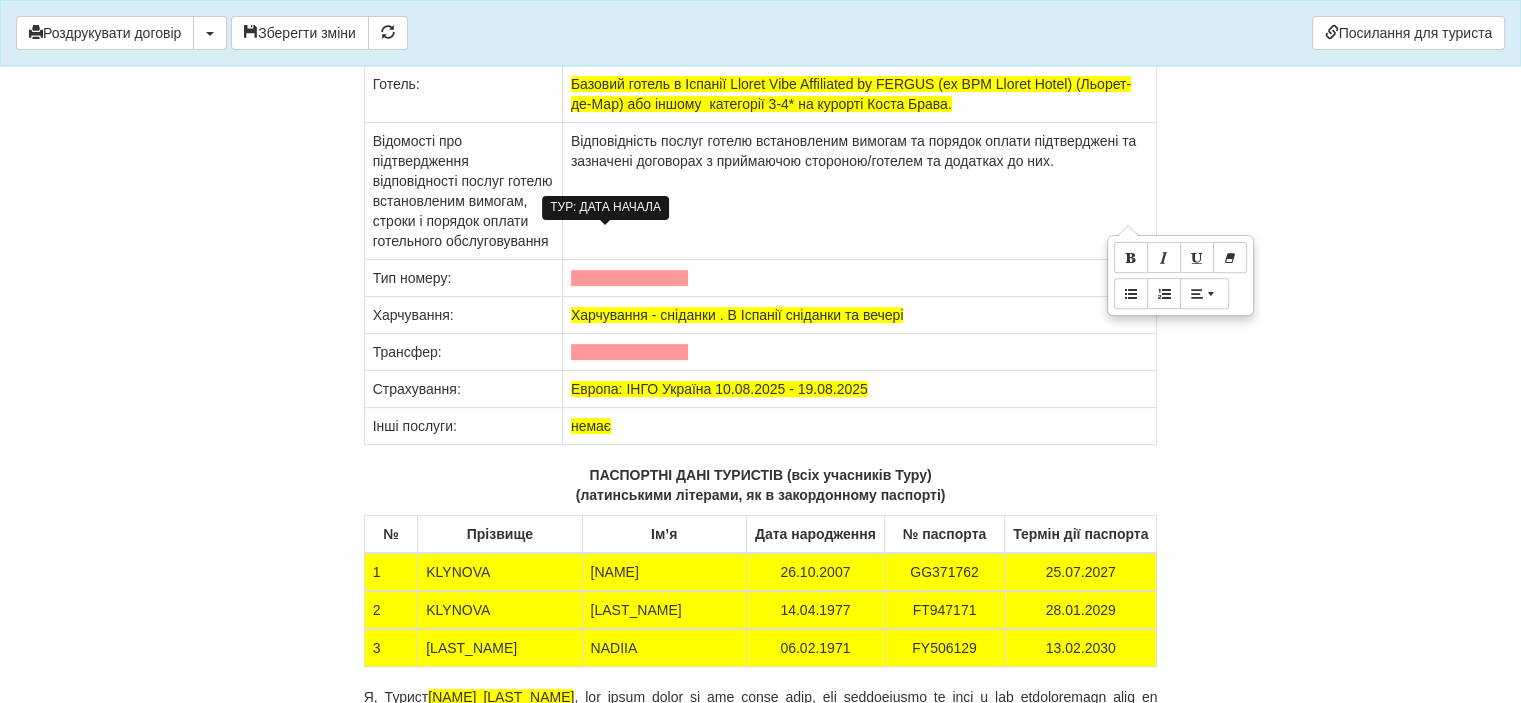 click on "Угорщина, Італія, Франція, Монако, Іспанія, Андорра  Детальніше - https://adriatic-travel.com.ua/tour/idealne-lito-v-ispanii-5-nochey-na-mori?date=2025-08-24#about_tour" at bounding box center (843, -148) 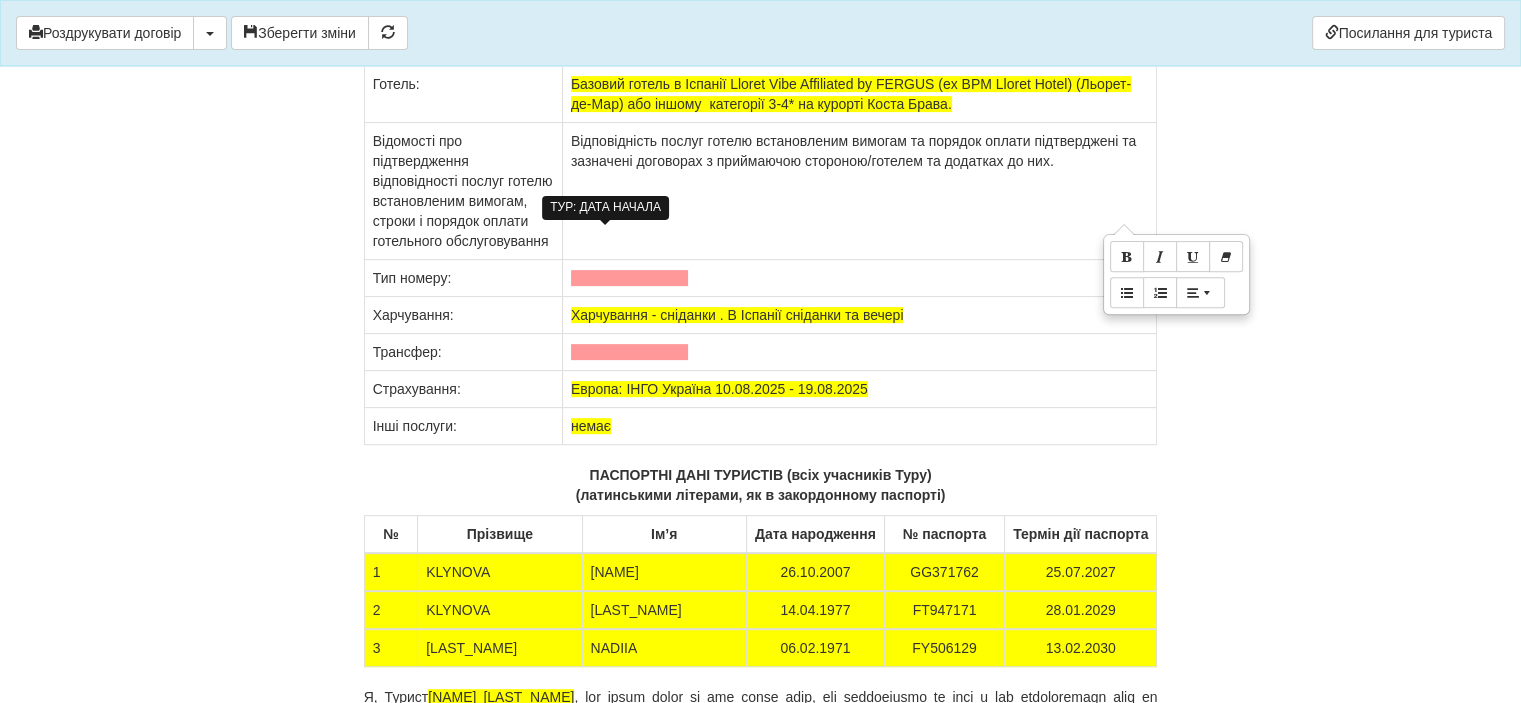 click on "Угорщина, Італія, Франція, Монако, Іспанія, Андорра  Детальніше - https://adriatic-travel.com.ua/tour/idealne-lito-v-ispanii-5-nochey-na-mori?date=2025-08-24#about_tour" at bounding box center [843, -148] 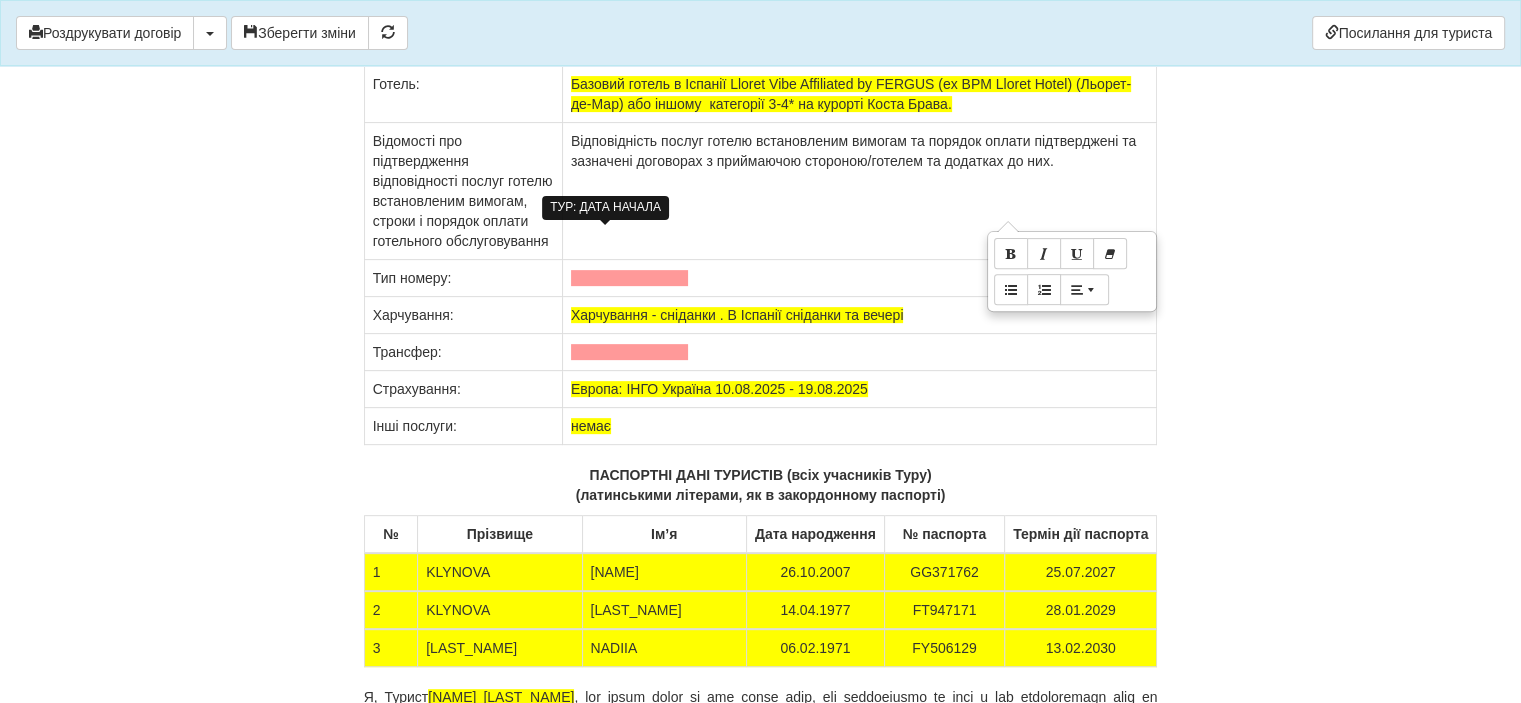 click on "Угорщина, Італія, Франція, Монако, Іспанія, Андорра  Детальніше - https://adriatic-travel.com.ua/tour/idealne-lito-v-ispanii-5-nochey-na-mori?date=2025-08-24#about_tour" at bounding box center [843, -148] 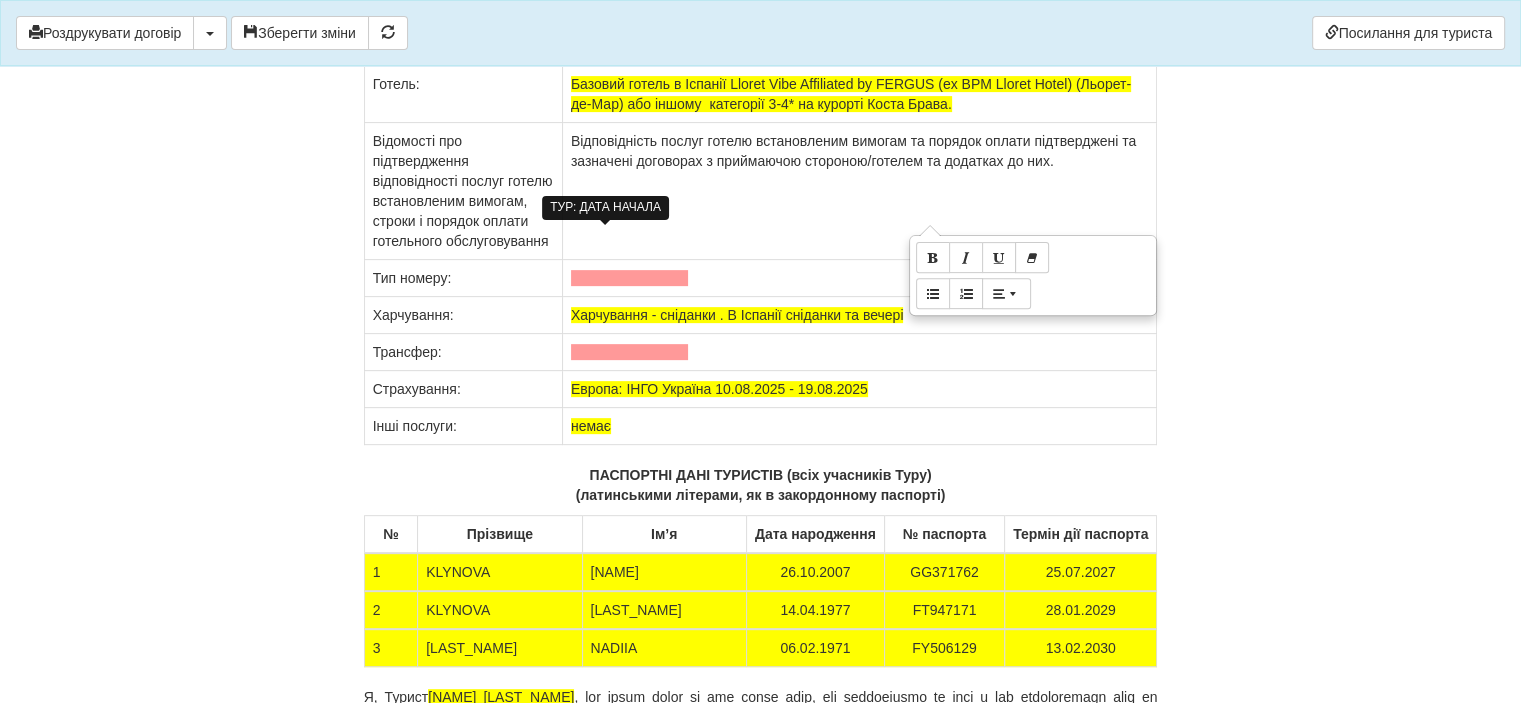 click on "автобус" at bounding box center (859, -64) 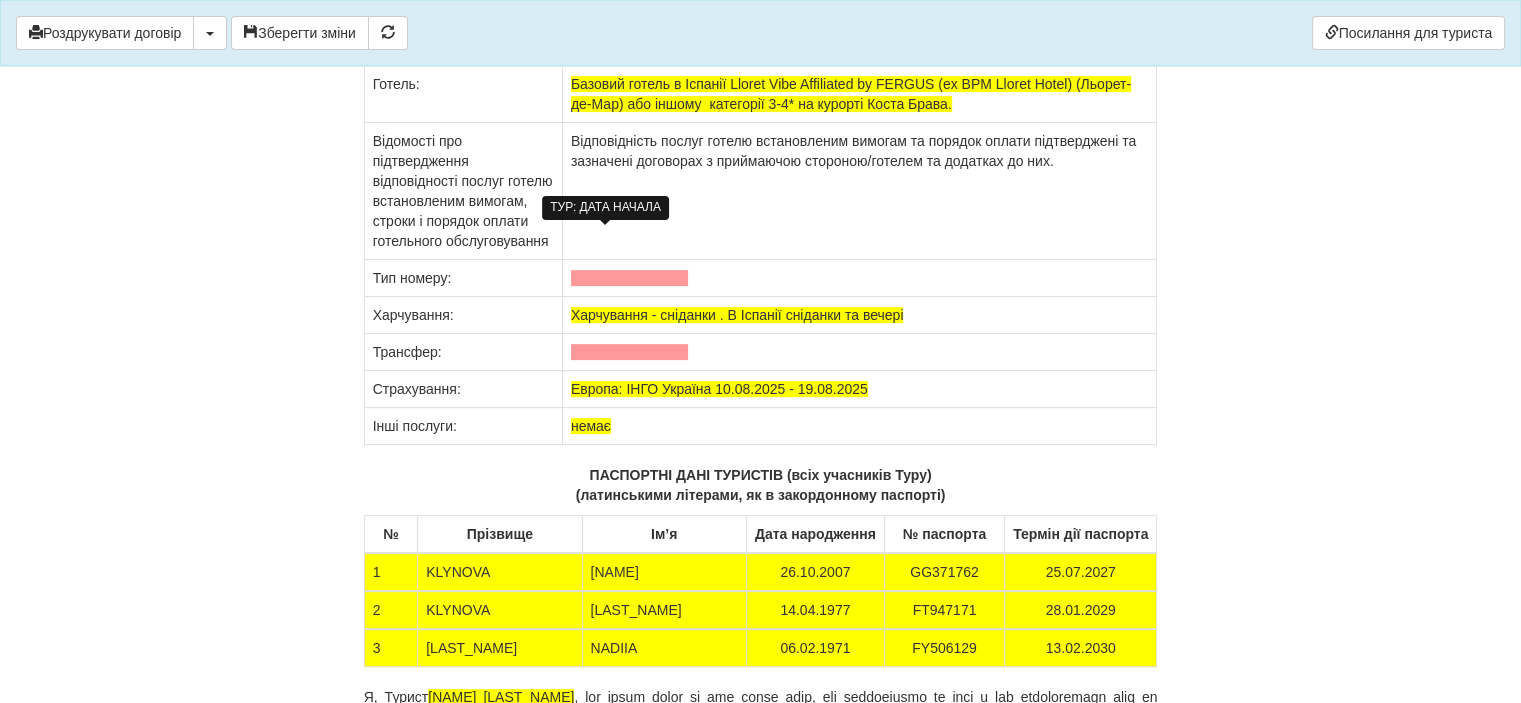 click on "Угорщина, Італія, Франція, Монако, Іспанія, Андорра  Детальніше - https://adriatic-travel.com.ua/tour/idealne-lito-v-ispanii-5-nochey-na-mori?date=2025-08-24#about_tour" at bounding box center (843, -148) 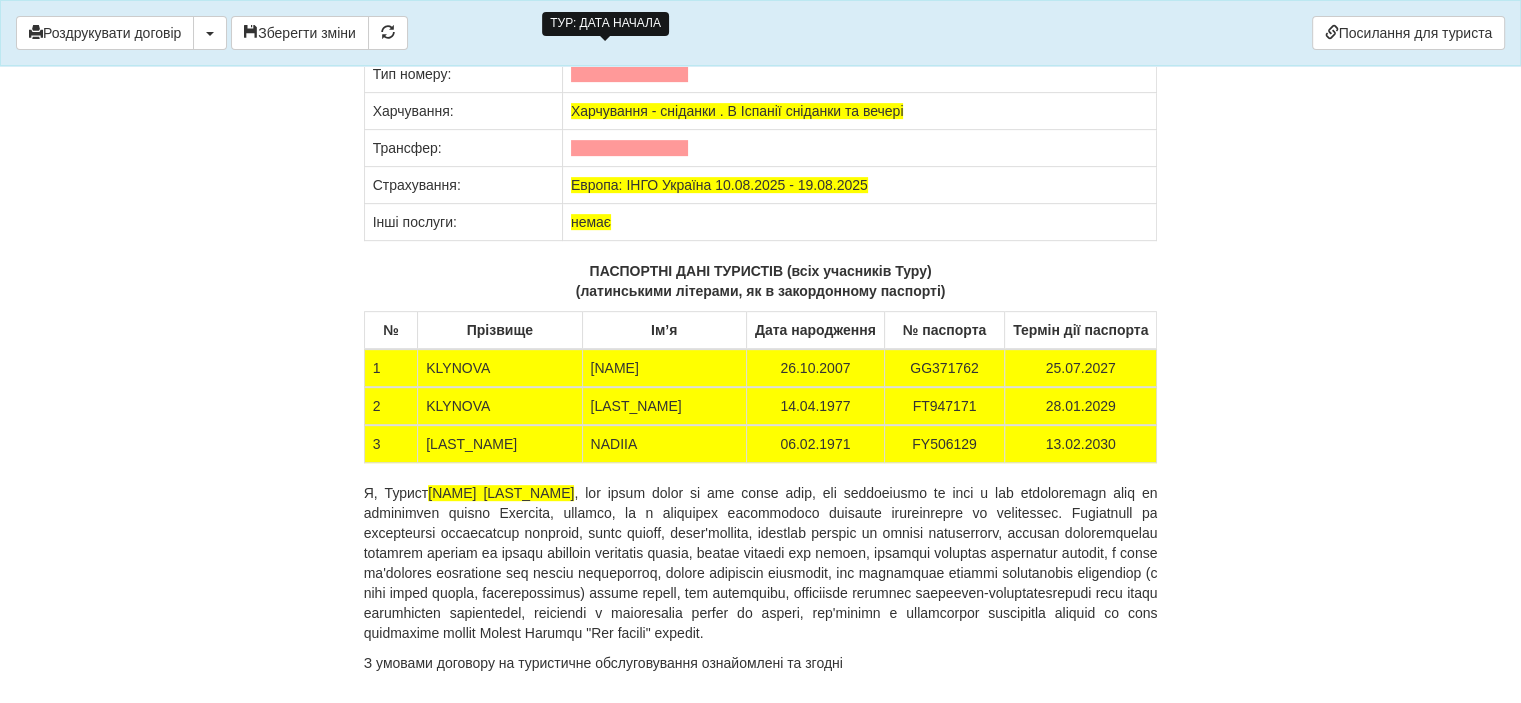 scroll, scrollTop: 16100, scrollLeft: 0, axis: vertical 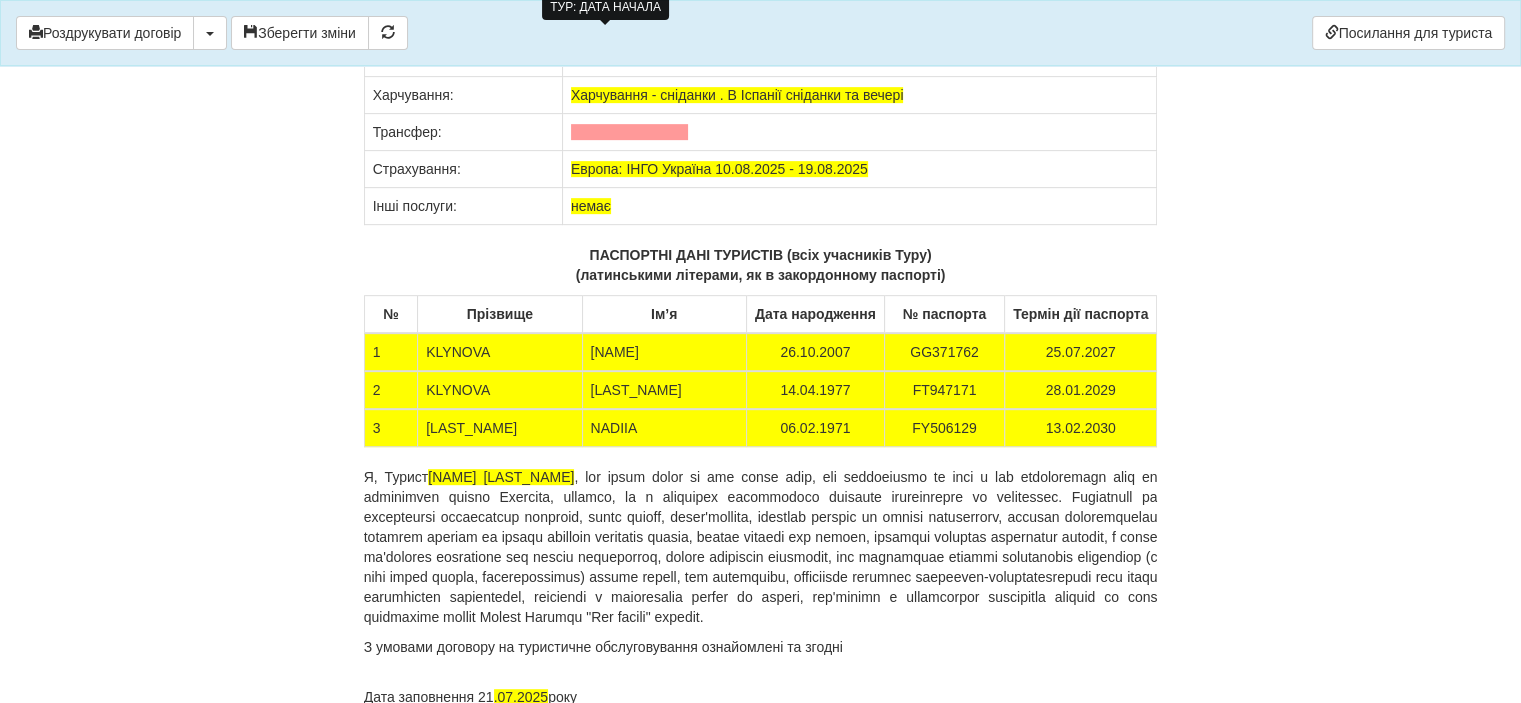 drag, startPoint x: 948, startPoint y: 241, endPoint x: 678, endPoint y: 223, distance: 270.59933 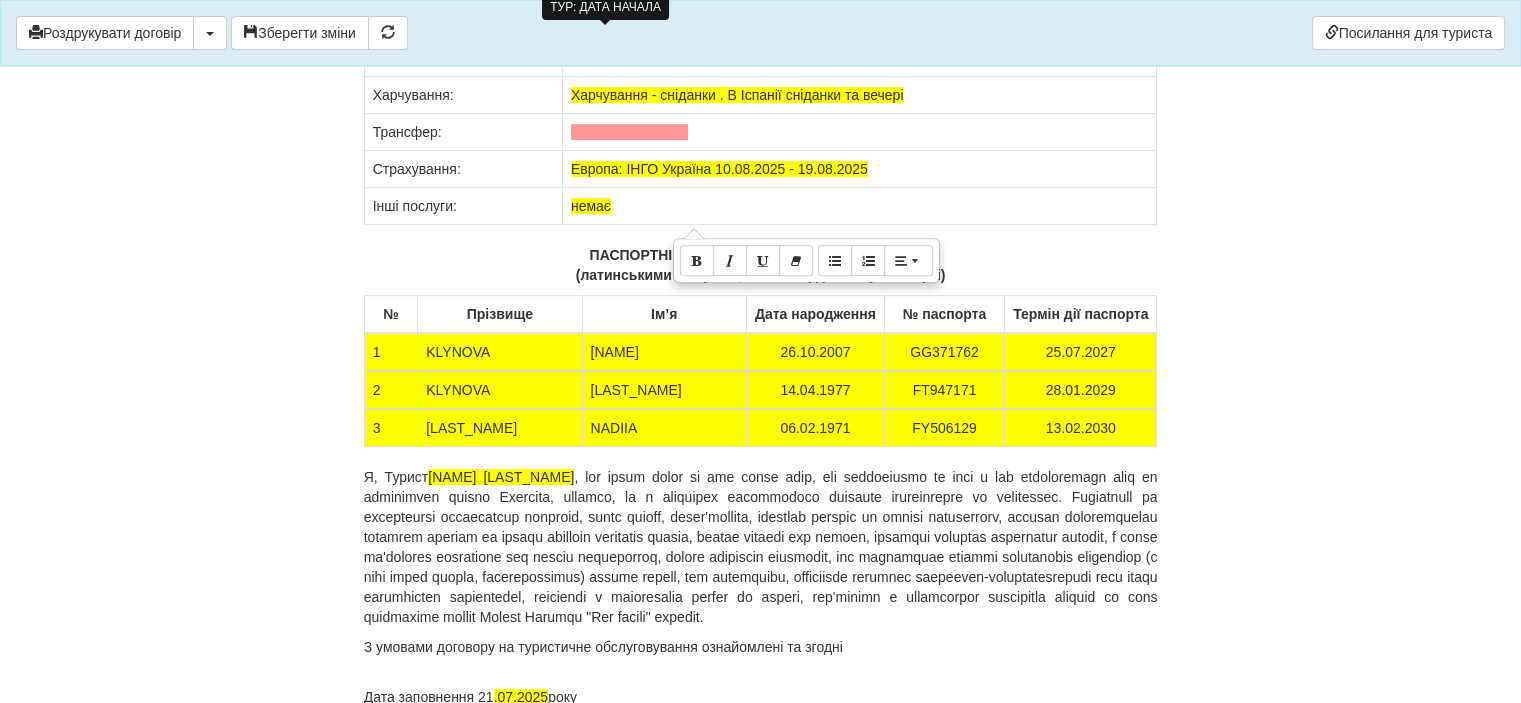 click on "×
Деякі поля не заповнено
Ми підсвітили  порожні поля  червоним кольором.                Ви можете відредагувати текст і внести відсутні дані прямо у цьому вікні.
Для автоматичного заповнення договору:
Необхідно додати агентський договір з оператором Adriatic Travel
Роздрукувати договір
Скачати PDF" at bounding box center (760, -15749) 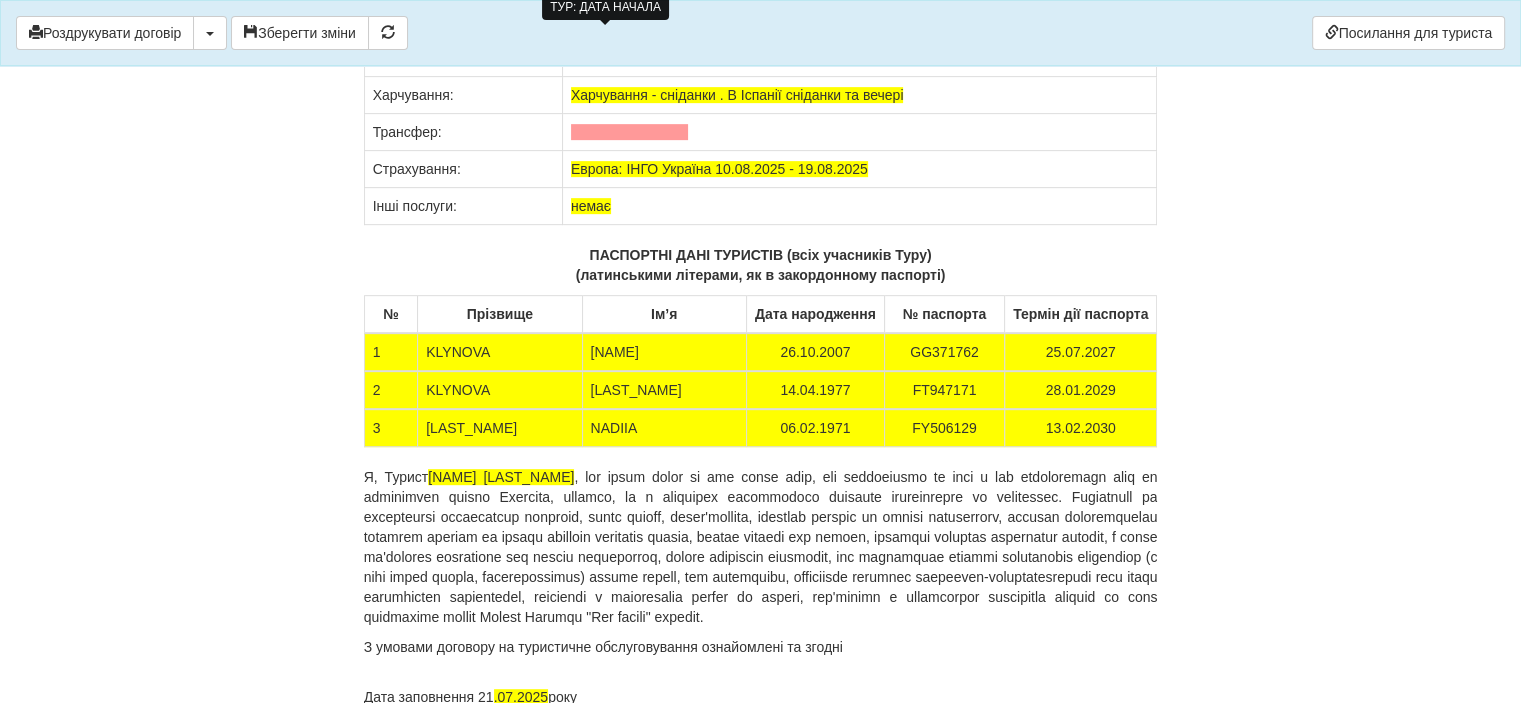 click at bounding box center (629, 58) 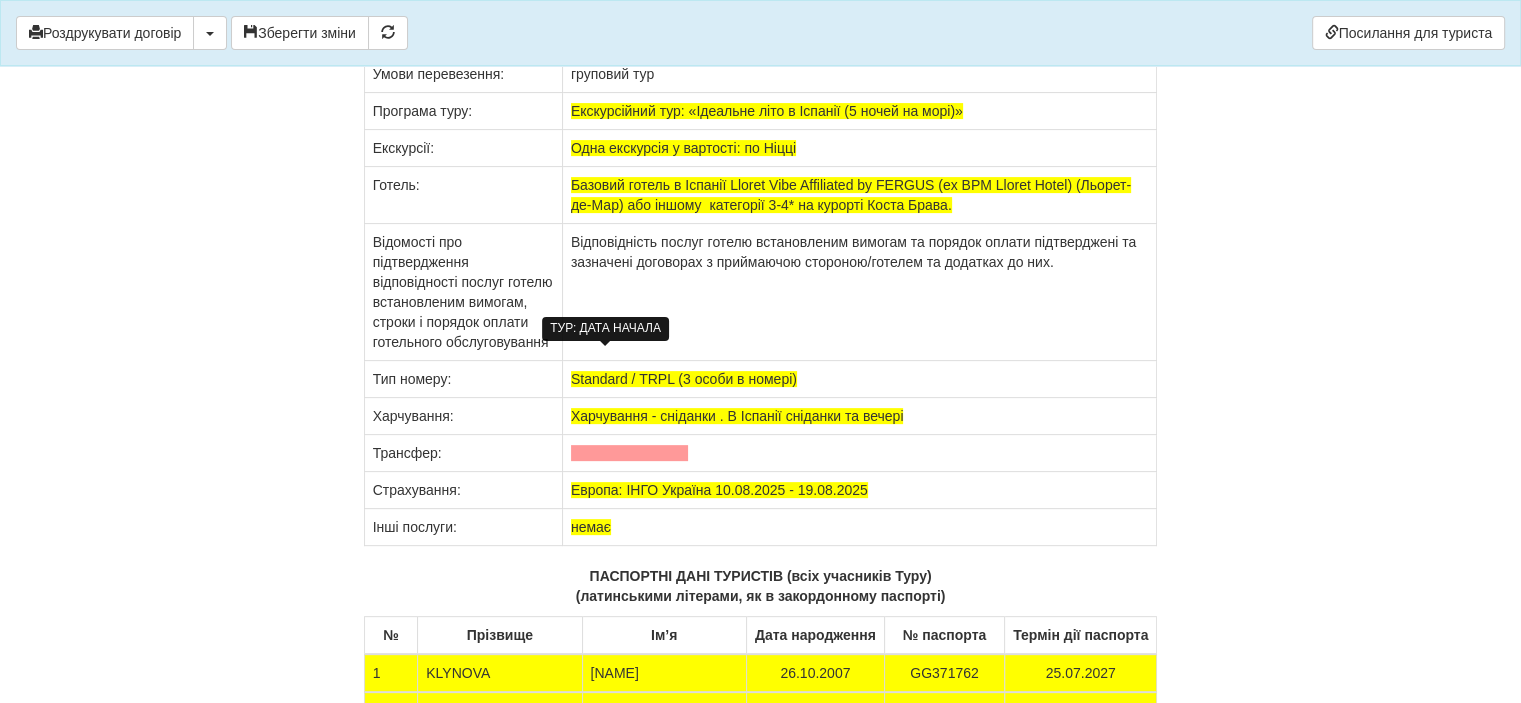 scroll, scrollTop: 15744, scrollLeft: 0, axis: vertical 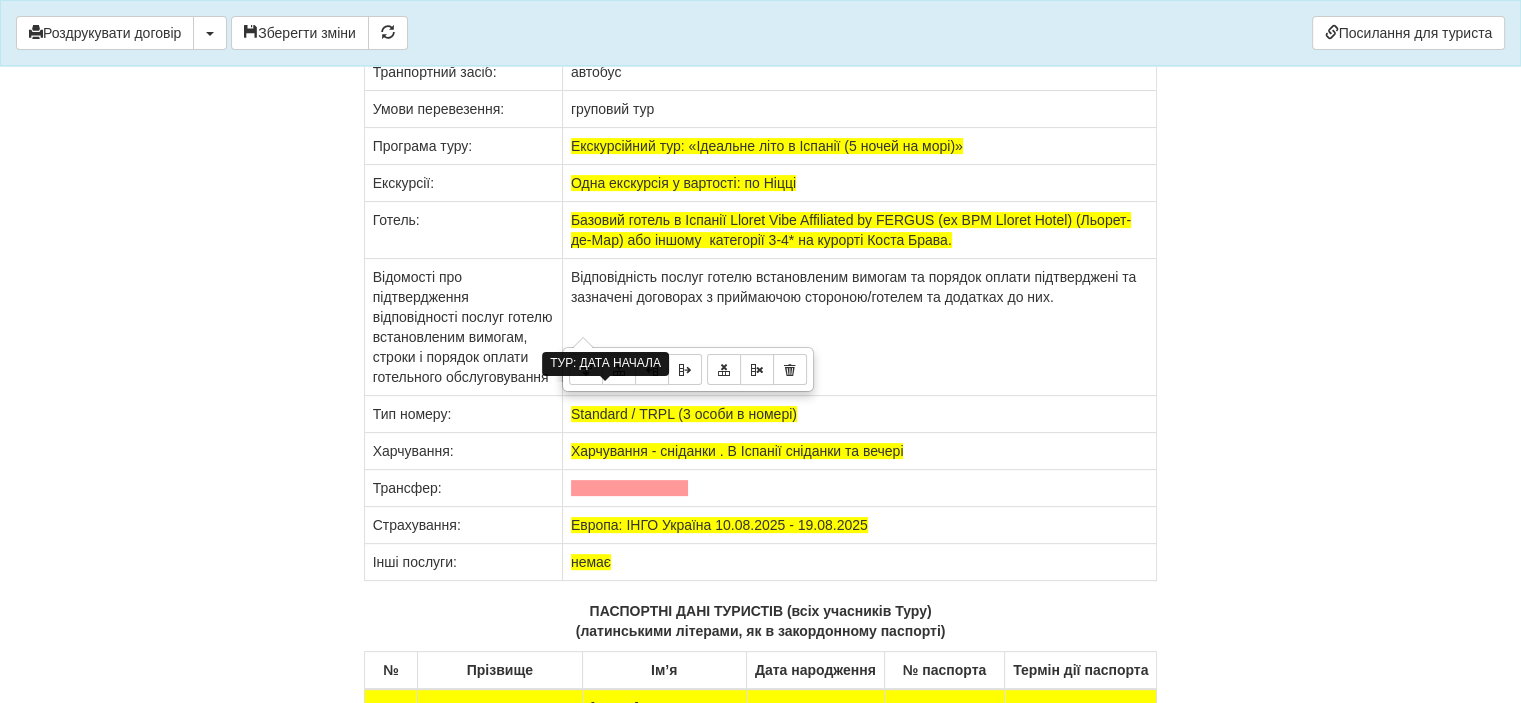 click on "автобусний тур" at bounding box center [859, -59] 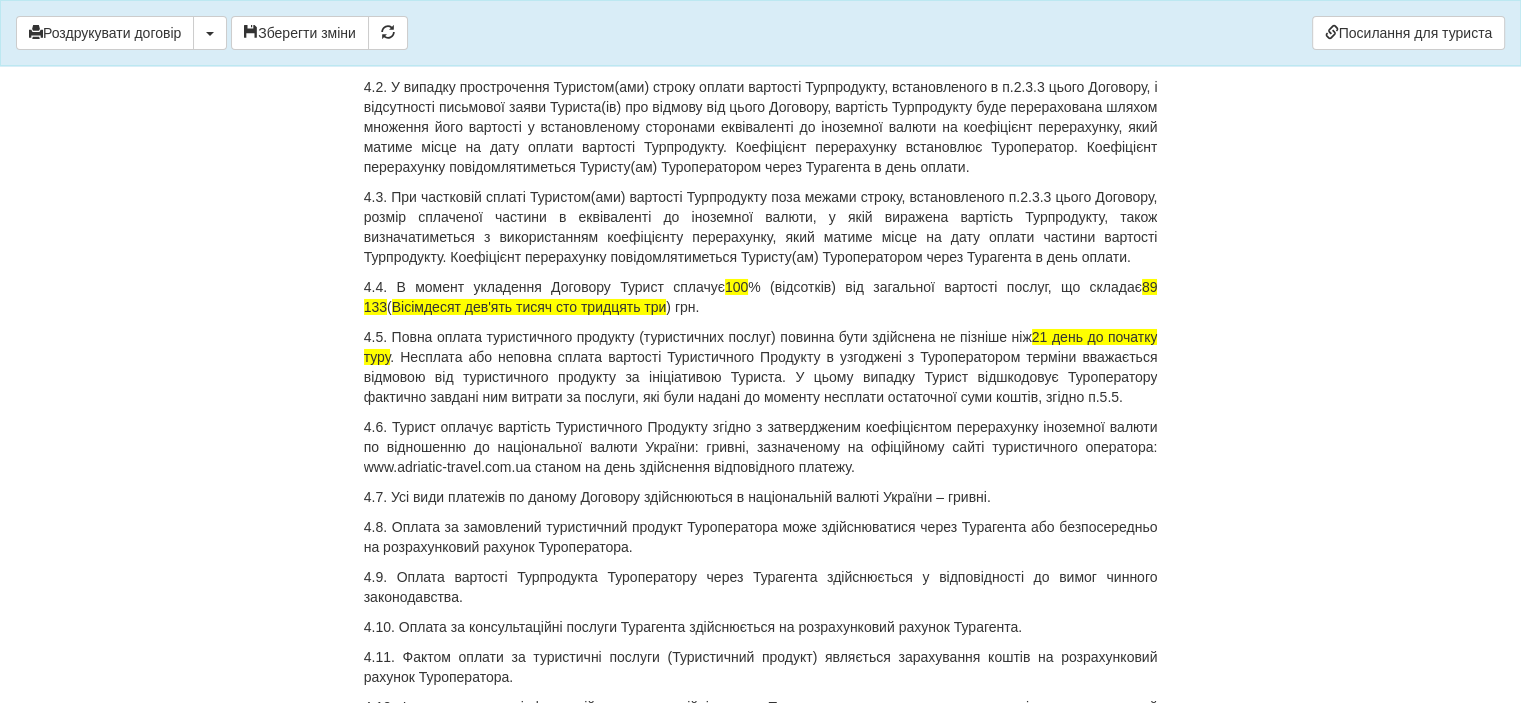 scroll, scrollTop: 7044, scrollLeft: 0, axis: vertical 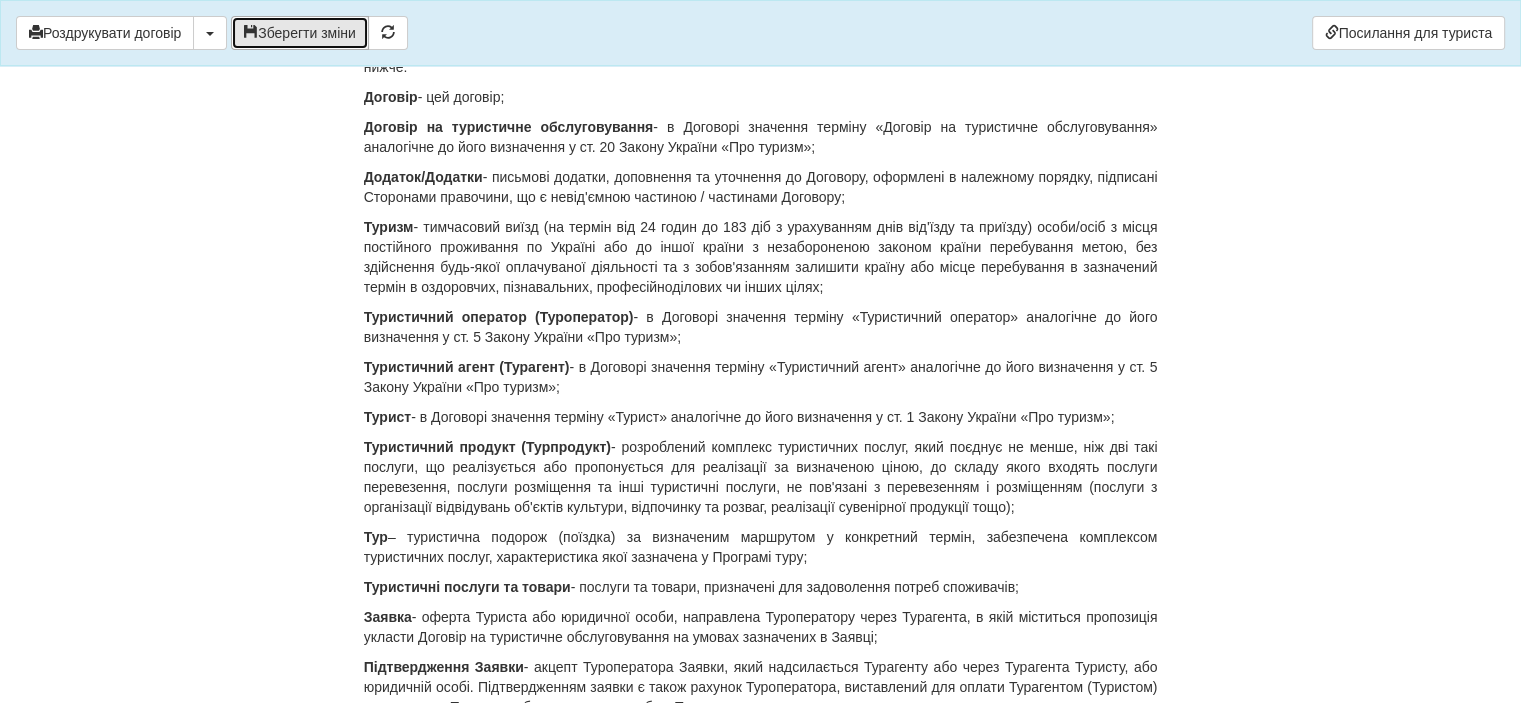 click on "Зберегти зміни" at bounding box center (300, 33) 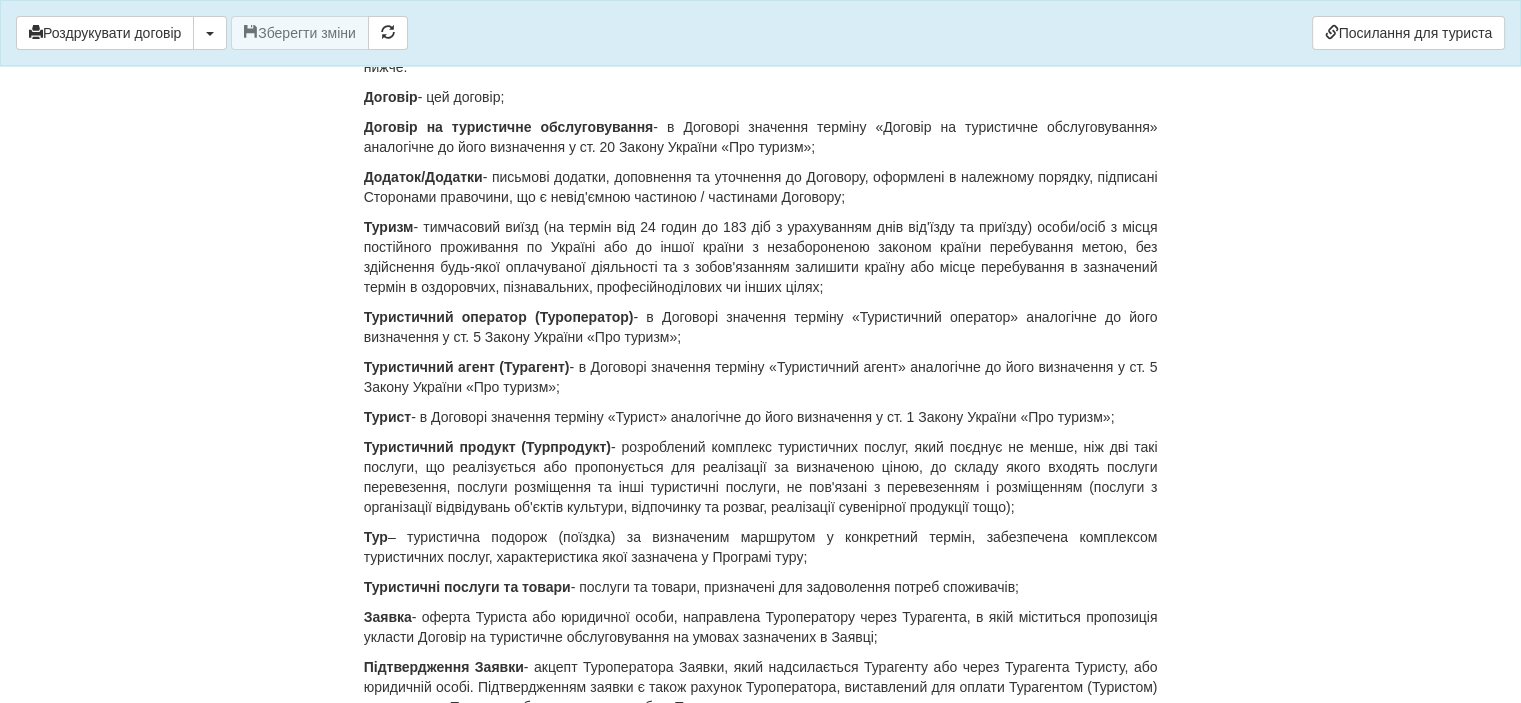 click on "×
Деякі поля не заповнено
Ми підсвітили  порожні поля  червоним кольором.                Ви можете відредагувати текст і внести відсутні дані прямо у цьому вікні.
Для автоматичного заповнення договору:
Необхідно додати агентський договір з оператором Adriatic Travel
Роздрукувати договір
Скачати PDF" at bounding box center (760, -49) 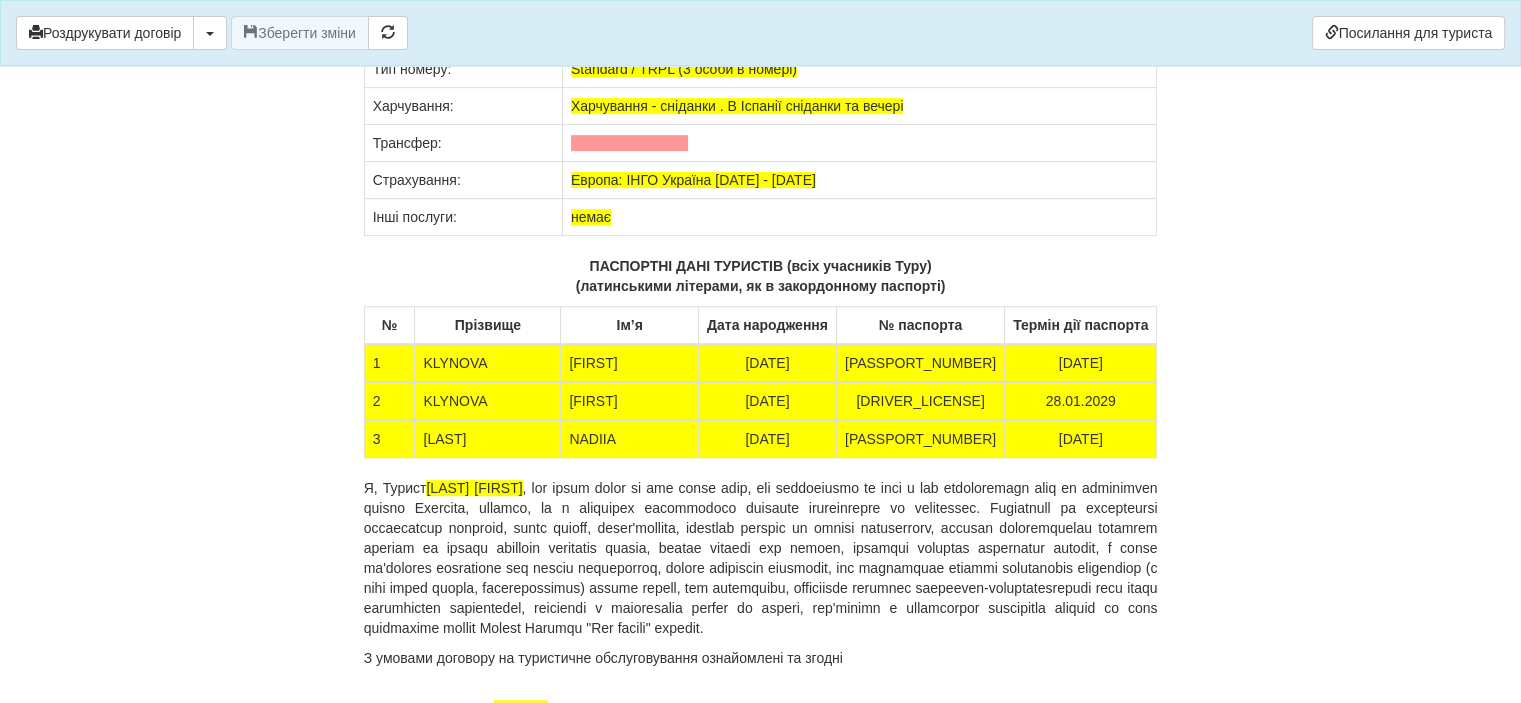 scroll, scrollTop: 16200, scrollLeft: 0, axis: vertical 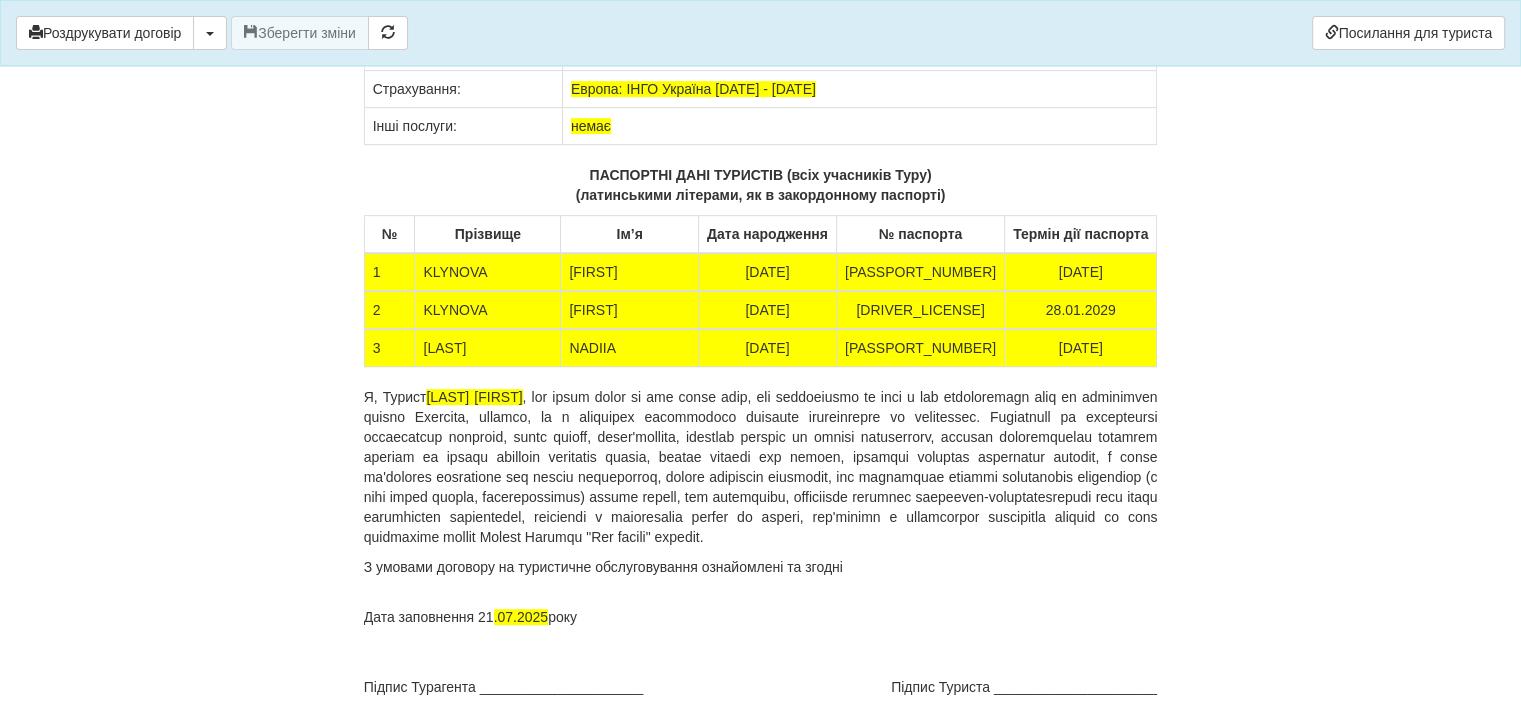 drag, startPoint x: 716, startPoint y: 422, endPoint x: 889, endPoint y: 420, distance: 173.01157 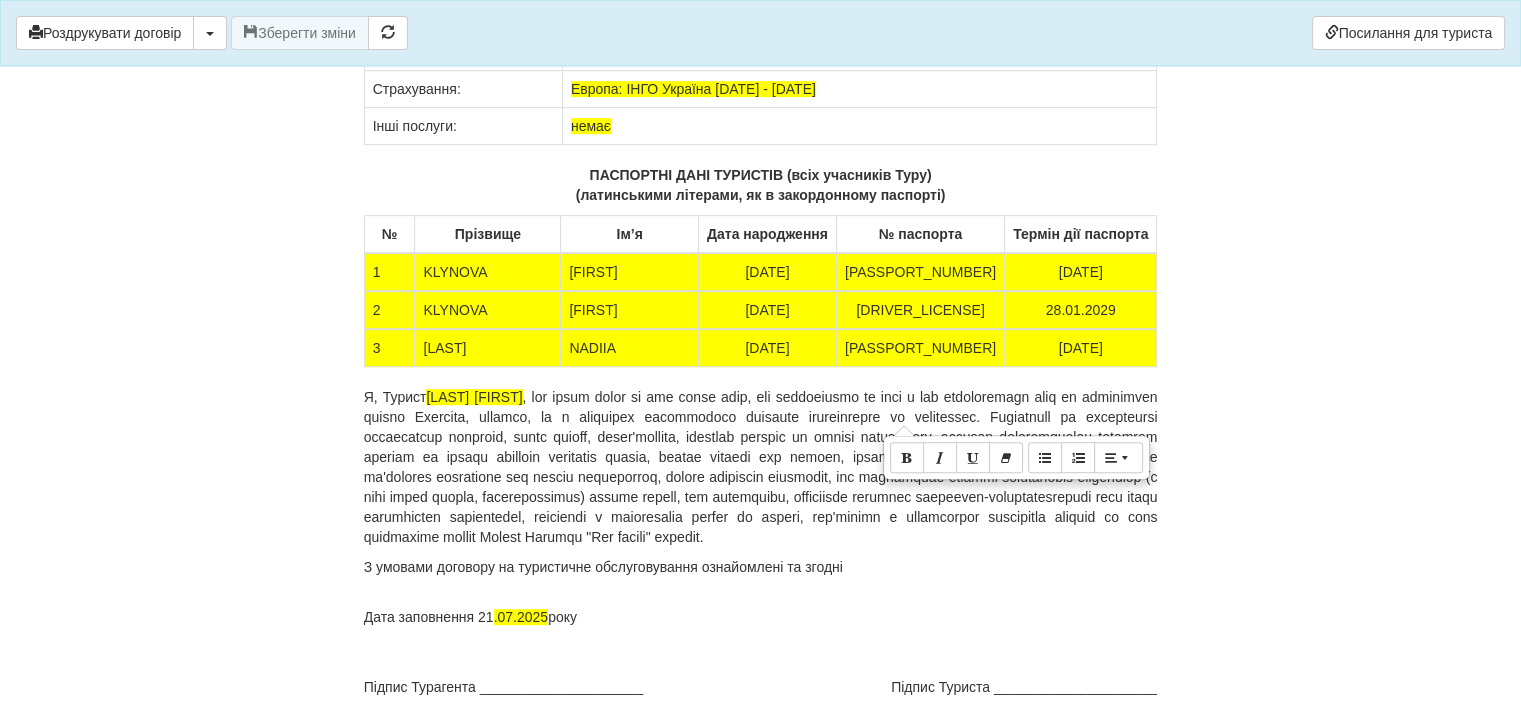 type 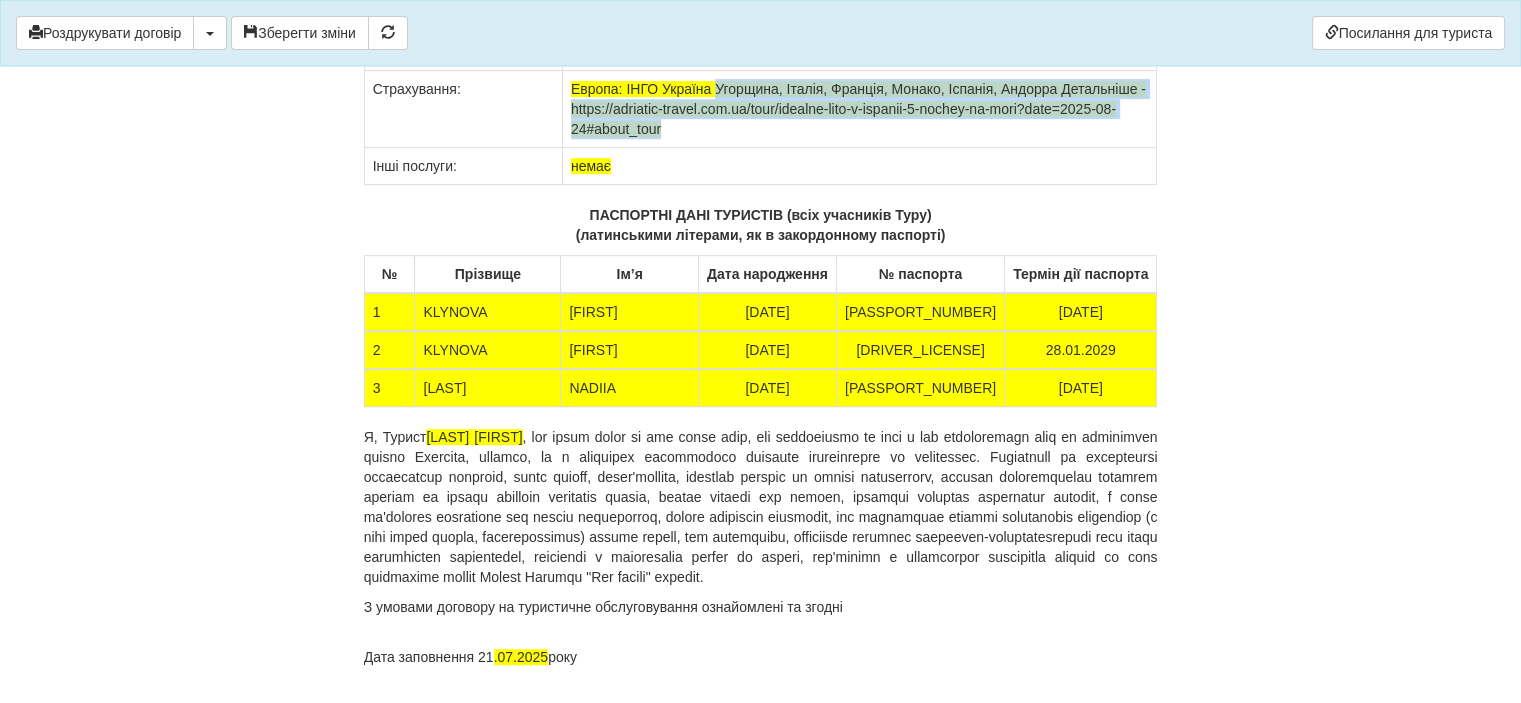 drag, startPoint x: 658, startPoint y: 467, endPoint x: 715, endPoint y: 424, distance: 71.40028 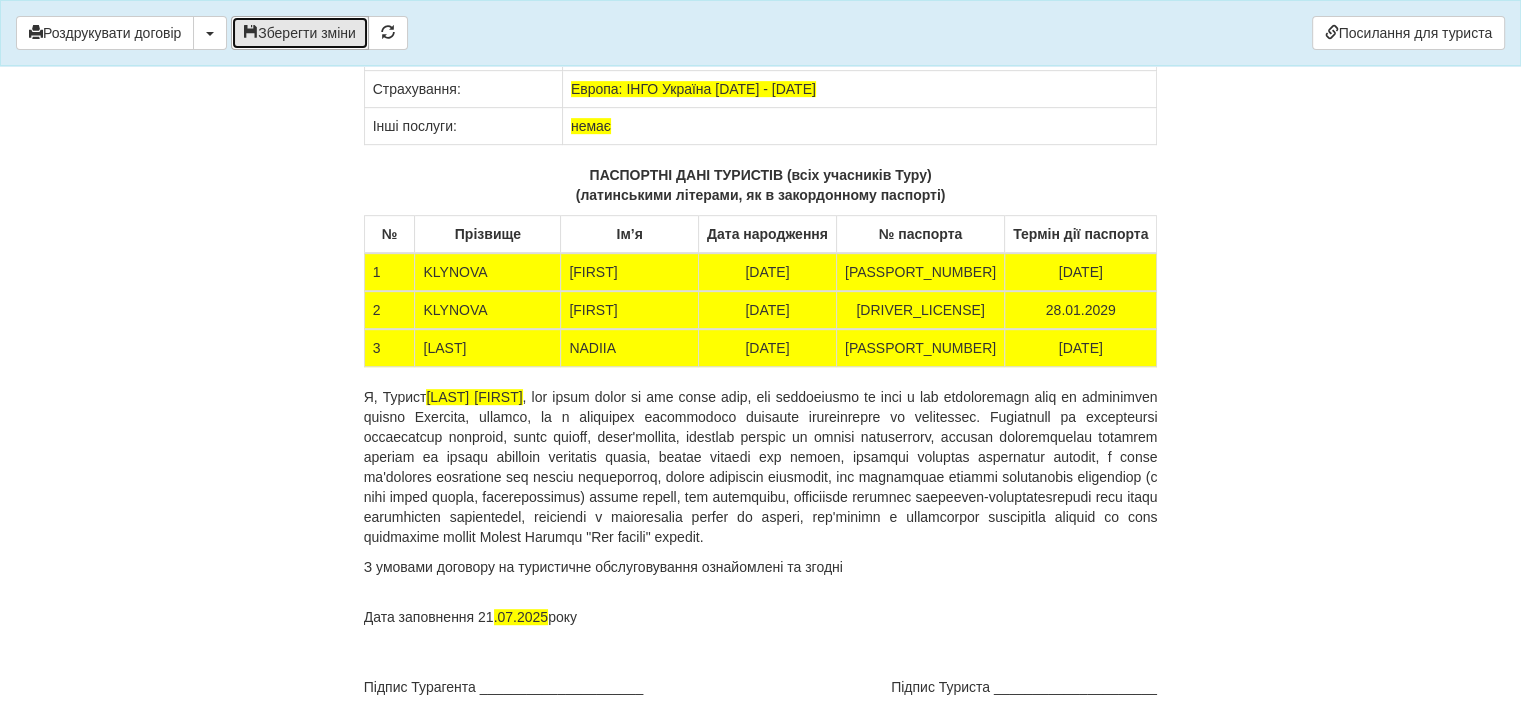 click on "Зберегти зміни" at bounding box center (300, 33) 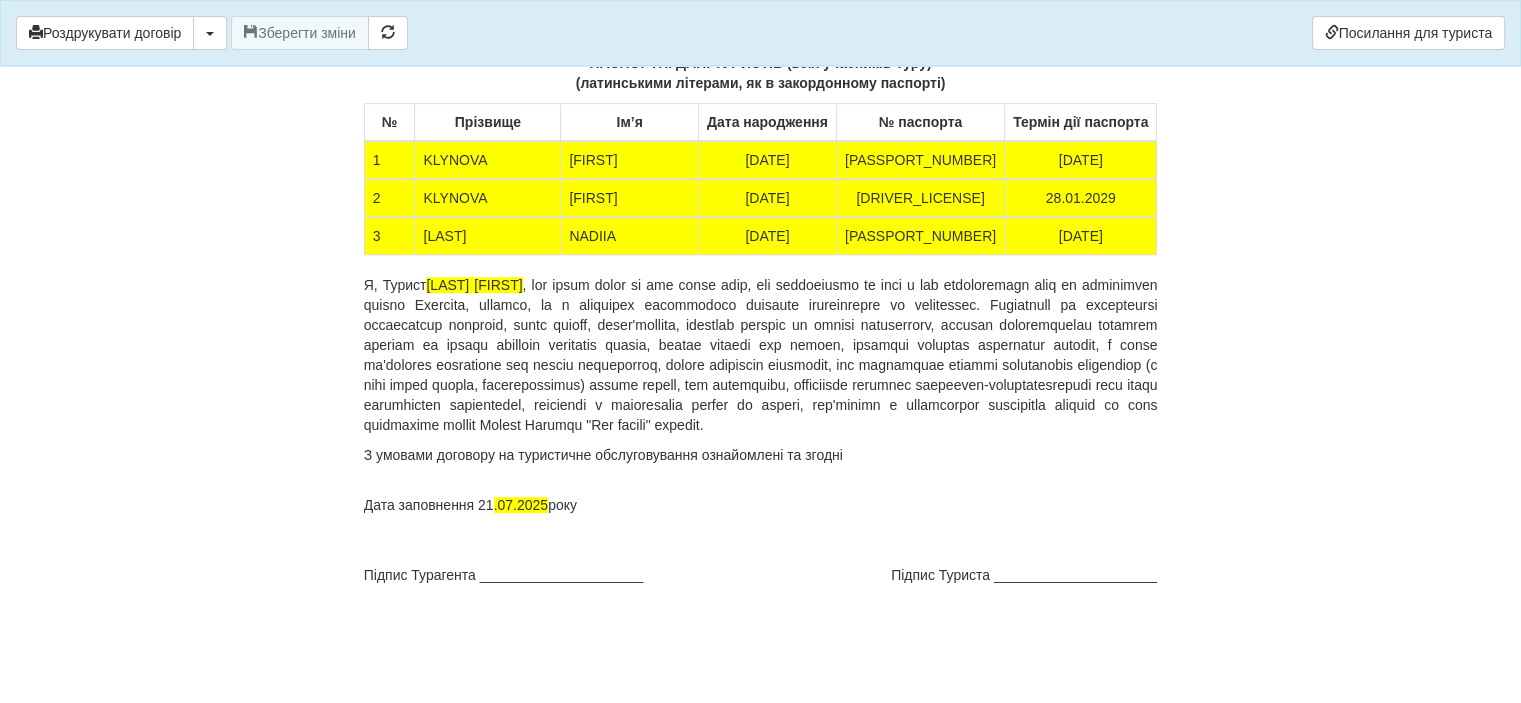 scroll, scrollTop: 16644, scrollLeft: 0, axis: vertical 